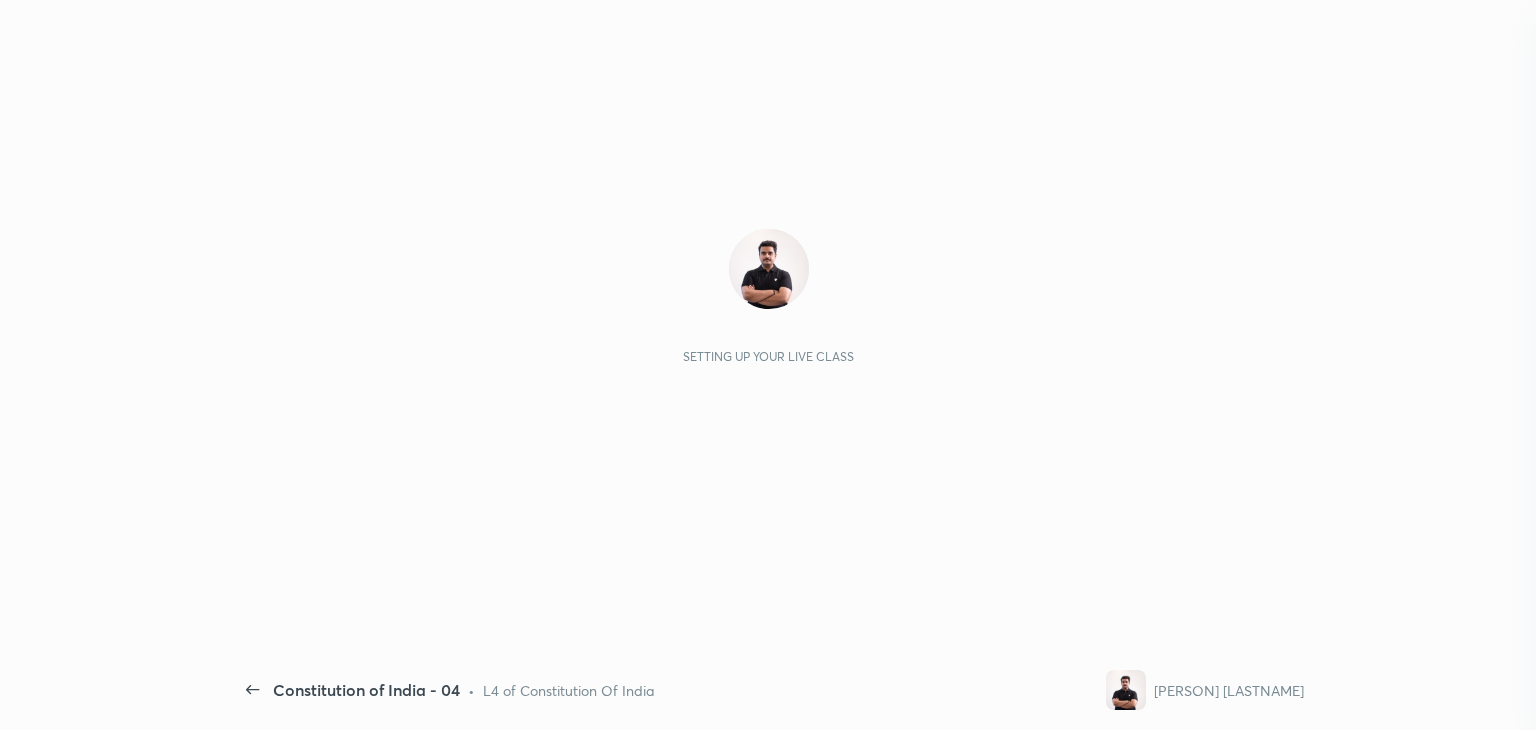 scroll, scrollTop: 0, scrollLeft: 0, axis: both 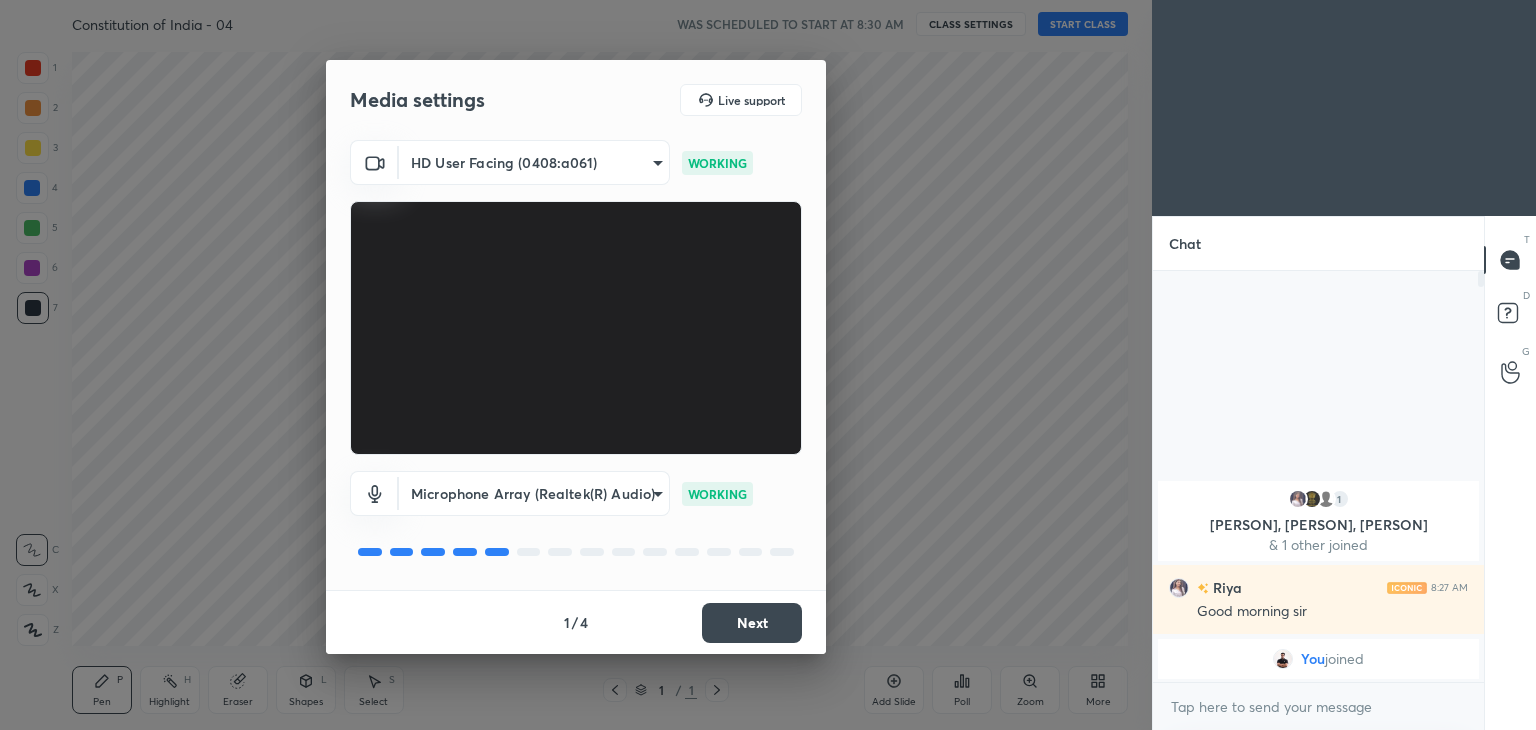 click on "Next" at bounding box center [752, 623] 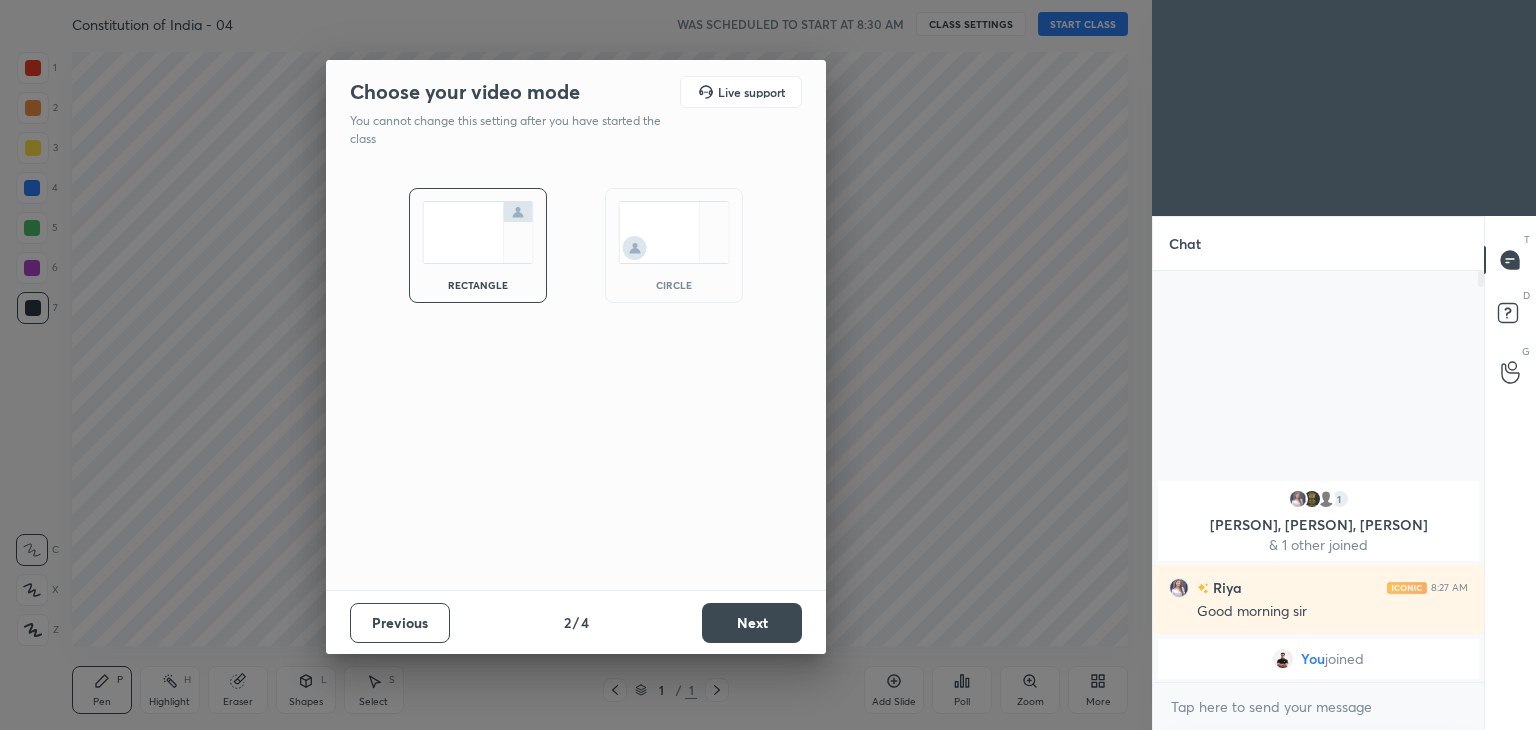 click on "circle" at bounding box center (674, 245) 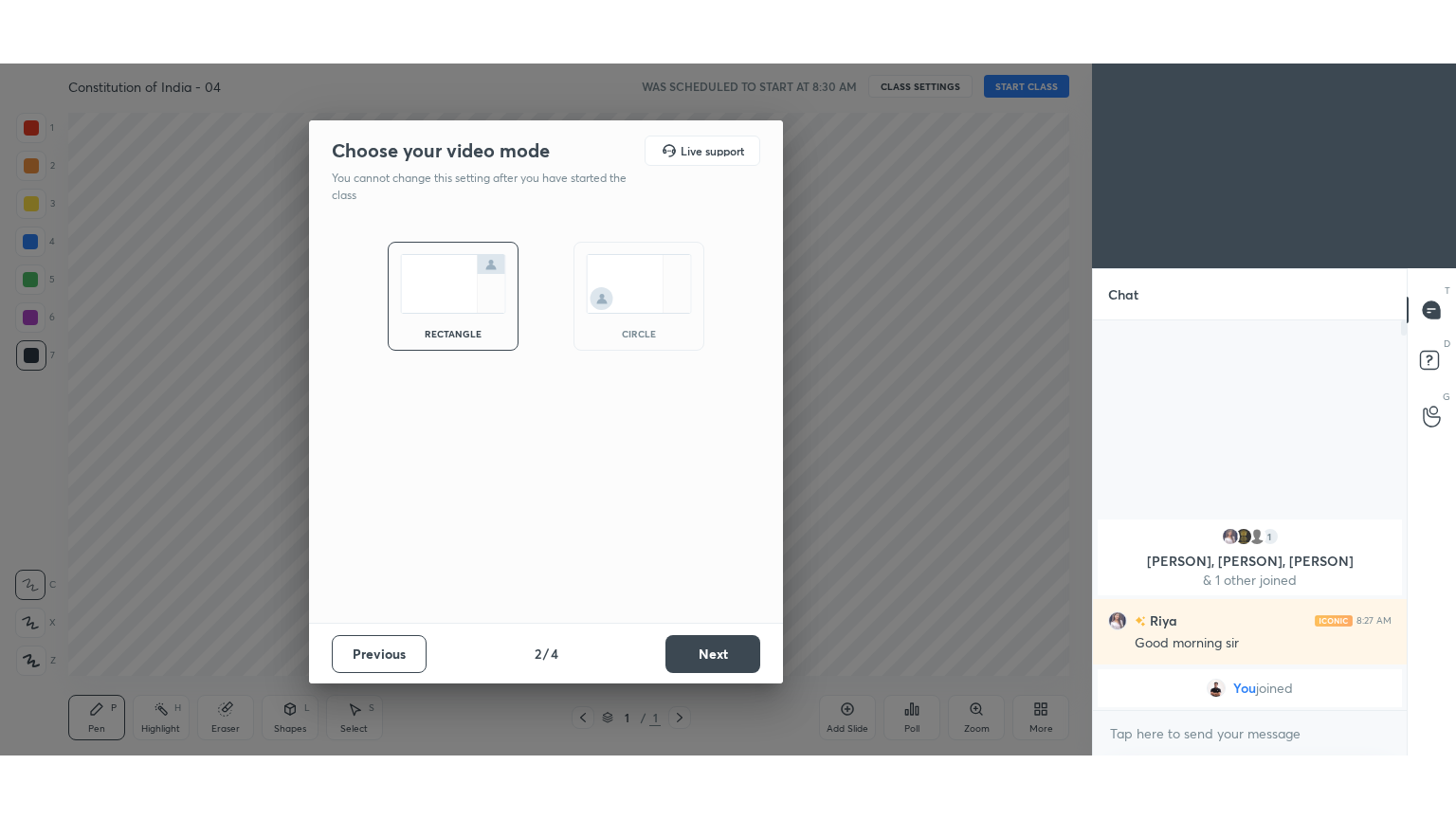 scroll, scrollTop: 432, scrollLeft: 308, axis: both 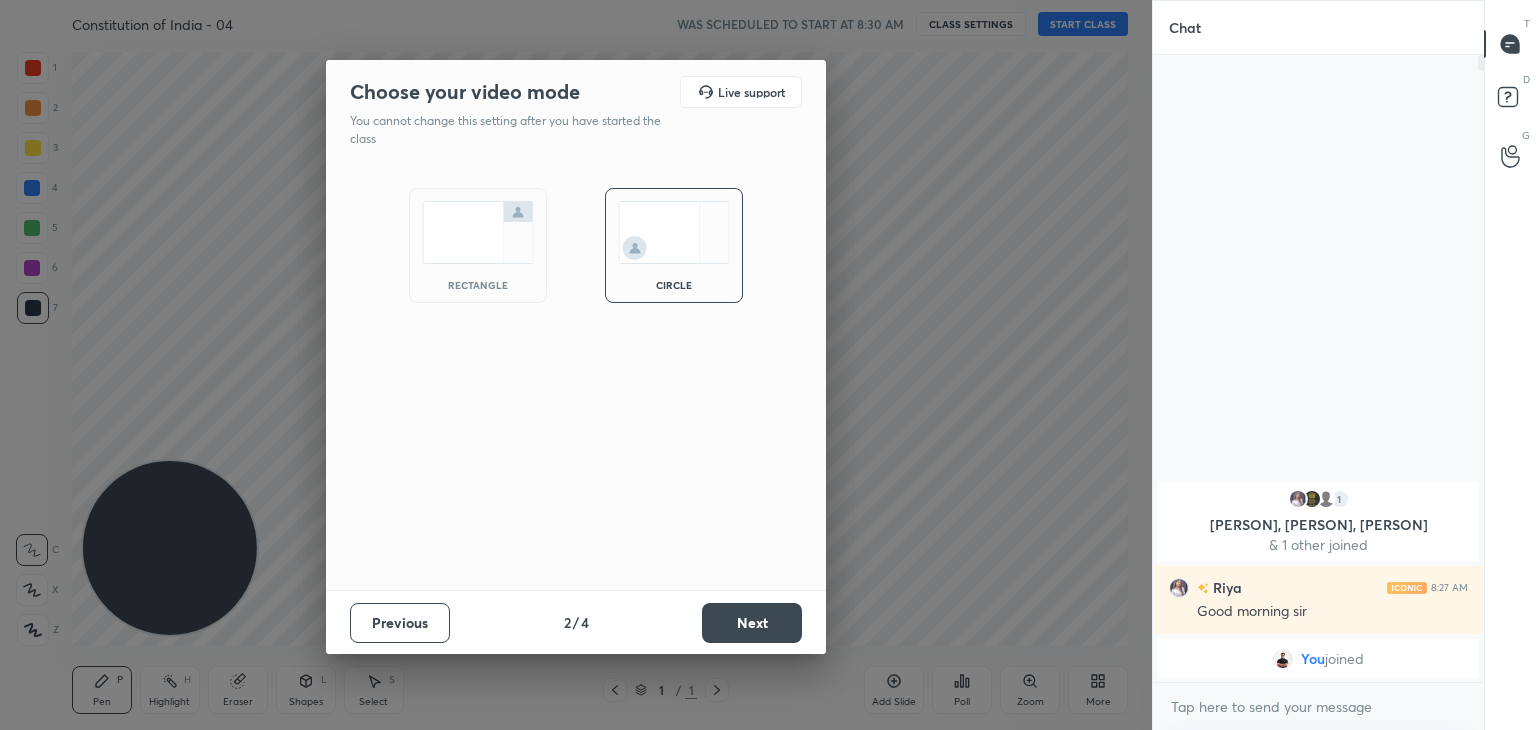 click on "Next" at bounding box center (752, 623) 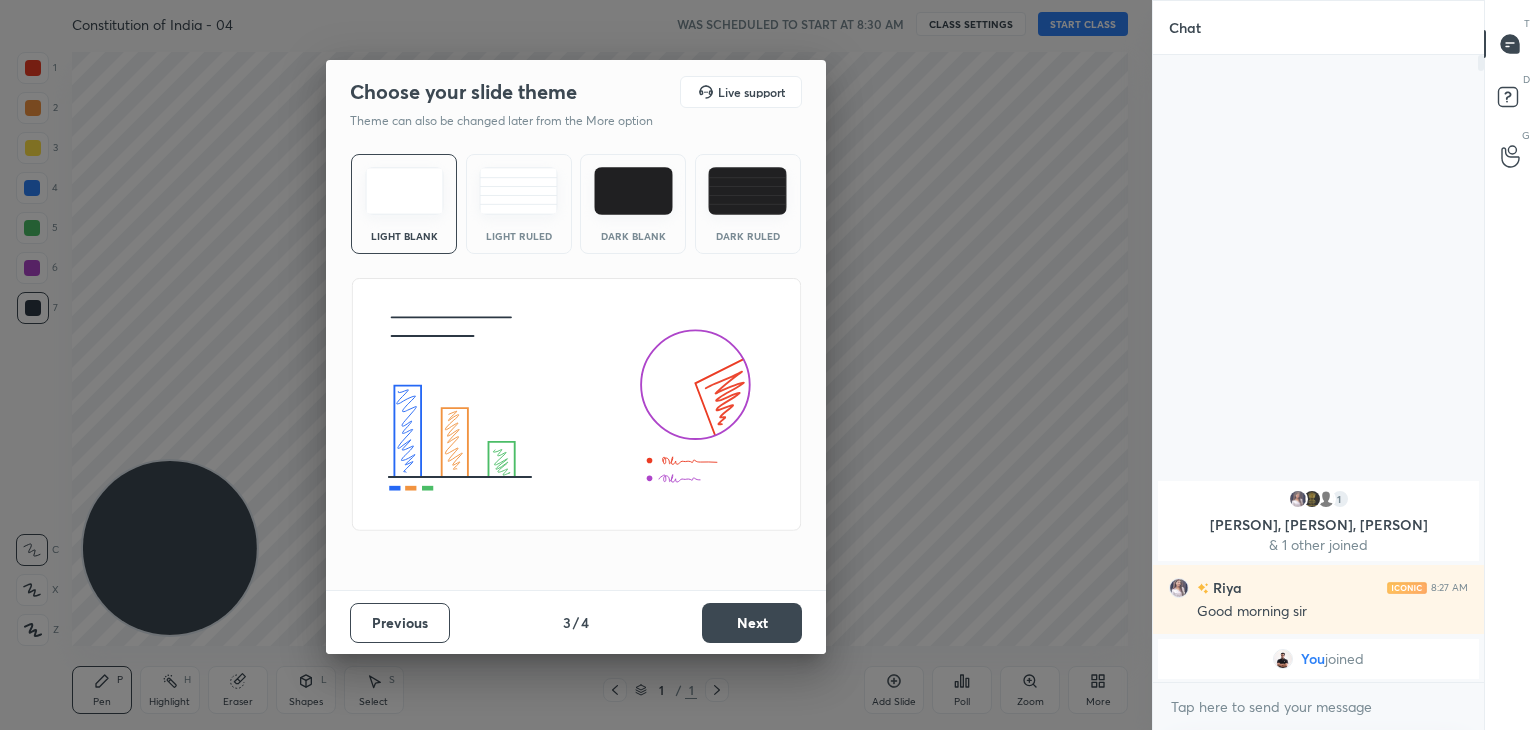 click on "Next" at bounding box center [752, 623] 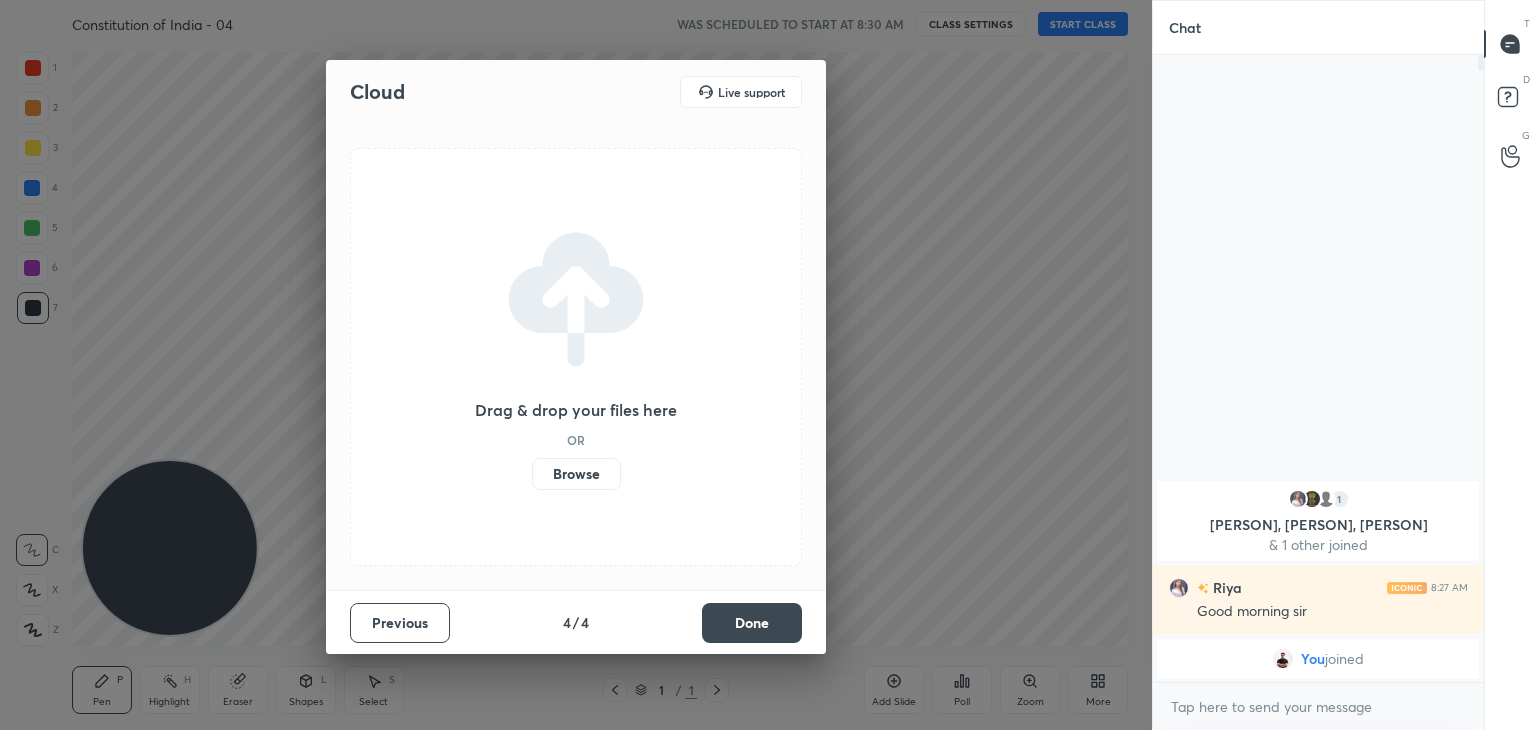 click on "Done" at bounding box center [752, 623] 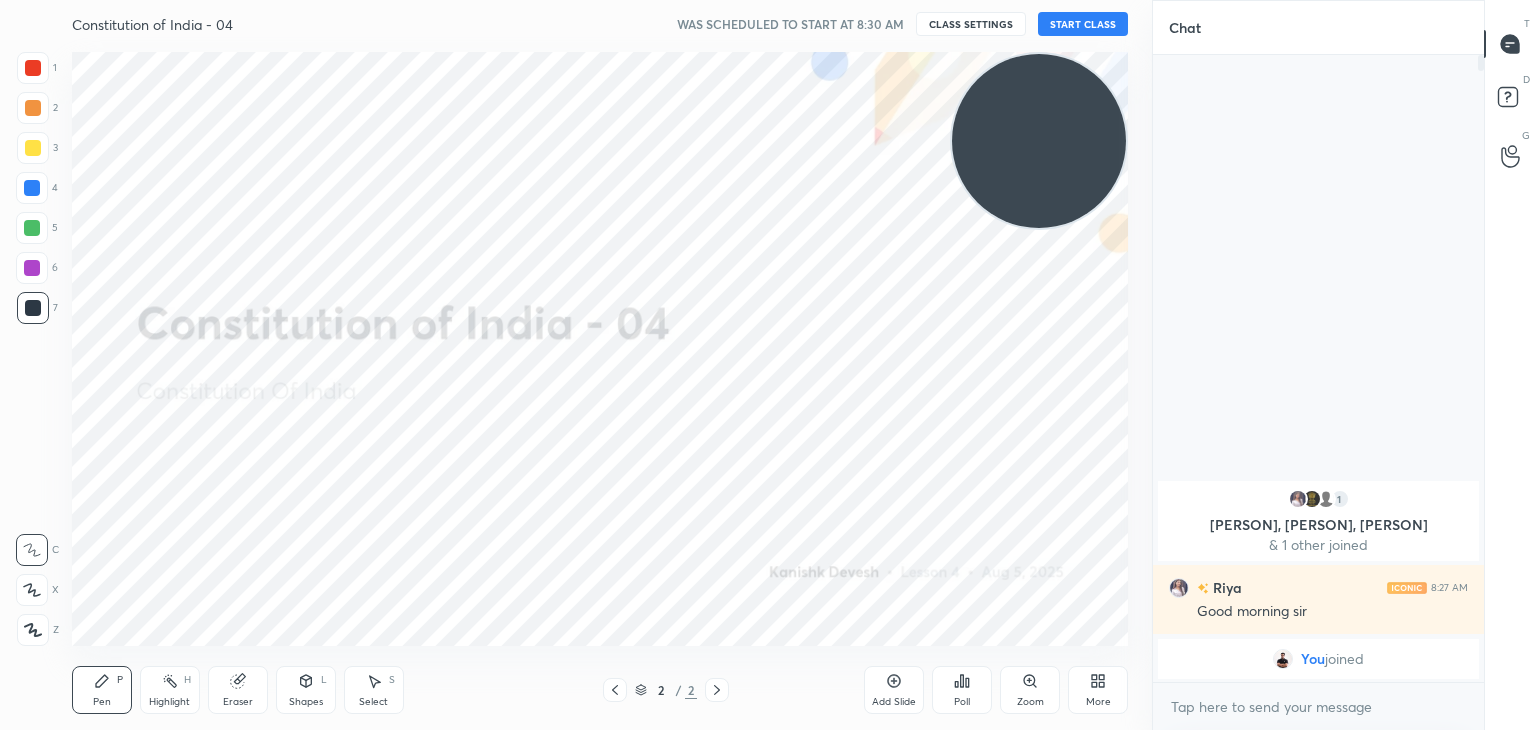 drag, startPoint x: 230, startPoint y: 562, endPoint x: 1165, endPoint y: 131, distance: 1029.5563 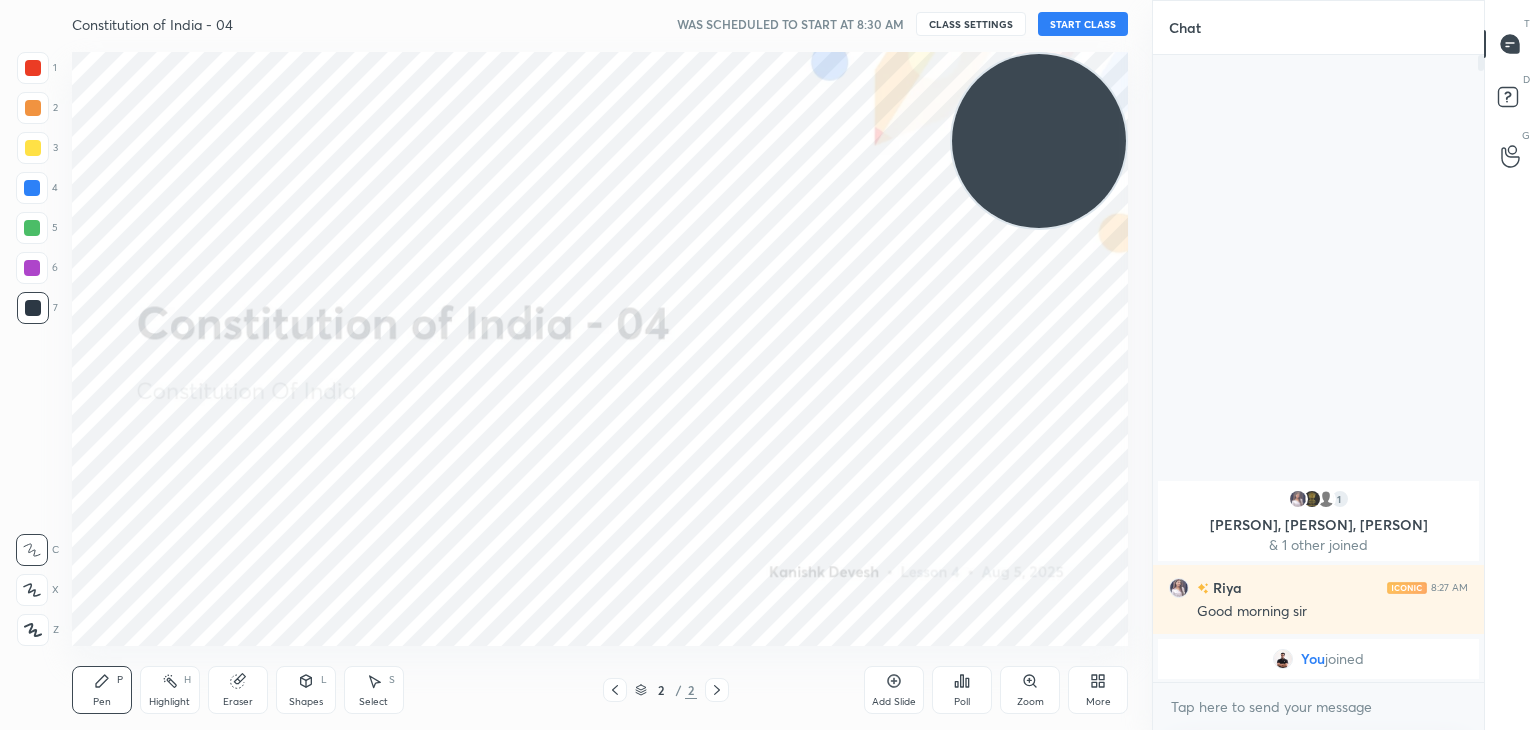 click on "1 2 3 4 5 6 7 C X Z C X Z E E Erase all   H H Constitution of India - 04 WAS SCHEDULED TO START AT  8:30 AM CLASS SETTINGS START CLASS Setting up your live class Back Constitution of India - 04 • L4 of Constitution Of India [PERSON] [LASTNAME] Pen P Highlight H Eraser Shapes L Select S 2 / 2 Add Slide Poll Zoom More Chat 1 [PERSON], [PERSON], [PERSON] &  1 other  joined [PERSON] 8:27 AM Good morning sir You  joined 1 NEW MESSAGE Enable hand raising Enable raise hand to speak to learners. Once enabled, chat will be turned off temporarily. Enable x   introducing Raise a hand with a doubt Now learners can raise their hand along with a doubt  How it works? Doubts asked by learners will show up here Raise hand disabled You have disabled Raise hand currently. Enable it to invite learners to speak Enable Can't raise hand Looks like educator just invited you to speak. Please wait before you can raise your hand again. Got it T Messages (T) D Doubts (D) G Raise Hand (G) Report an issue Reason for reporting Buffering Chat not working" at bounding box center (768, 365) 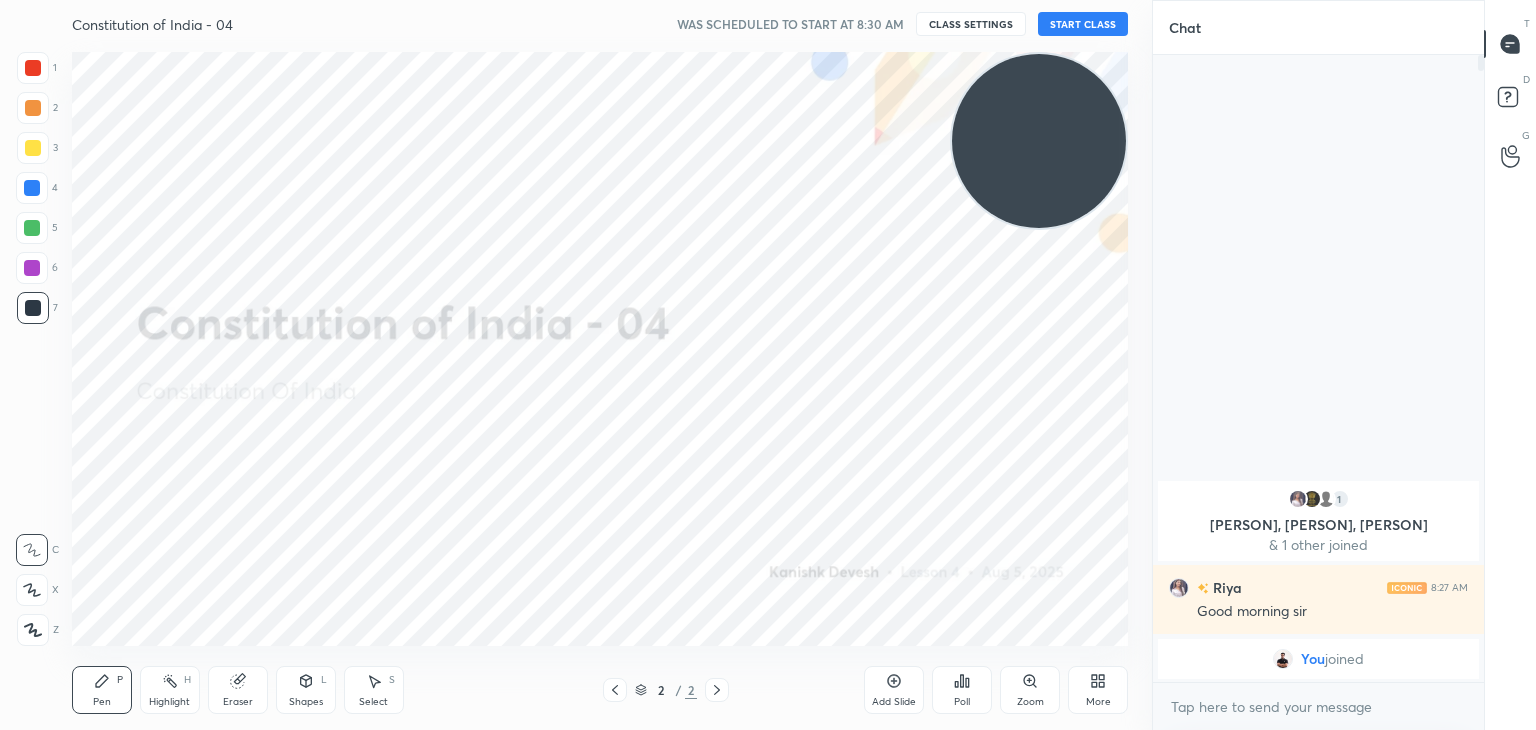 click on "START CLASS" at bounding box center [1083, 24] 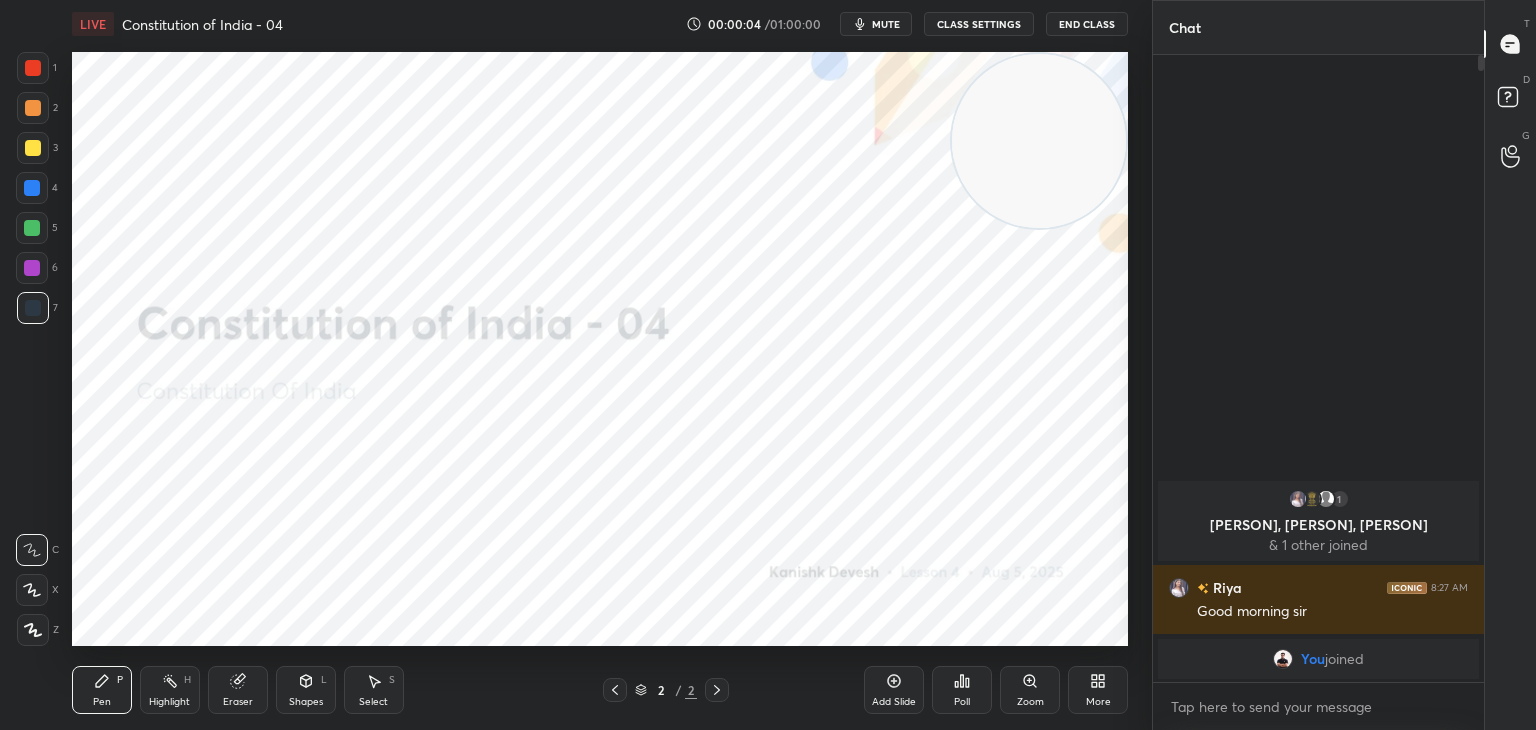 click at bounding box center [33, 68] 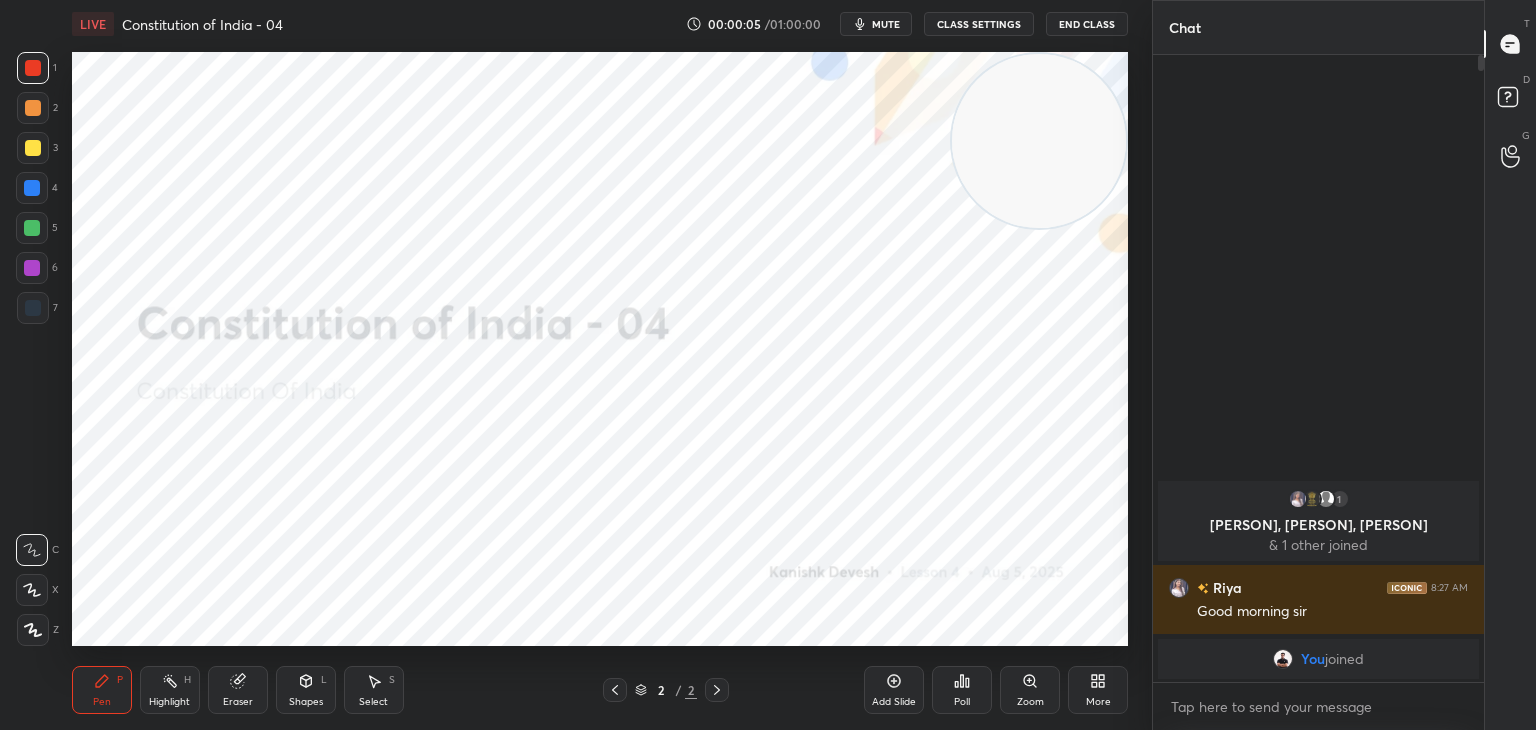 click at bounding box center (33, 630) 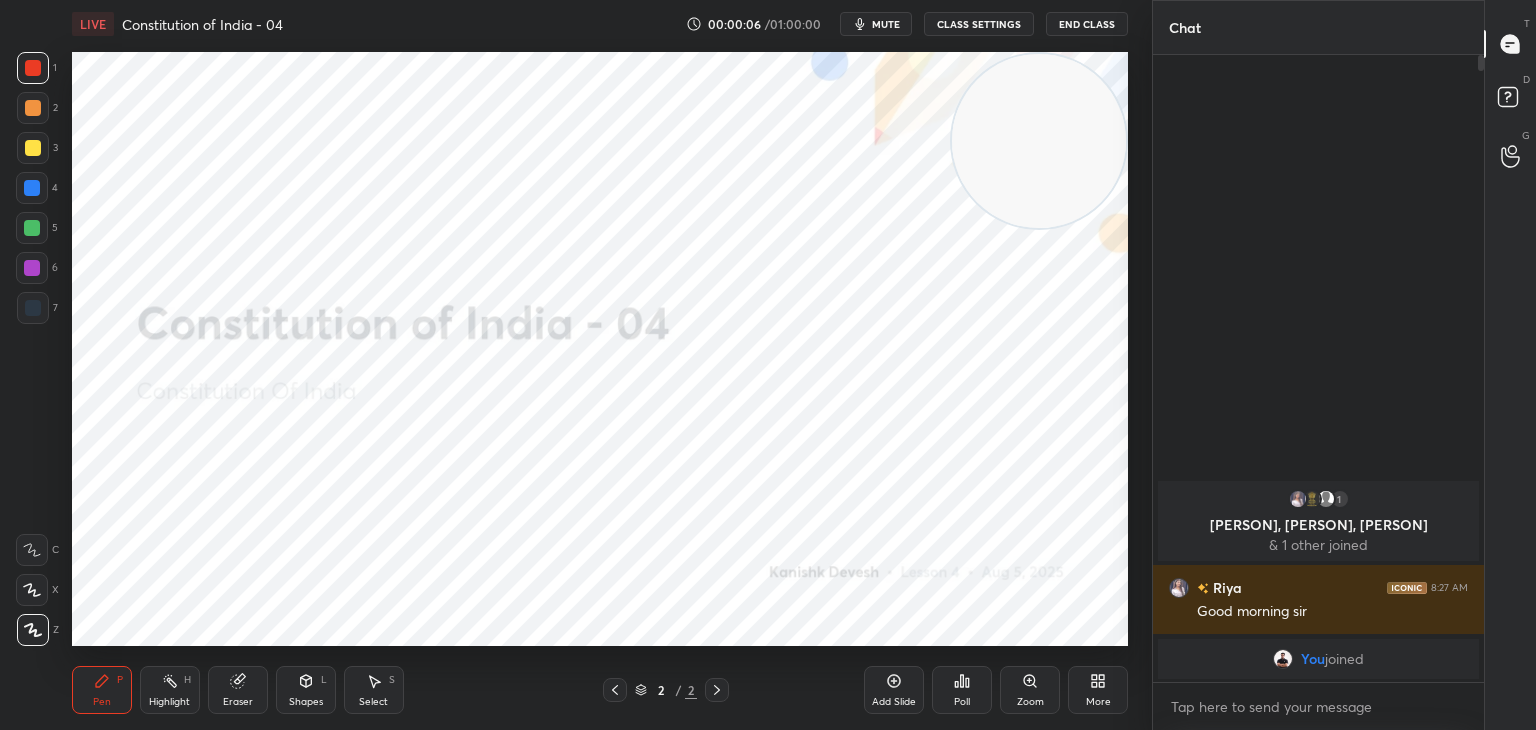 click 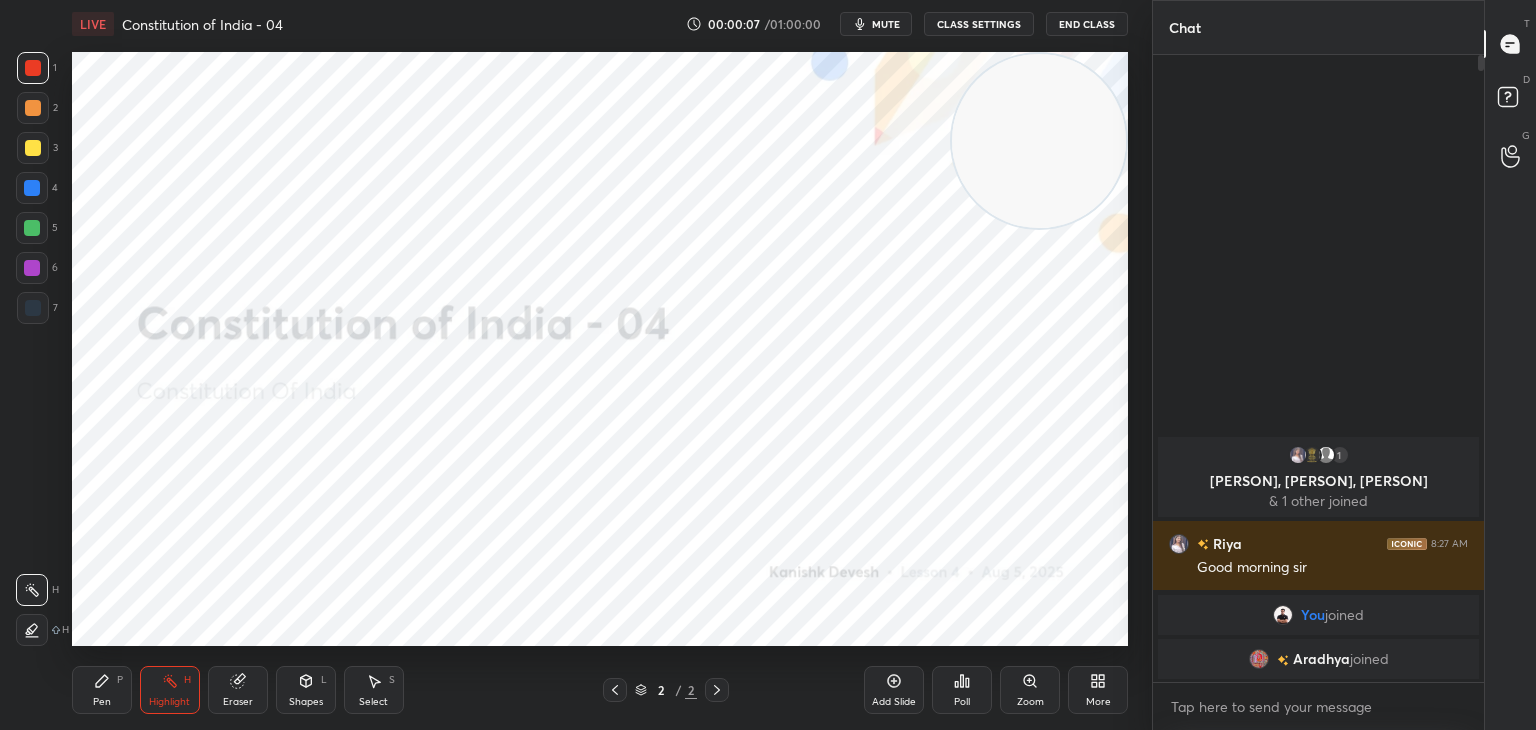 click at bounding box center (32, 630) 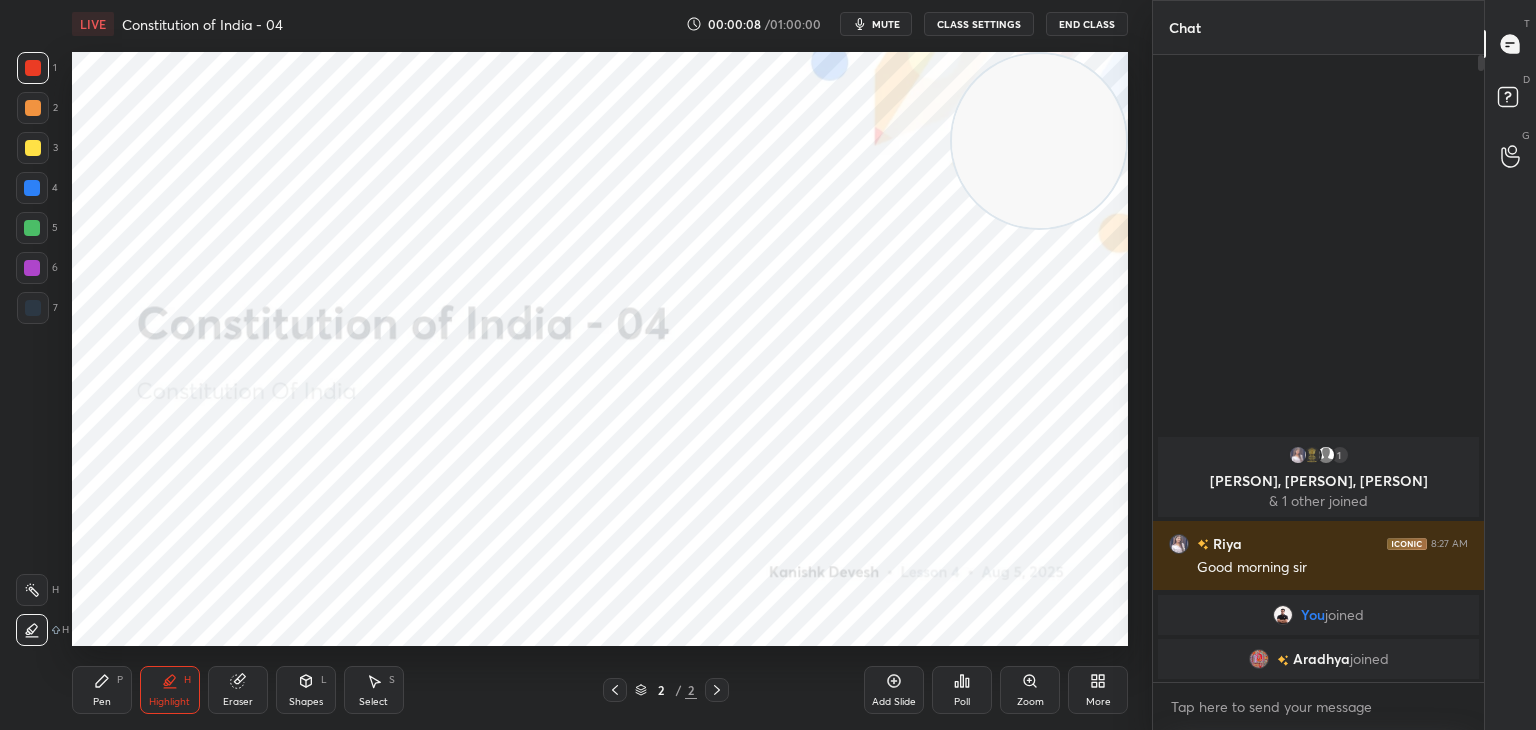 click on "Eraser" at bounding box center (238, 690) 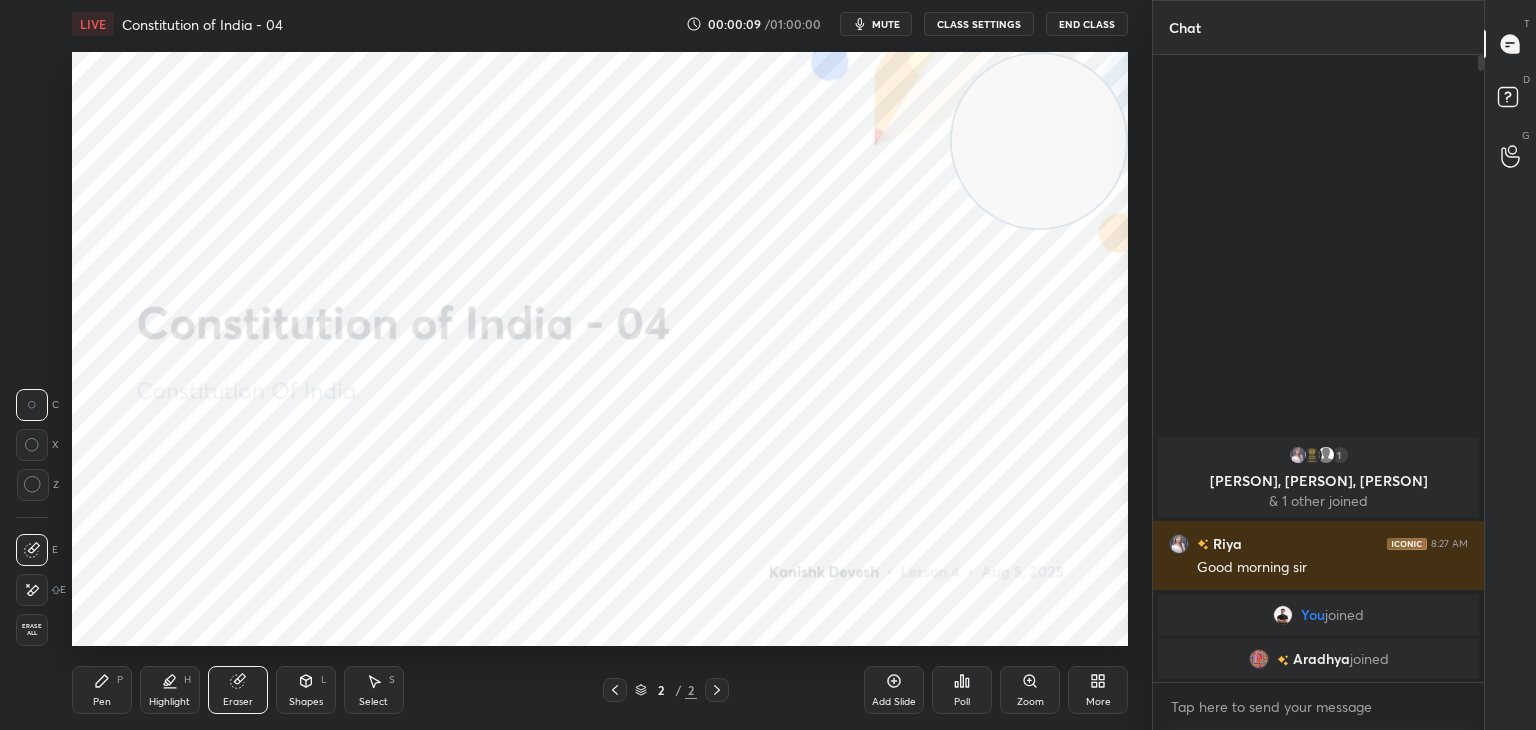 click 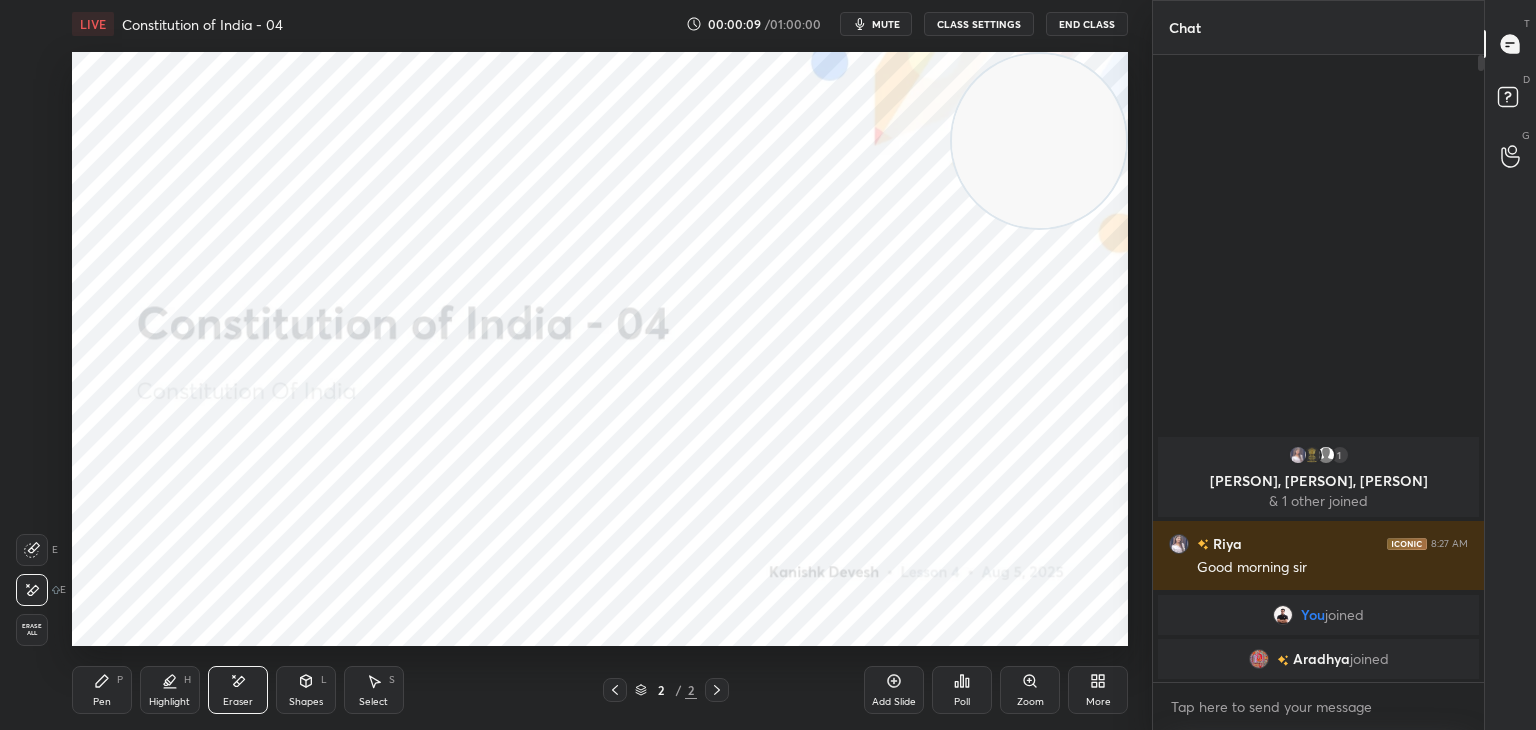 click 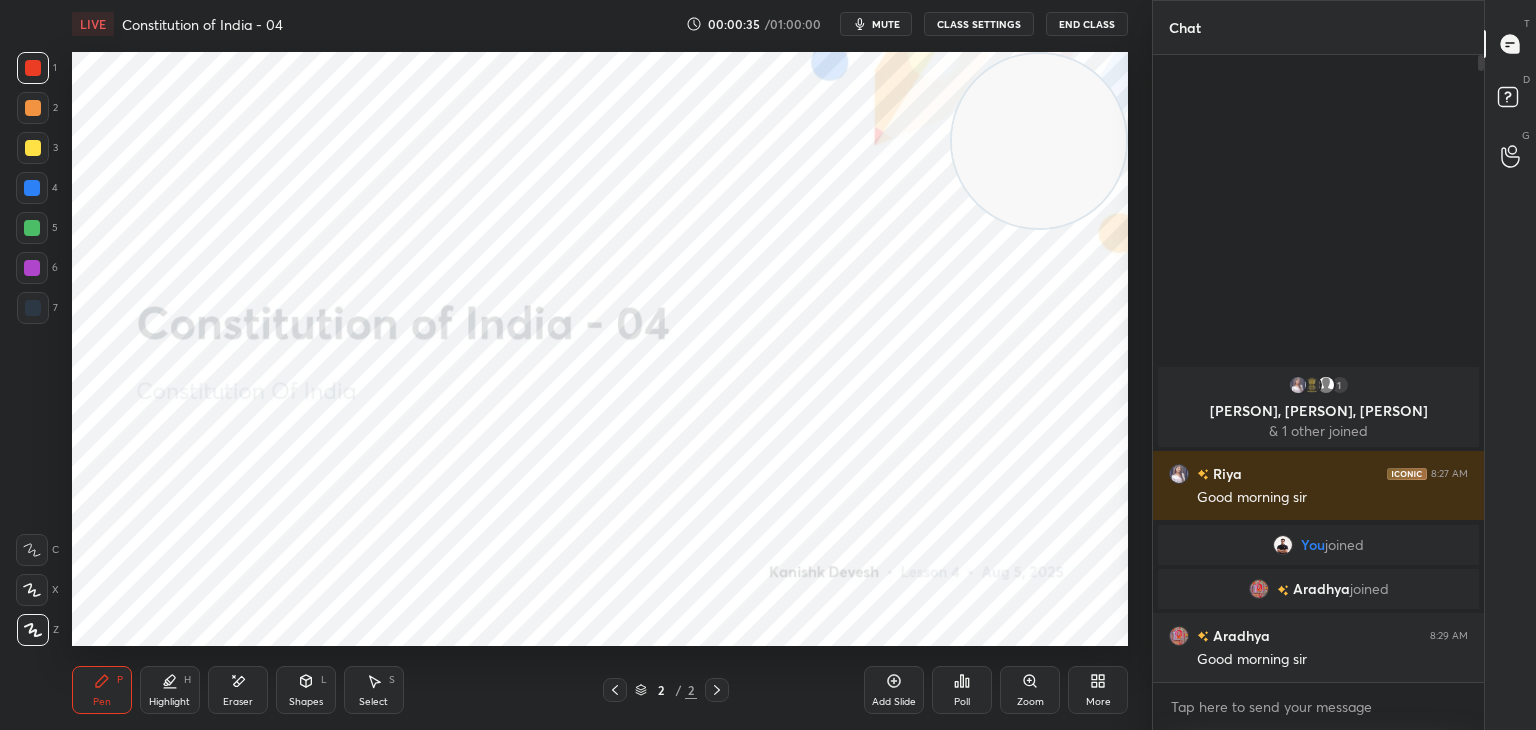 click 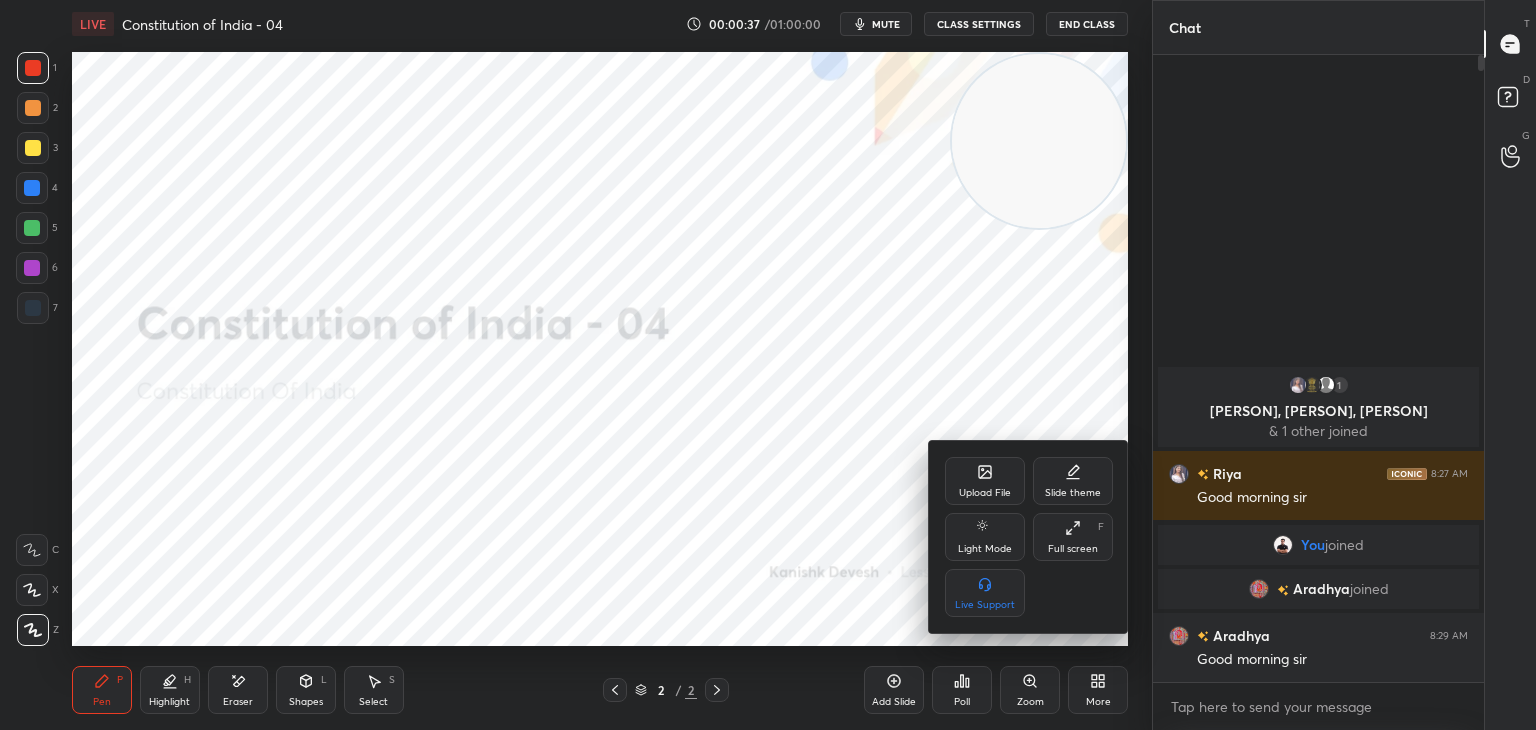 click 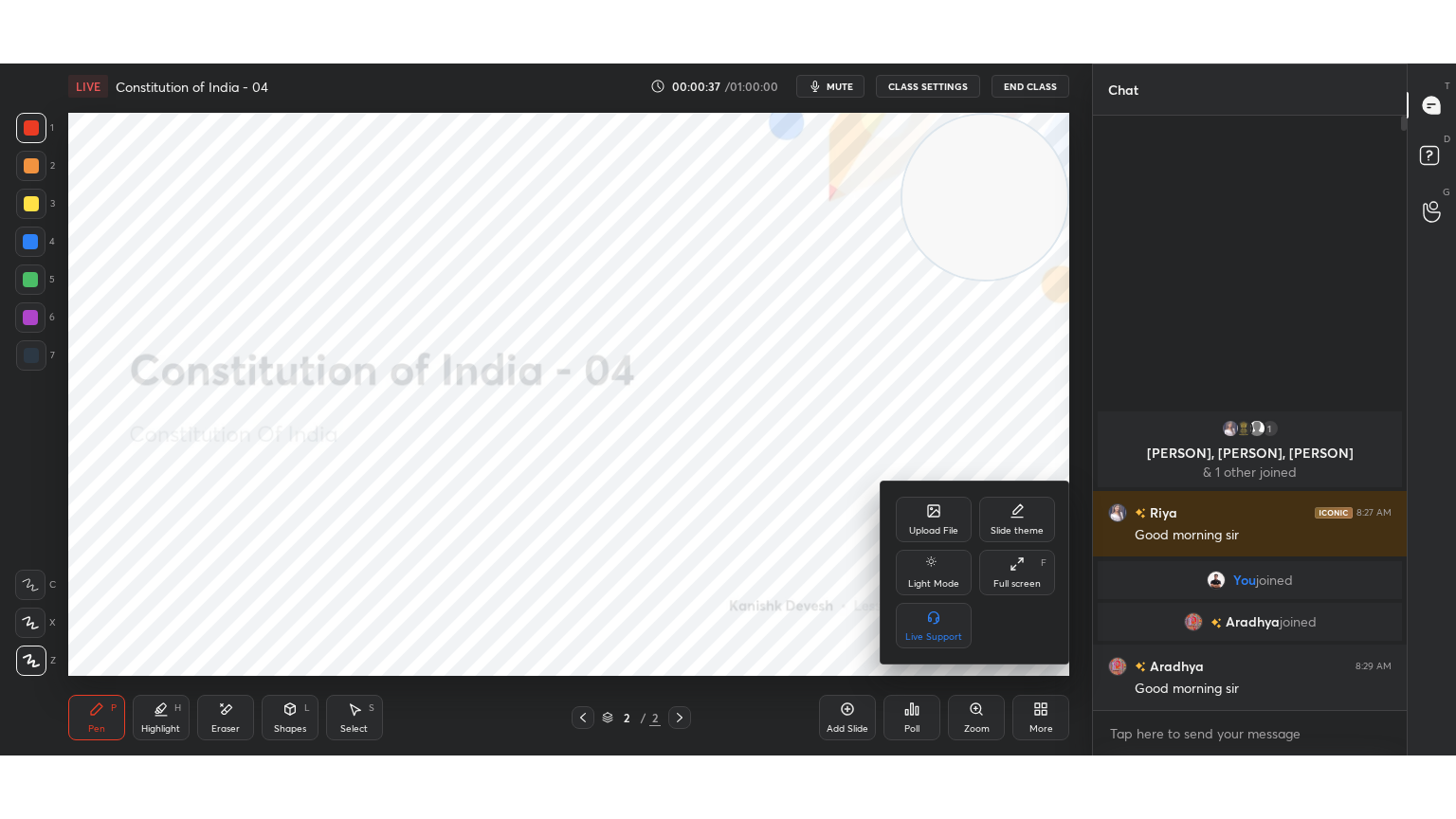scroll, scrollTop: 94094, scrollLeft: 93776, axis: both 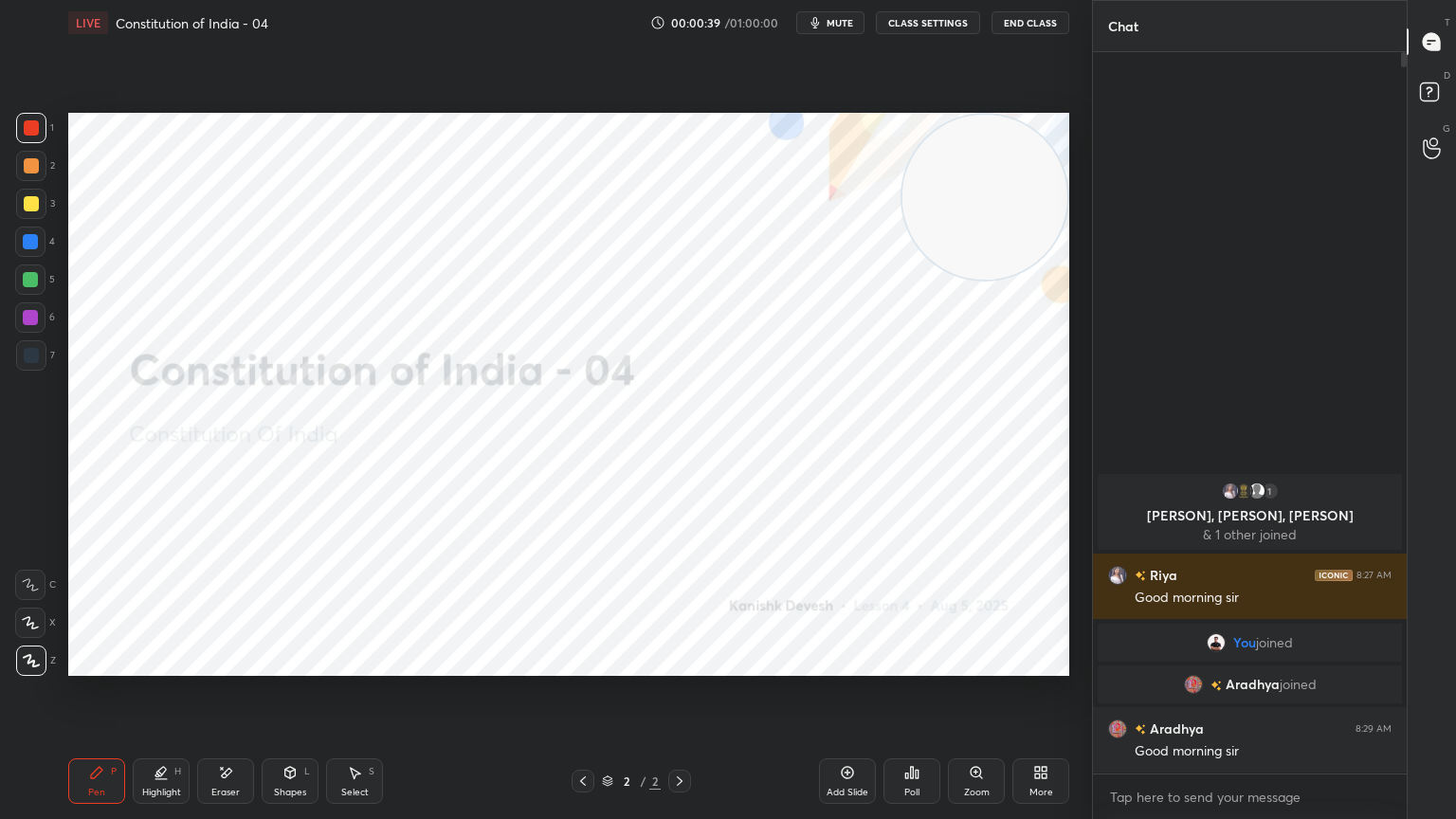 click on "Pen P" at bounding box center [97, 781] 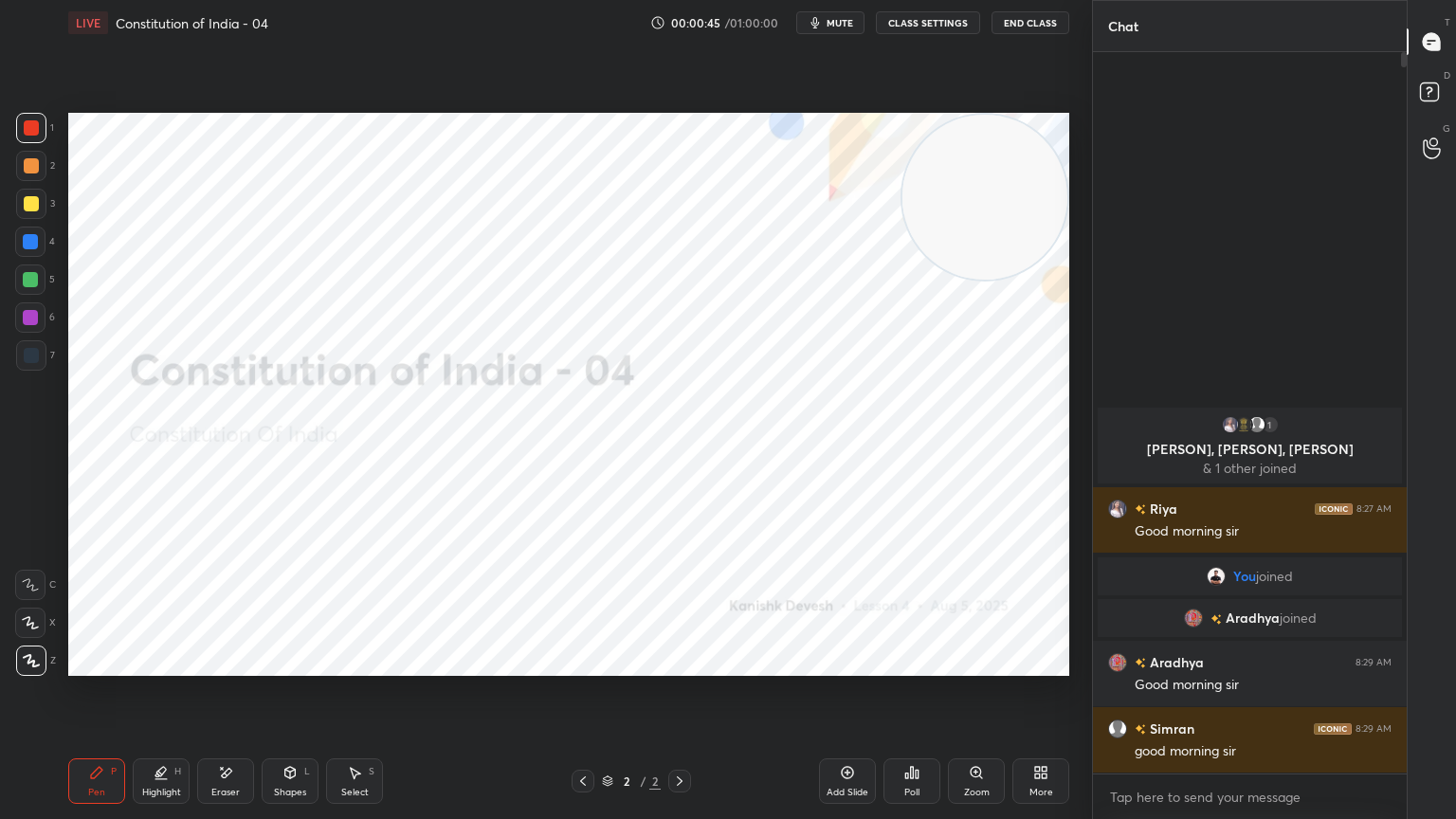 drag, startPoint x: 227, startPoint y: 770, endPoint x: 250, endPoint y: 749, distance: 31.14482 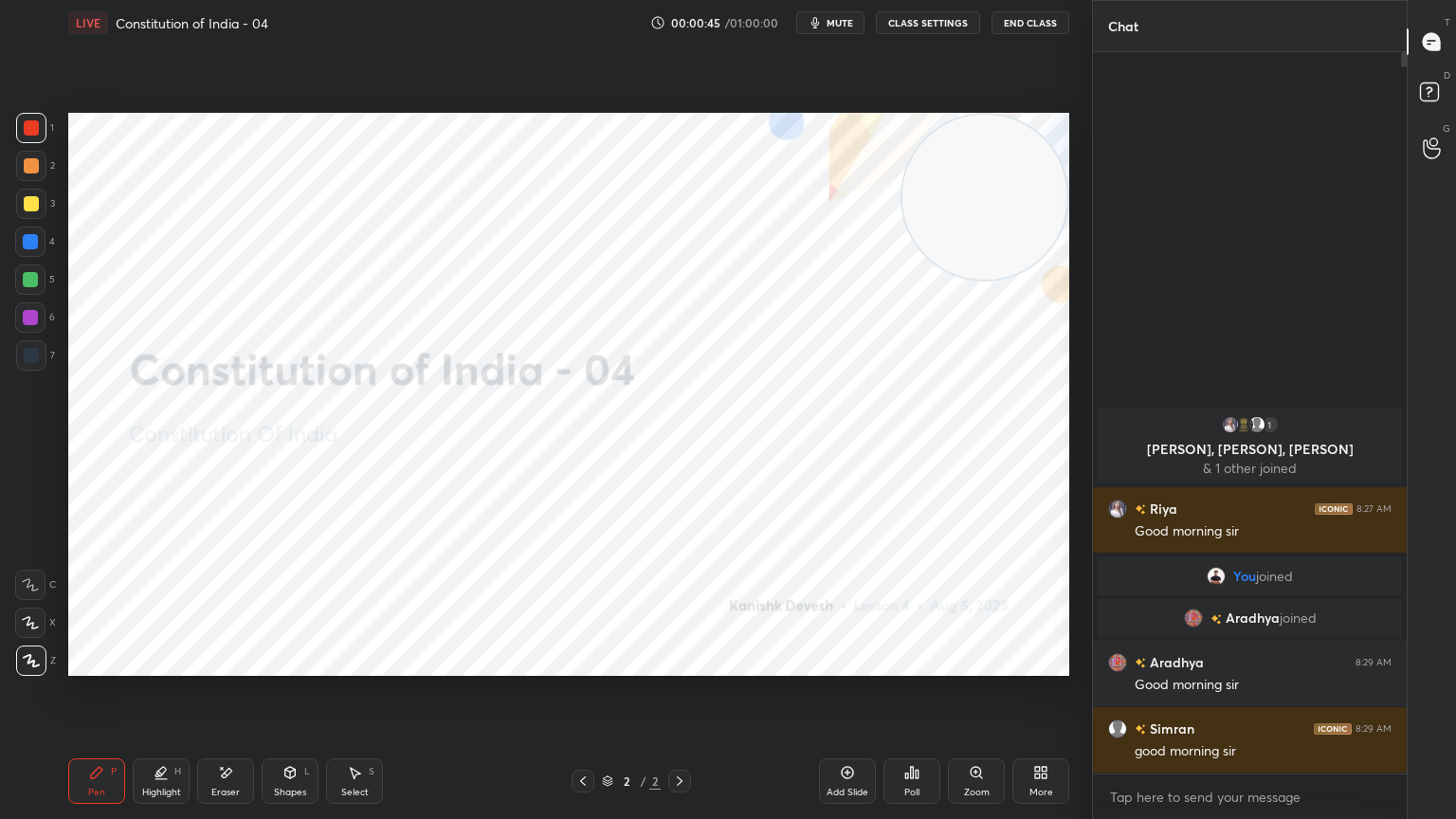 click 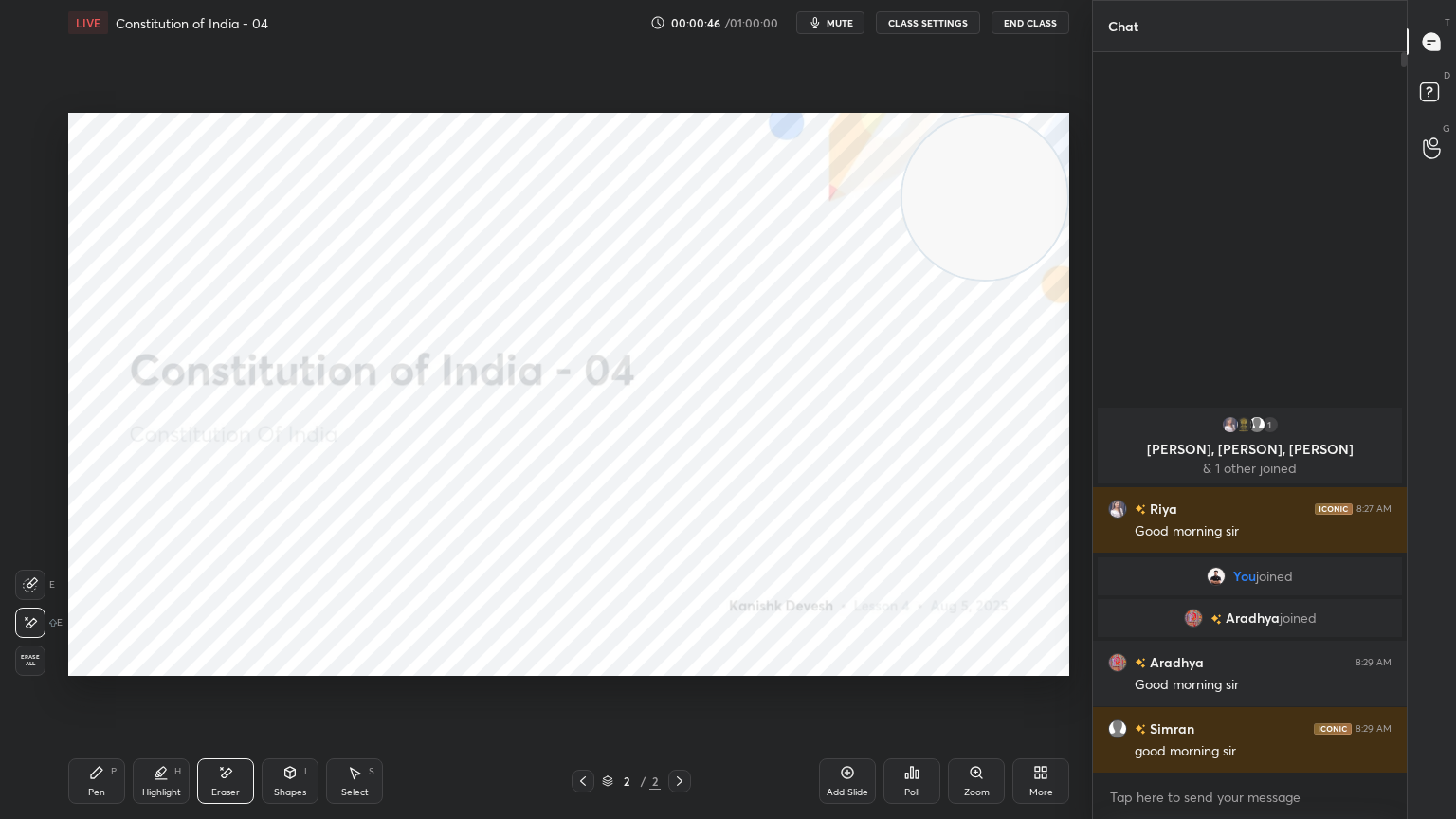 drag, startPoint x: 95, startPoint y: 777, endPoint x: 97, endPoint y: 763, distance: 14.142136 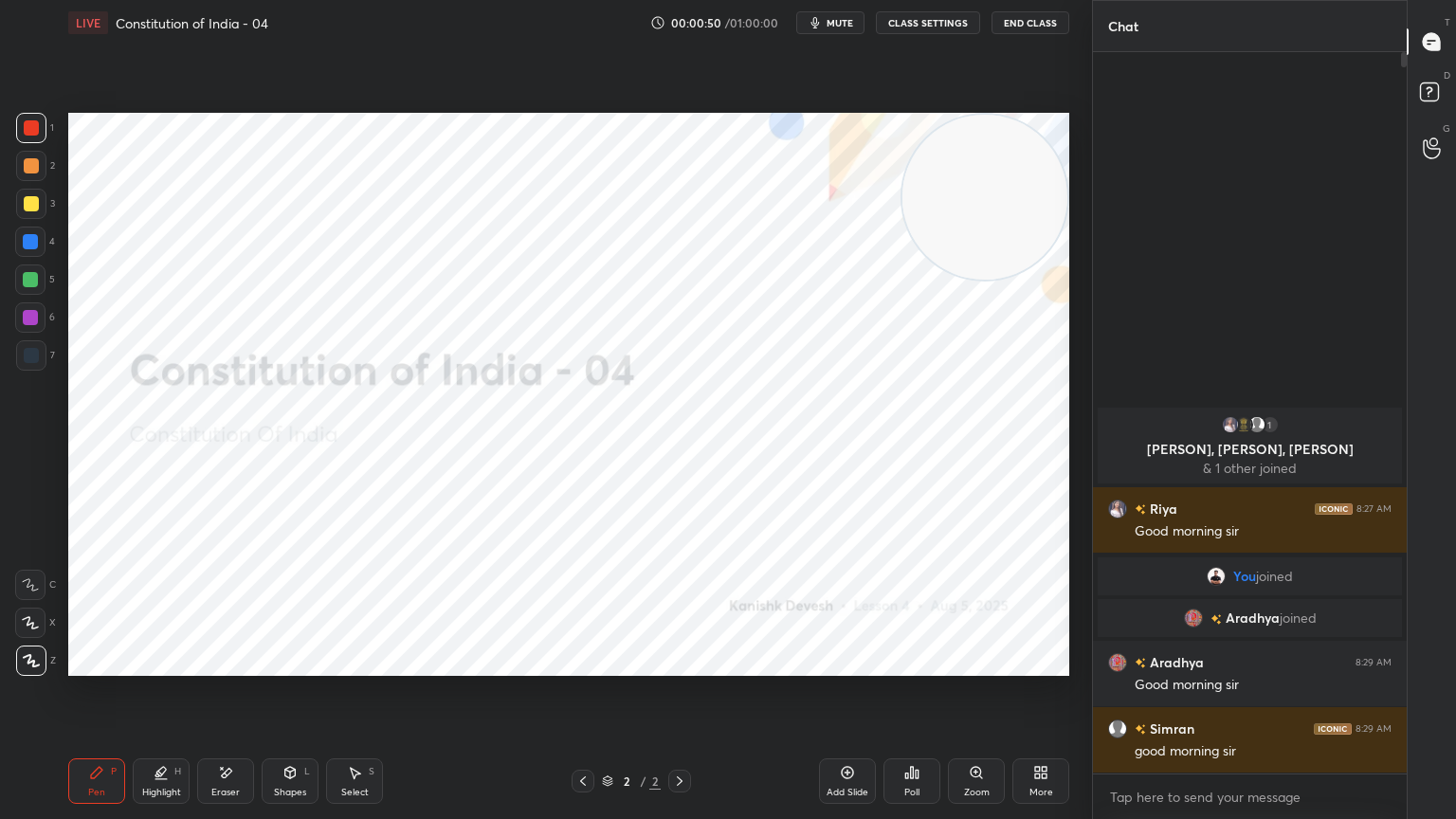 drag, startPoint x: 208, startPoint y: 775, endPoint x: 209, endPoint y: 692, distance: 83.006024 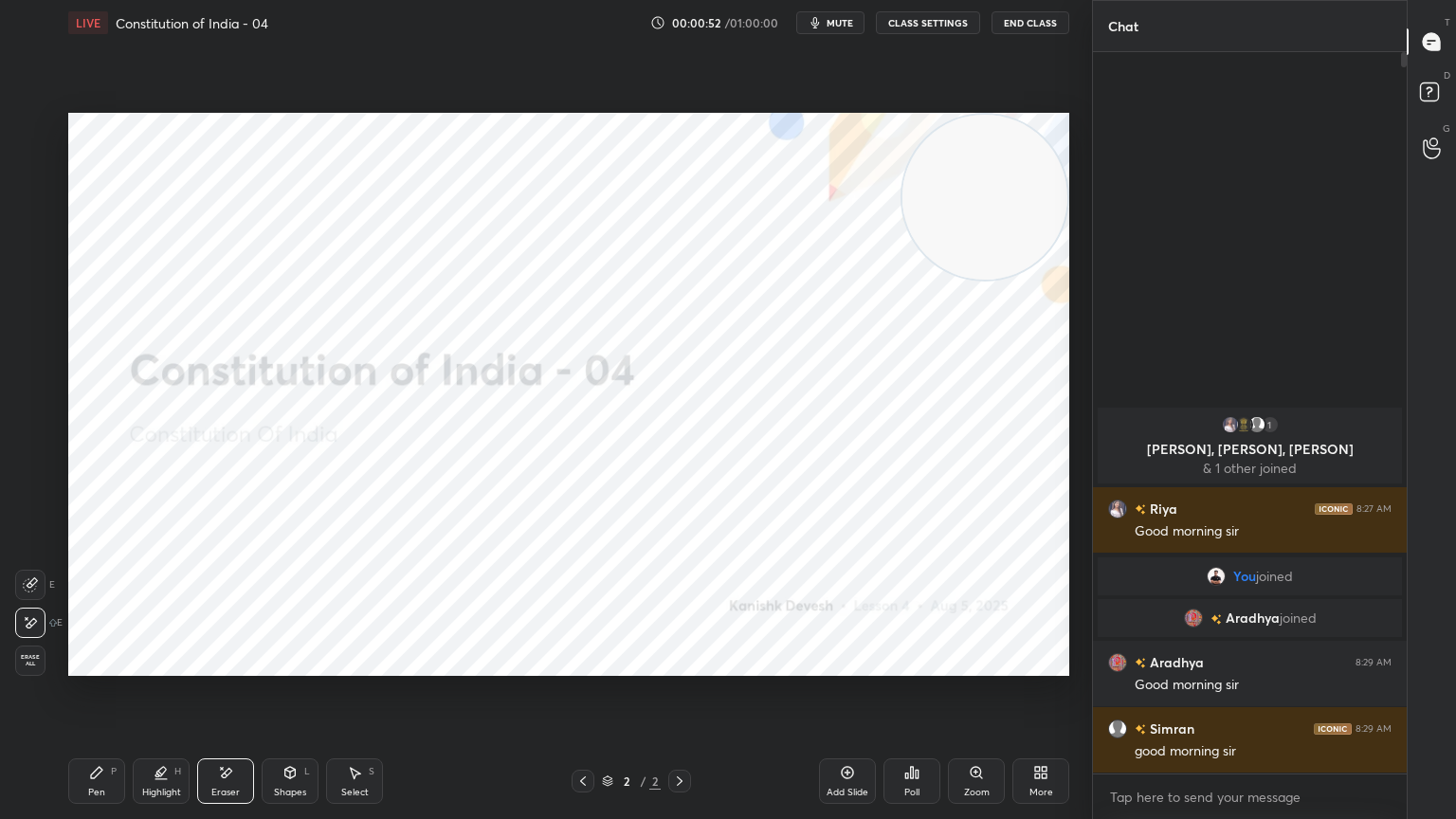 click on "Pen" at bounding box center (97, 792) 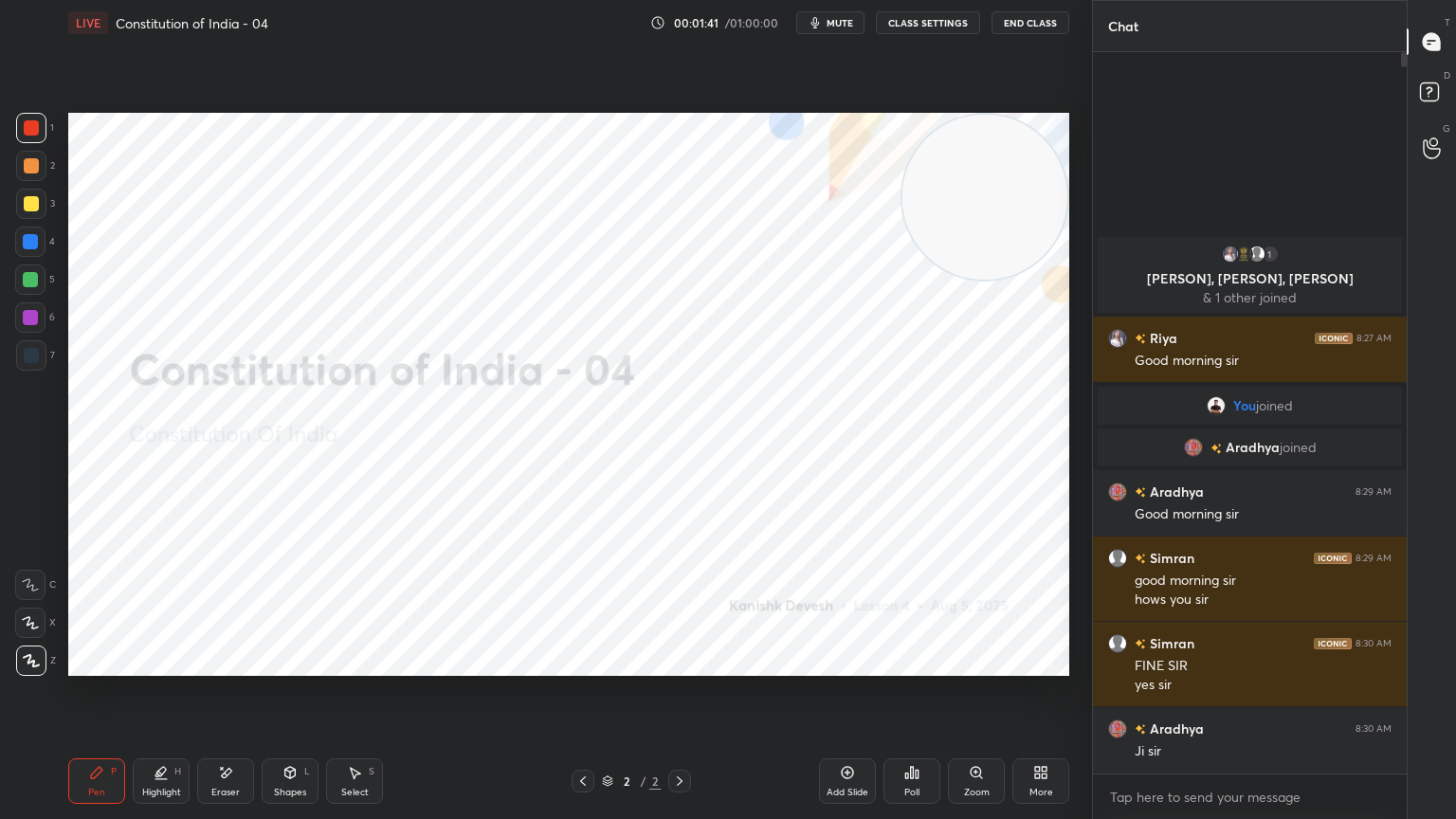 click 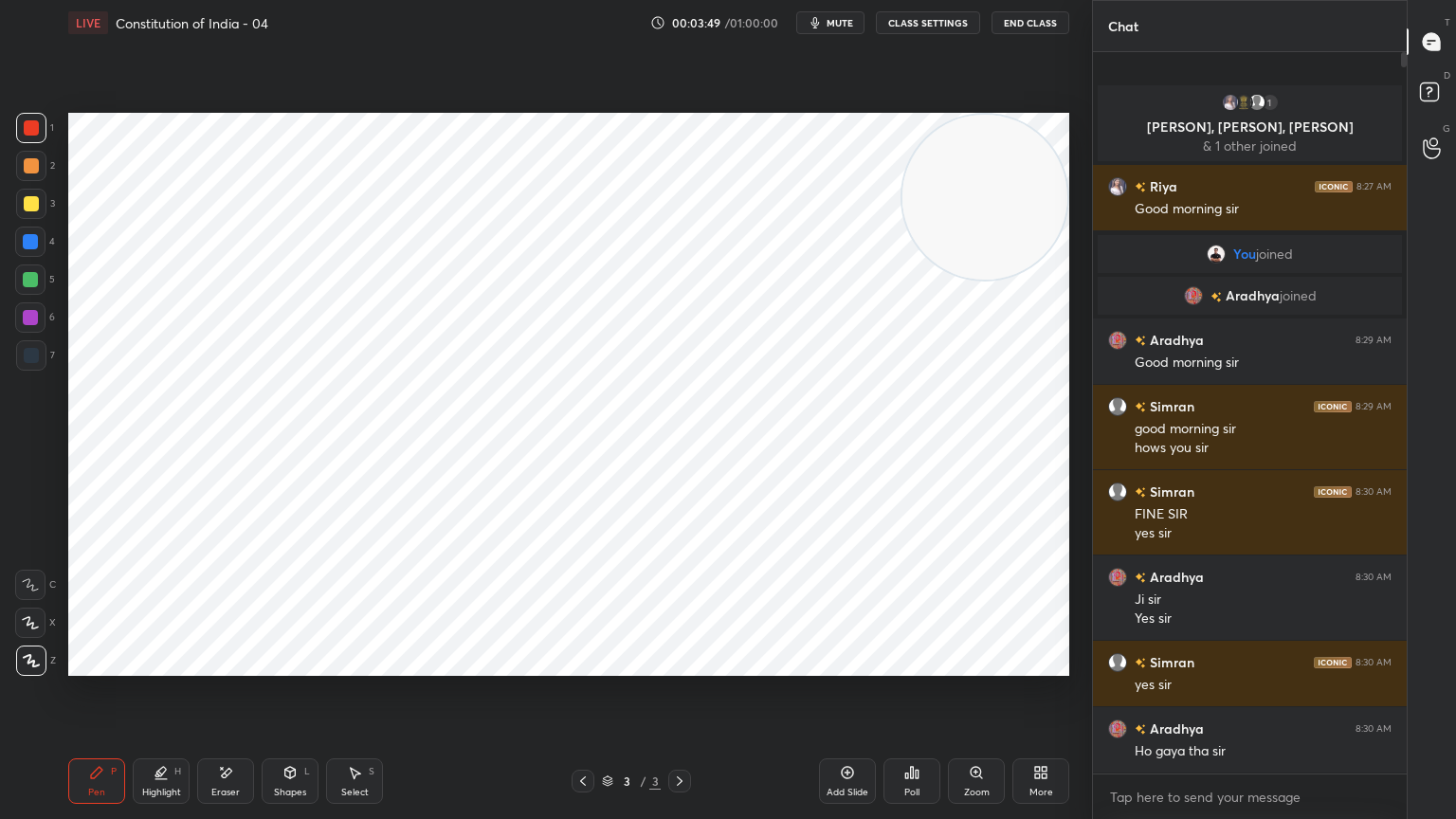 click at bounding box center [30, 318] 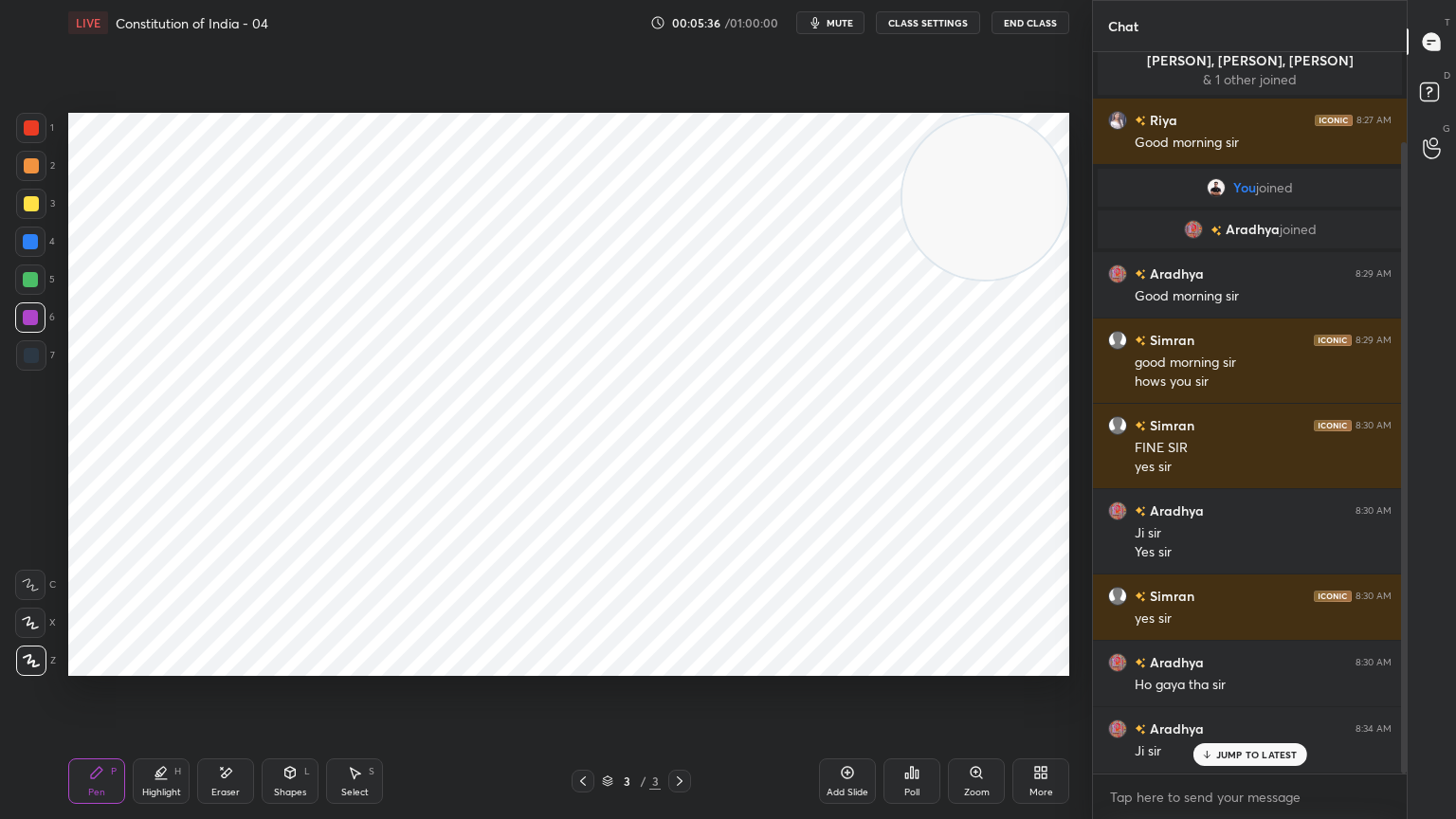 scroll, scrollTop: 102, scrollLeft: 0, axis: vertical 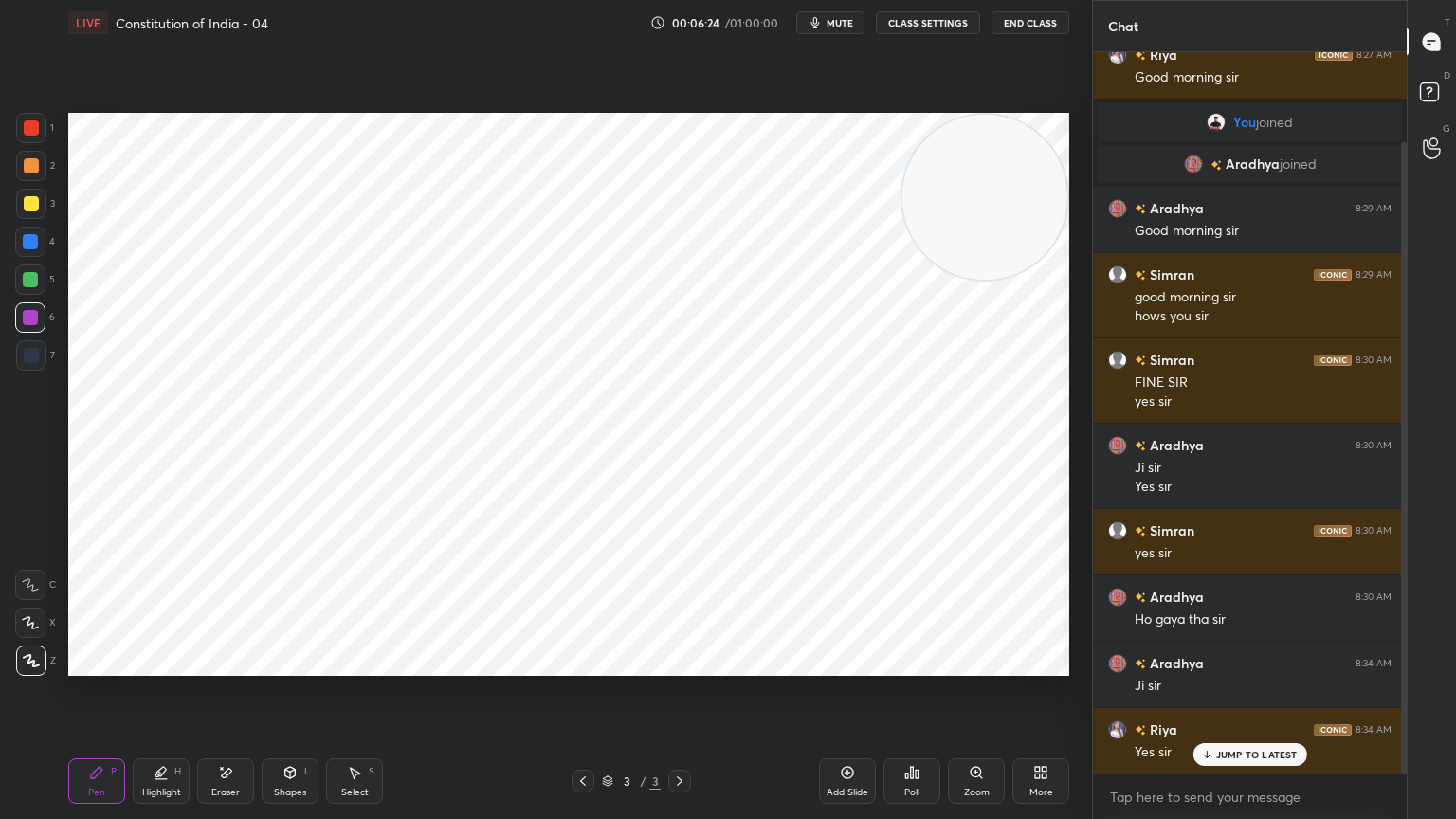 click at bounding box center [30, 280] 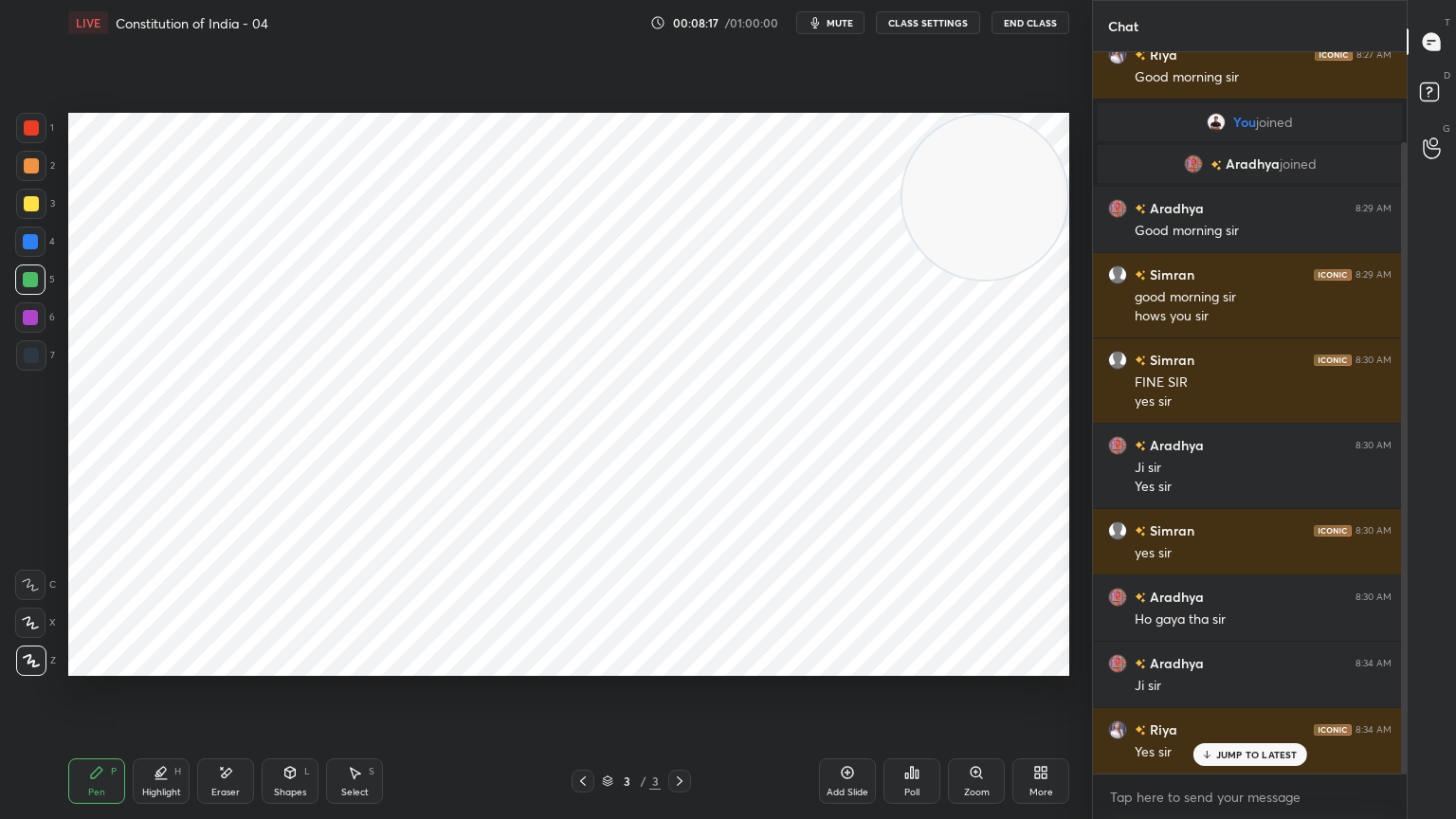 click at bounding box center [31, 128] 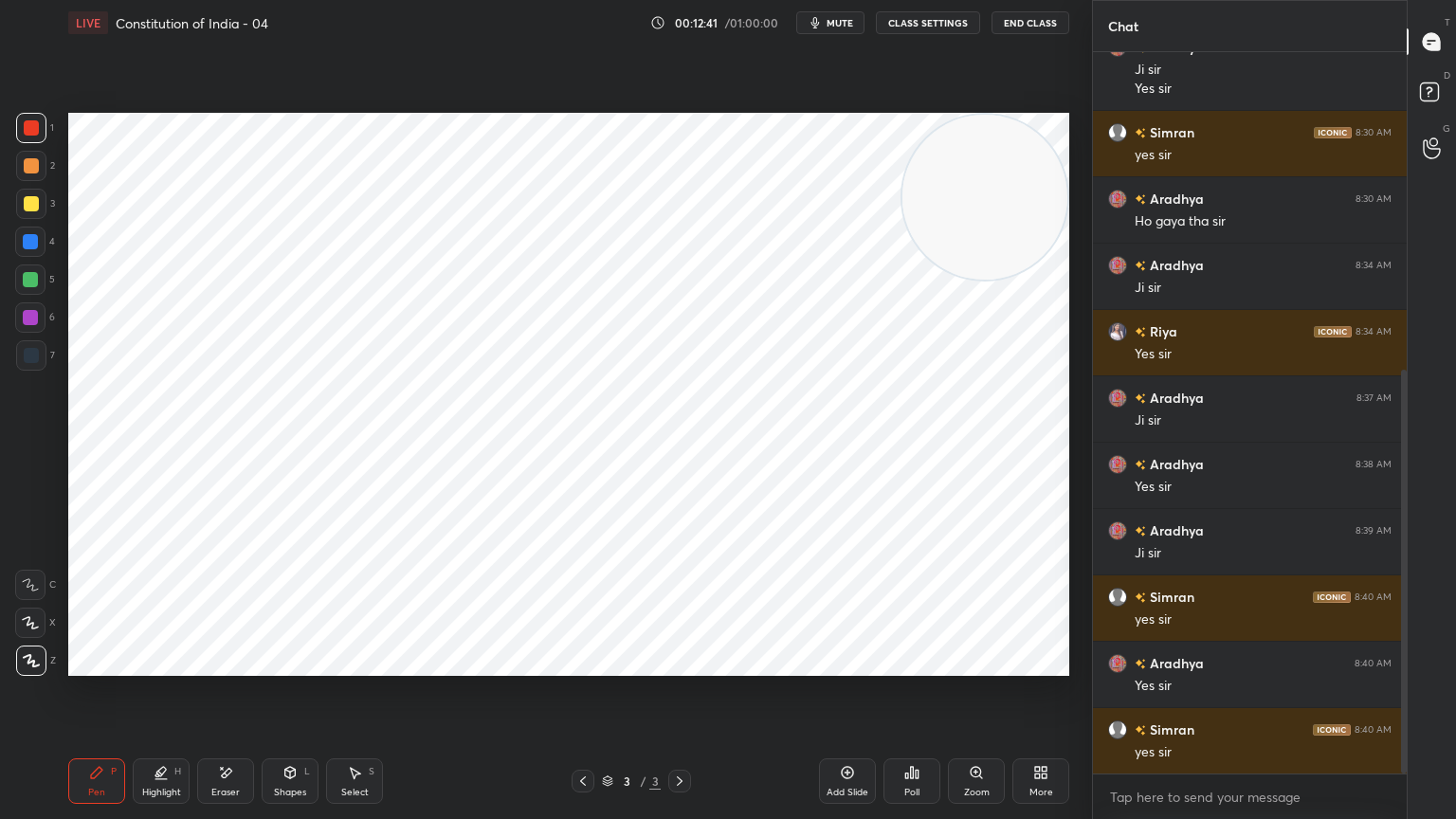 scroll, scrollTop: 568, scrollLeft: 0, axis: vertical 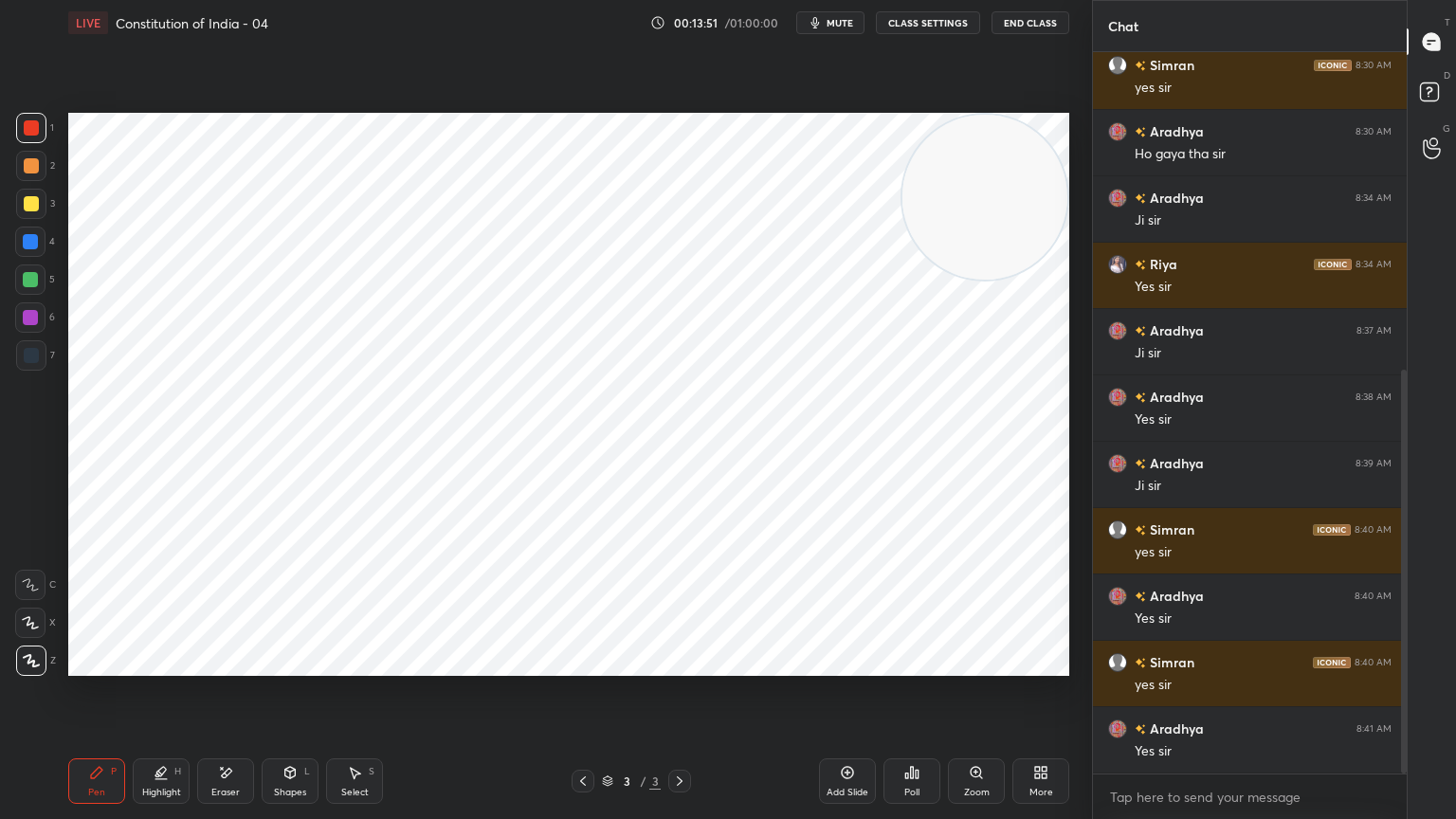 click 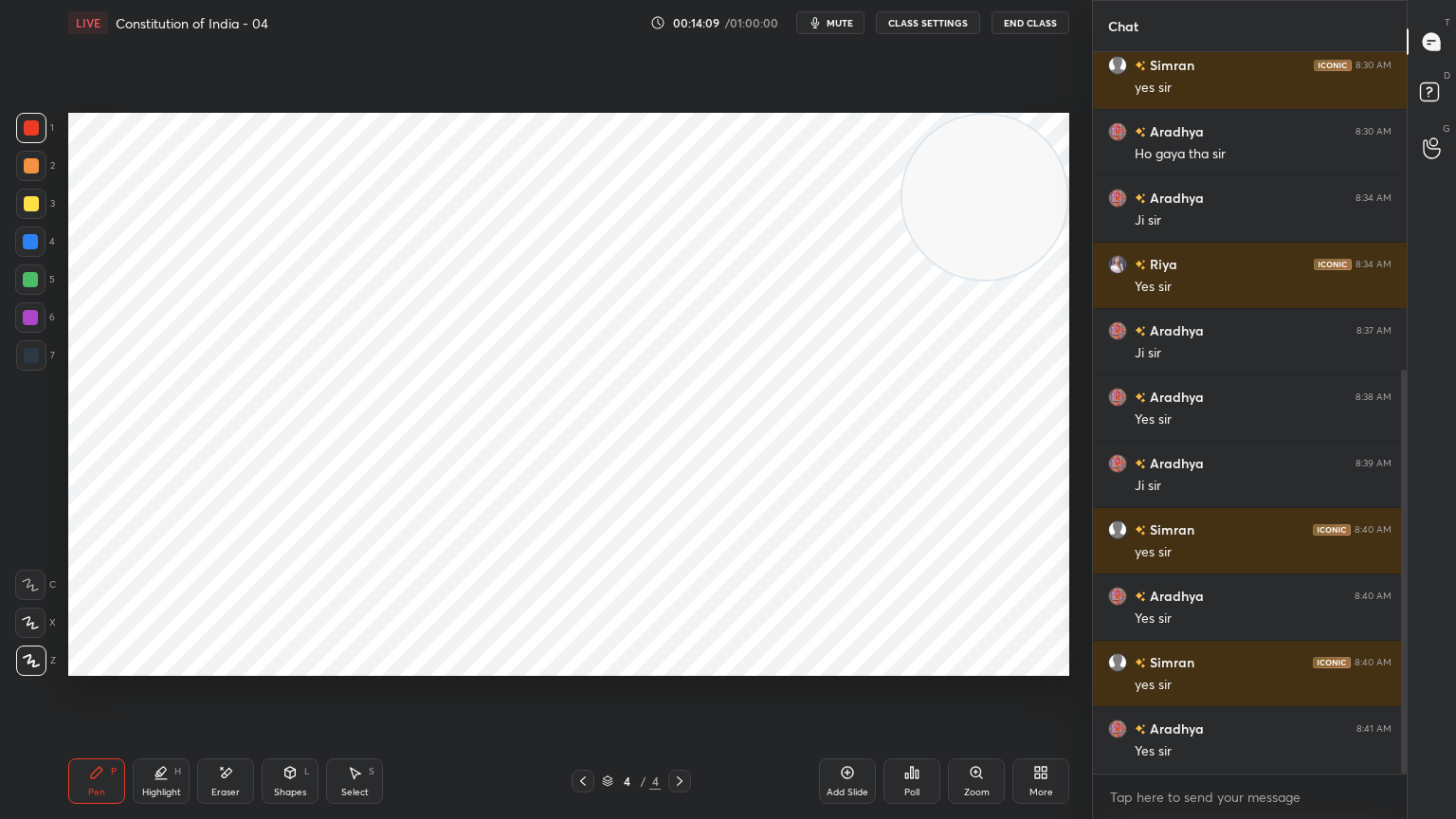 click at bounding box center (30, 318) 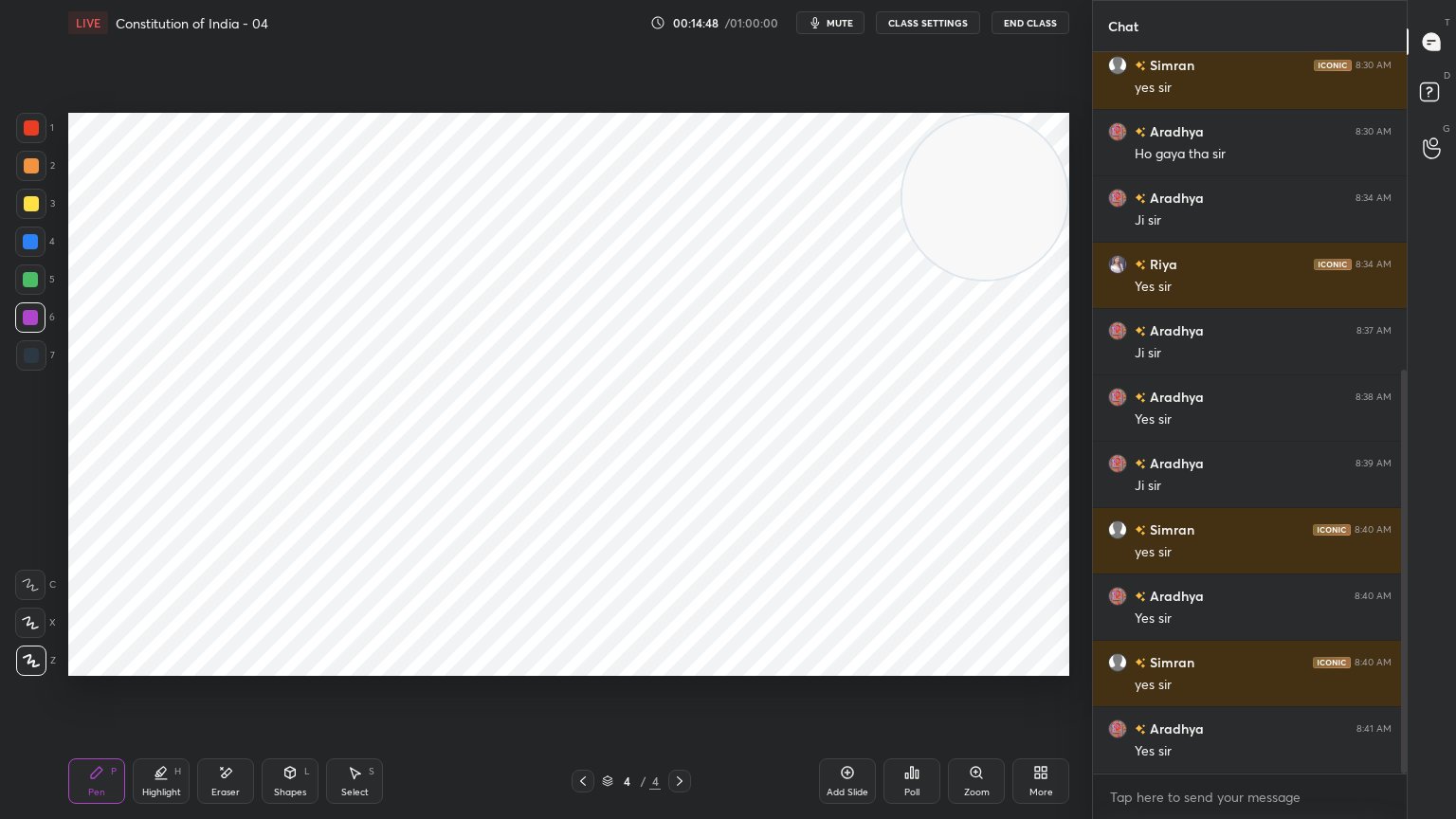 scroll, scrollTop: 633, scrollLeft: 0, axis: vertical 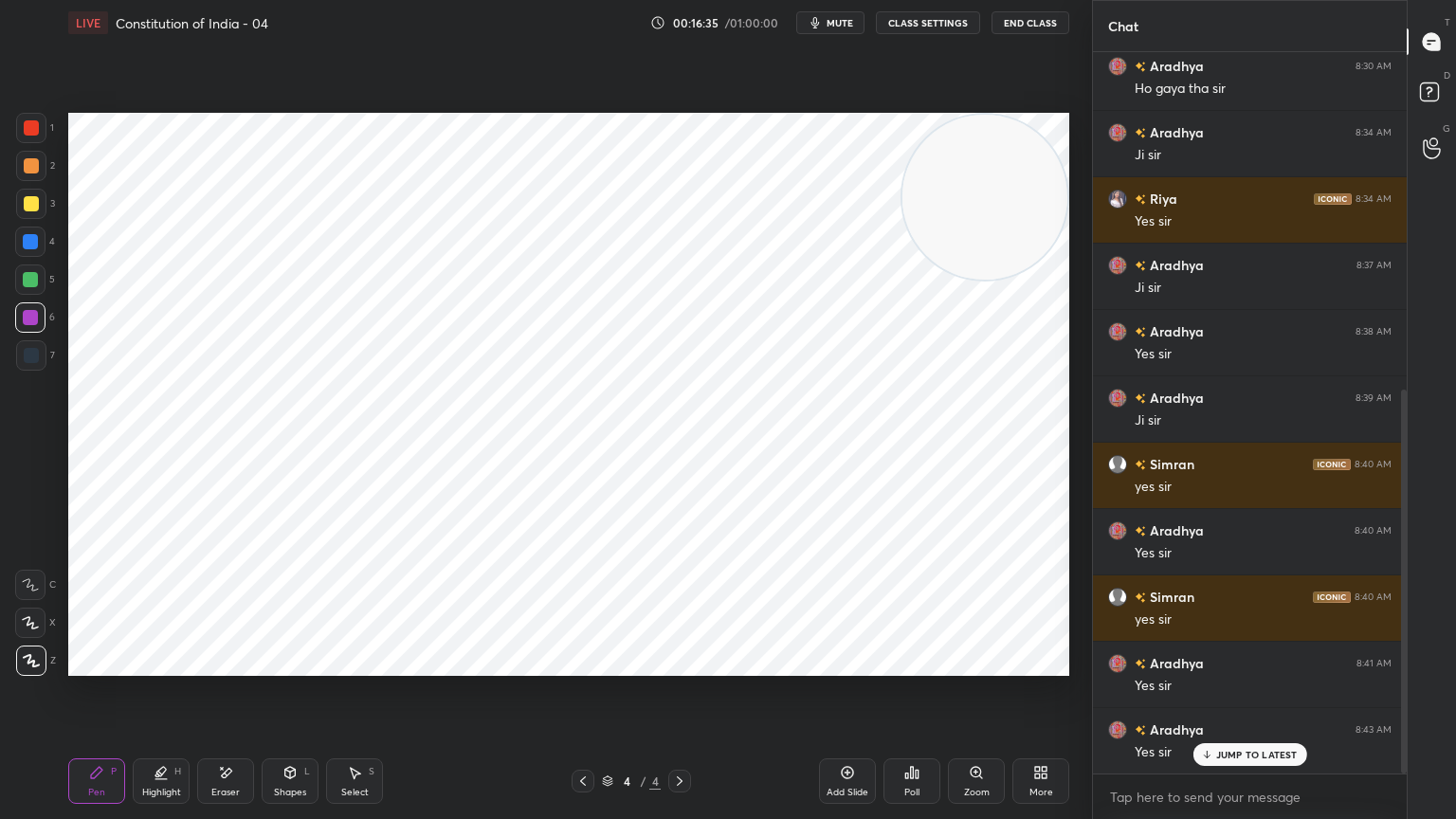 drag, startPoint x: 228, startPoint y: 778, endPoint x: 250, endPoint y: 760, distance: 28.425341 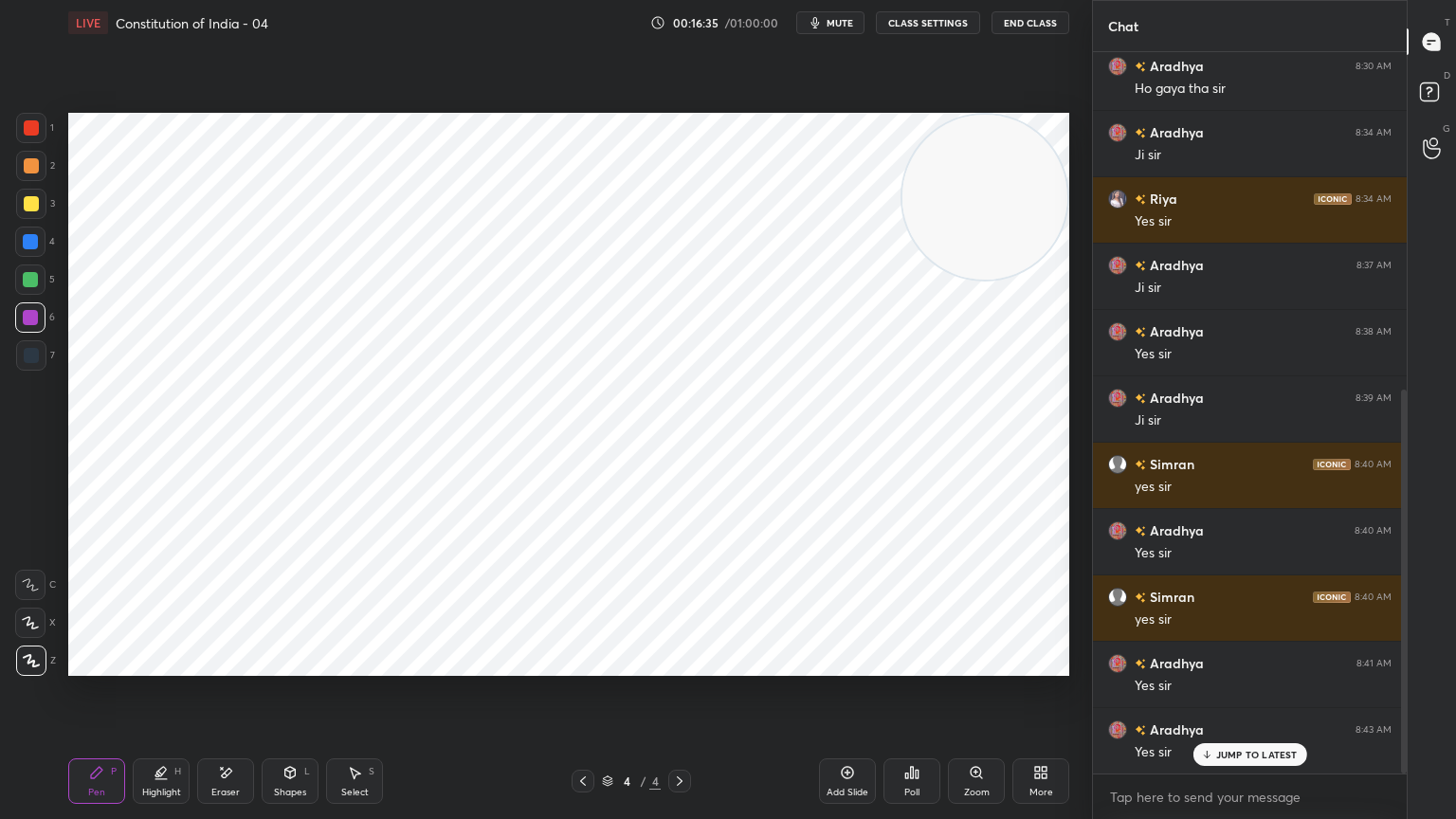 click 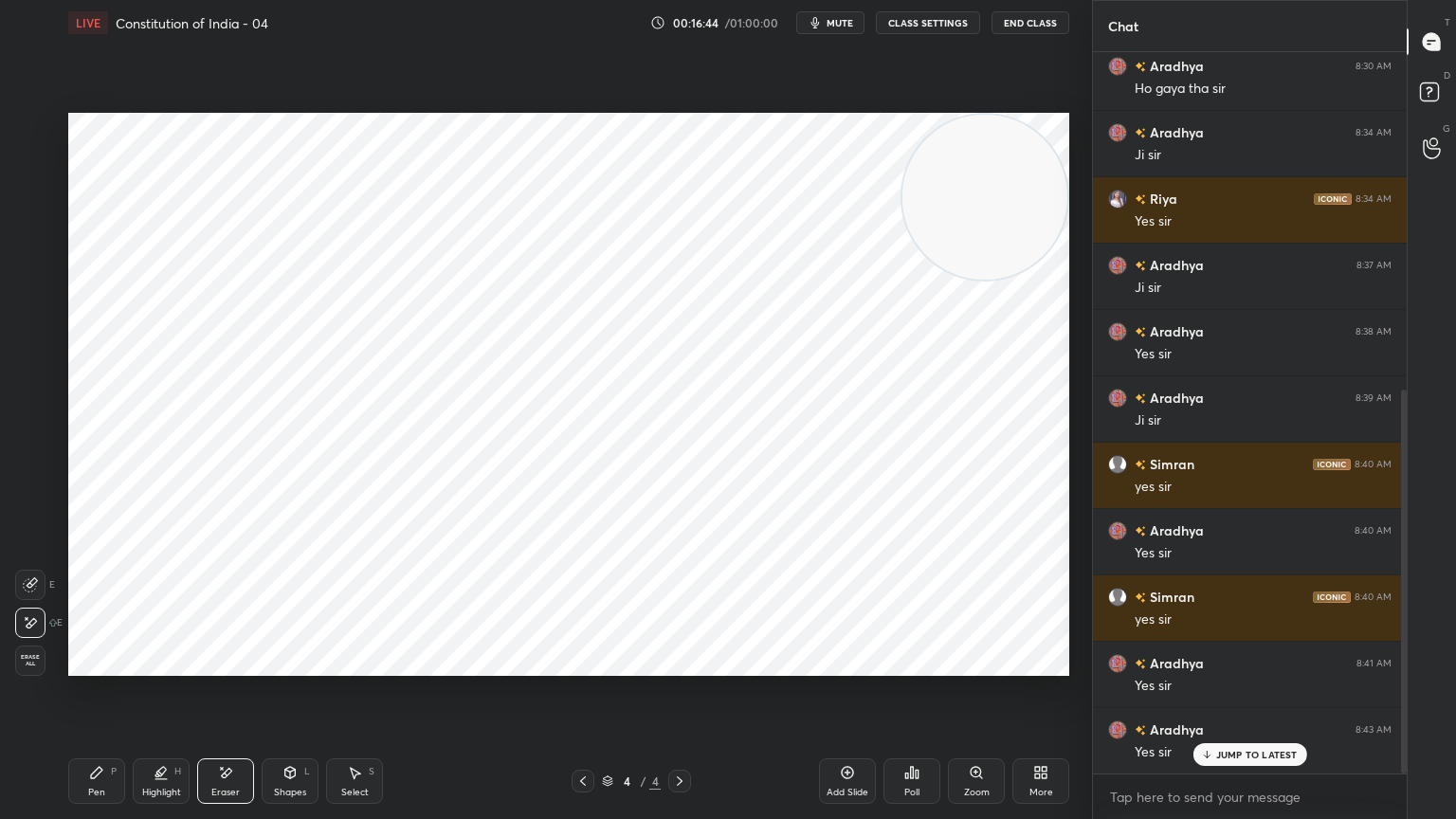 click on "Pen P" at bounding box center [97, 781] 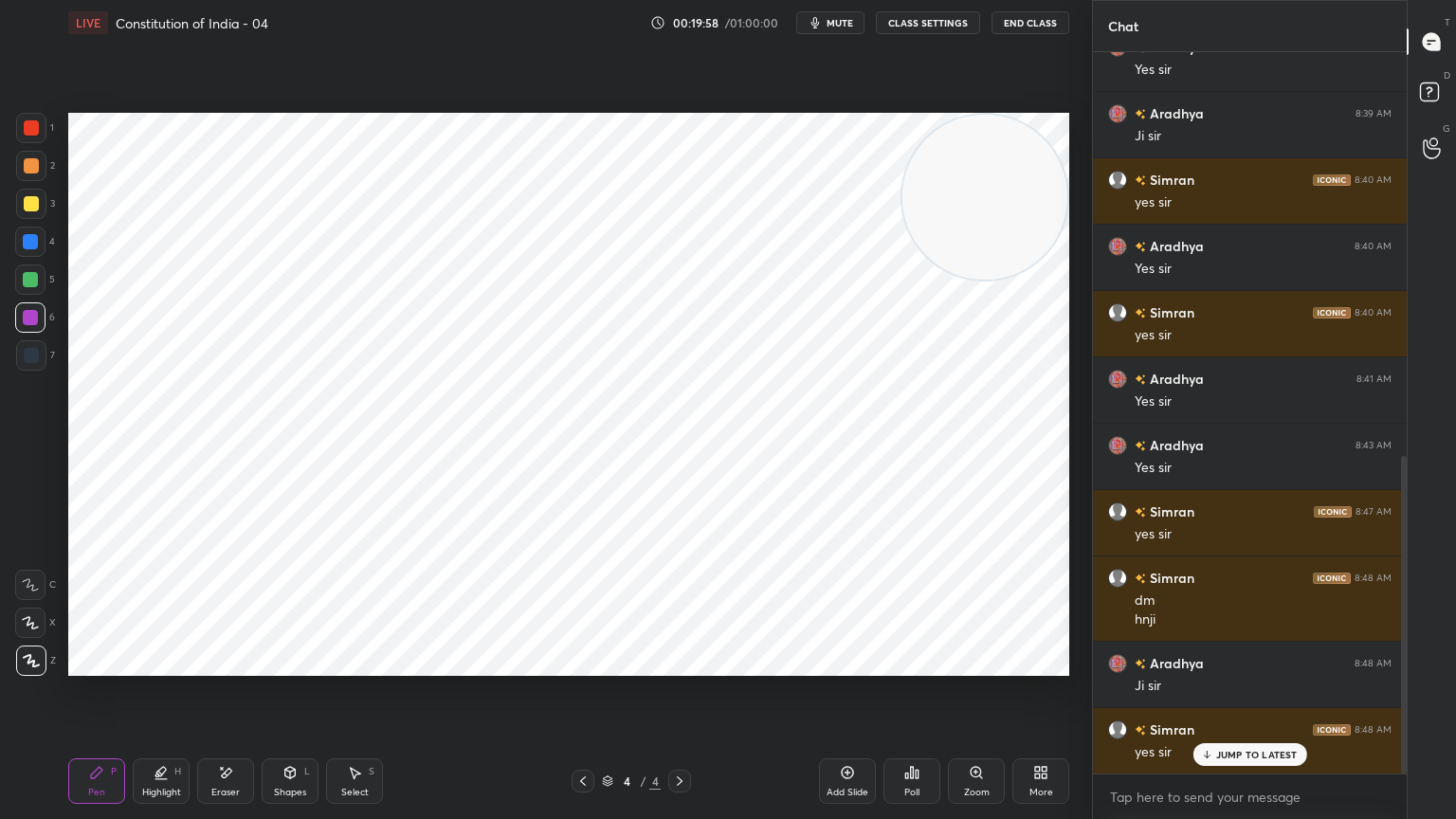 scroll, scrollTop: 937, scrollLeft: 0, axis: vertical 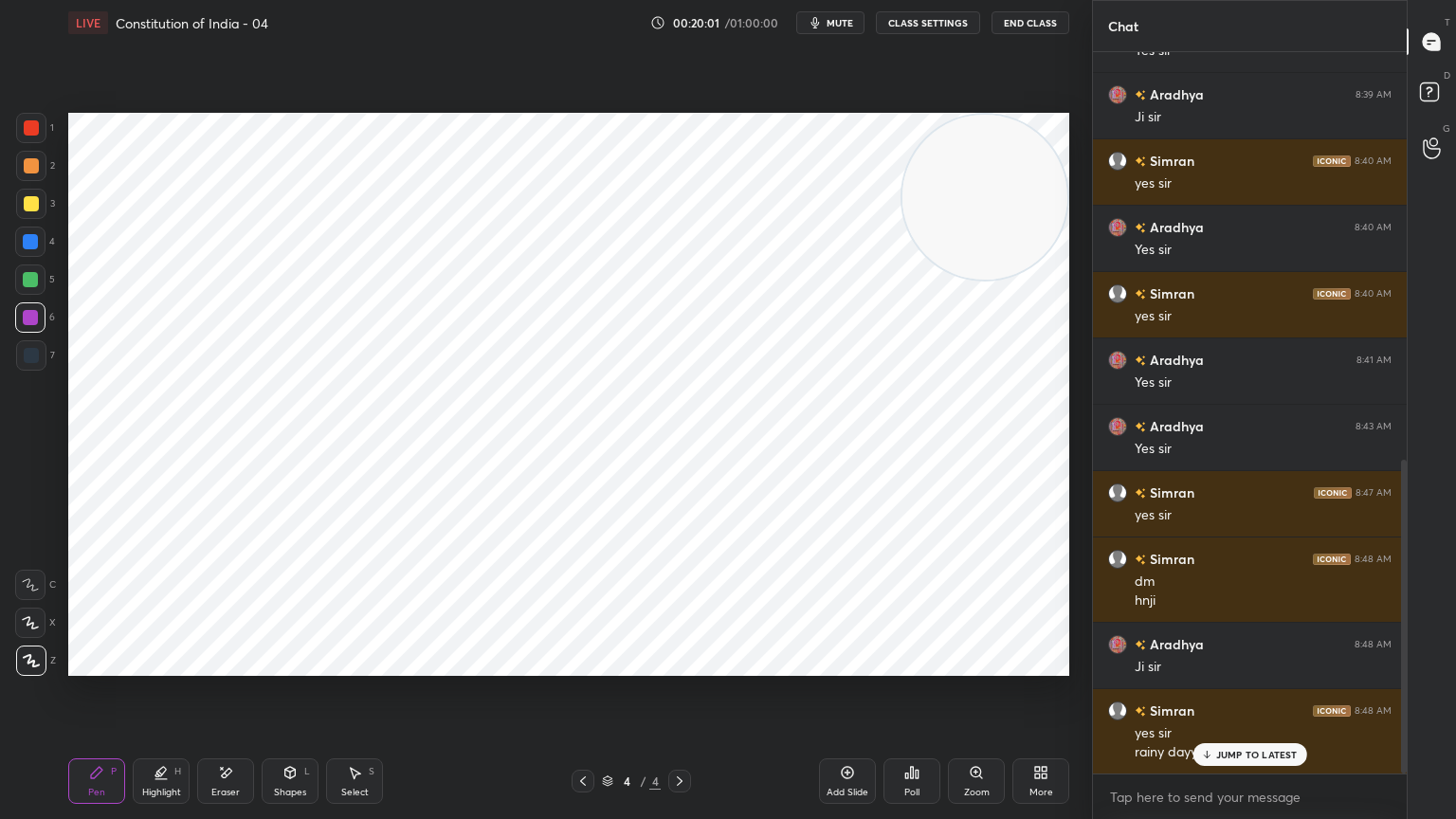 click 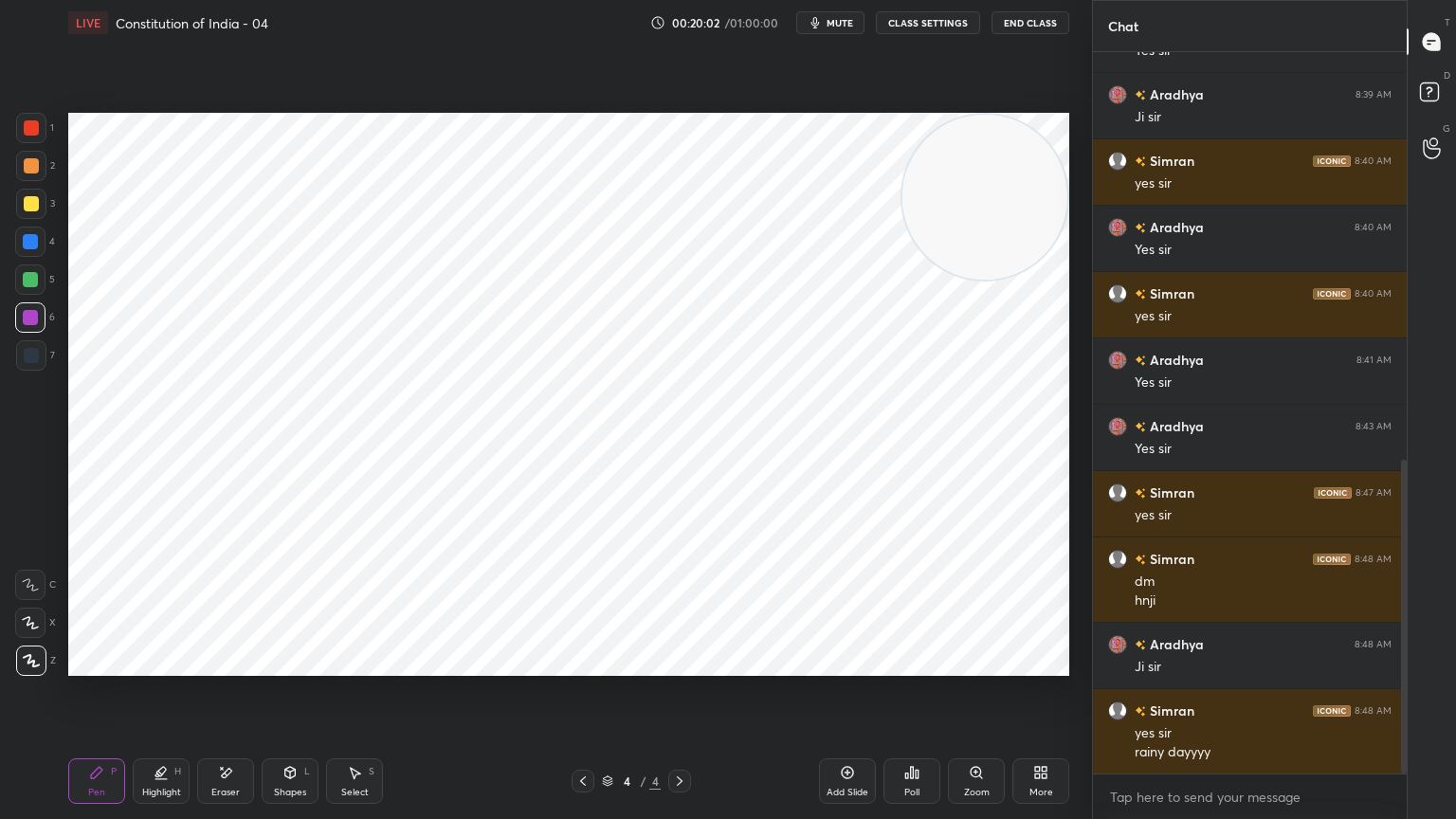 drag, startPoint x: 224, startPoint y: 770, endPoint x: 246, endPoint y: 710, distance: 63.90618 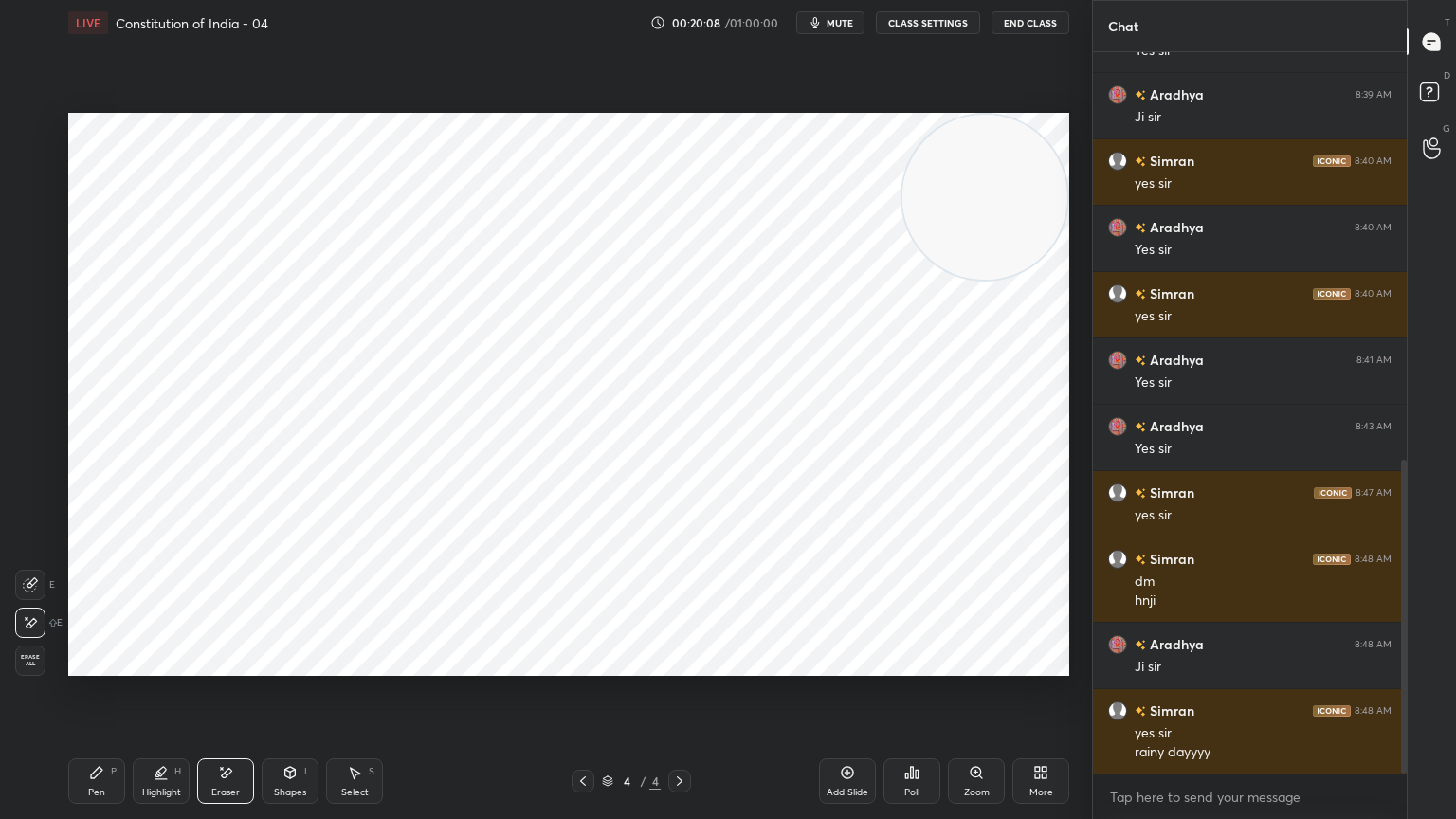click 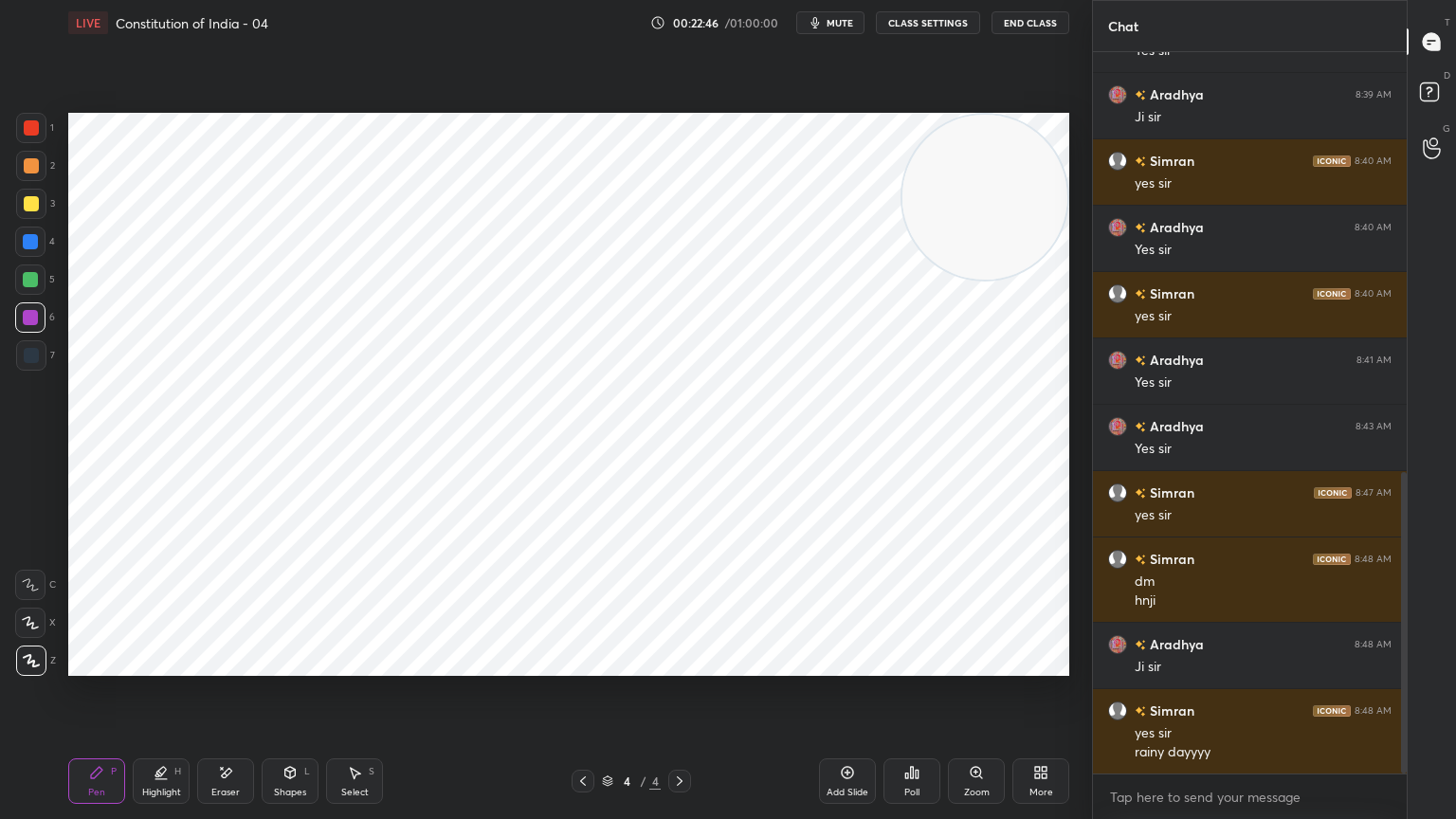 scroll, scrollTop: 1004, scrollLeft: 0, axis: vertical 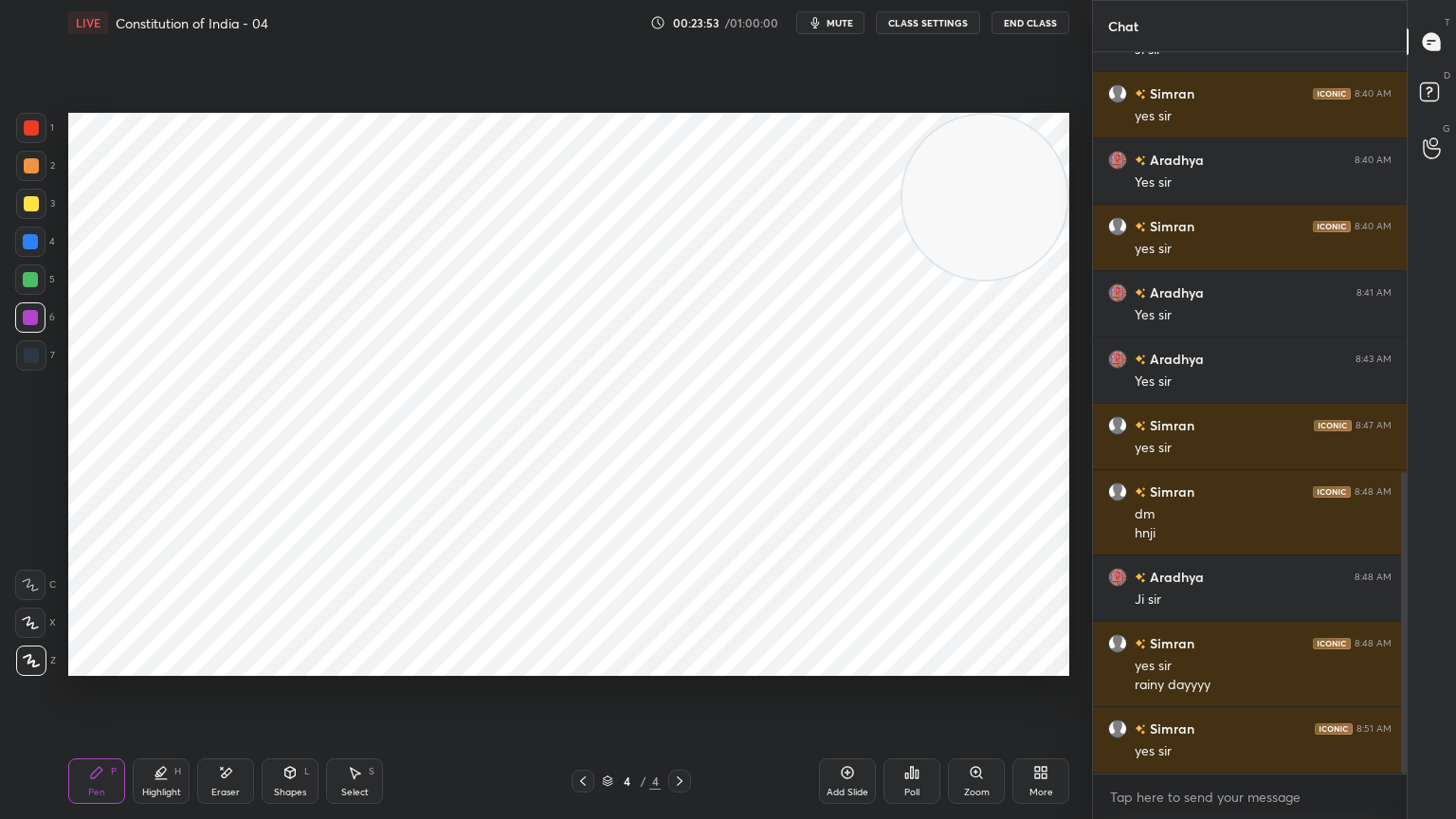 click 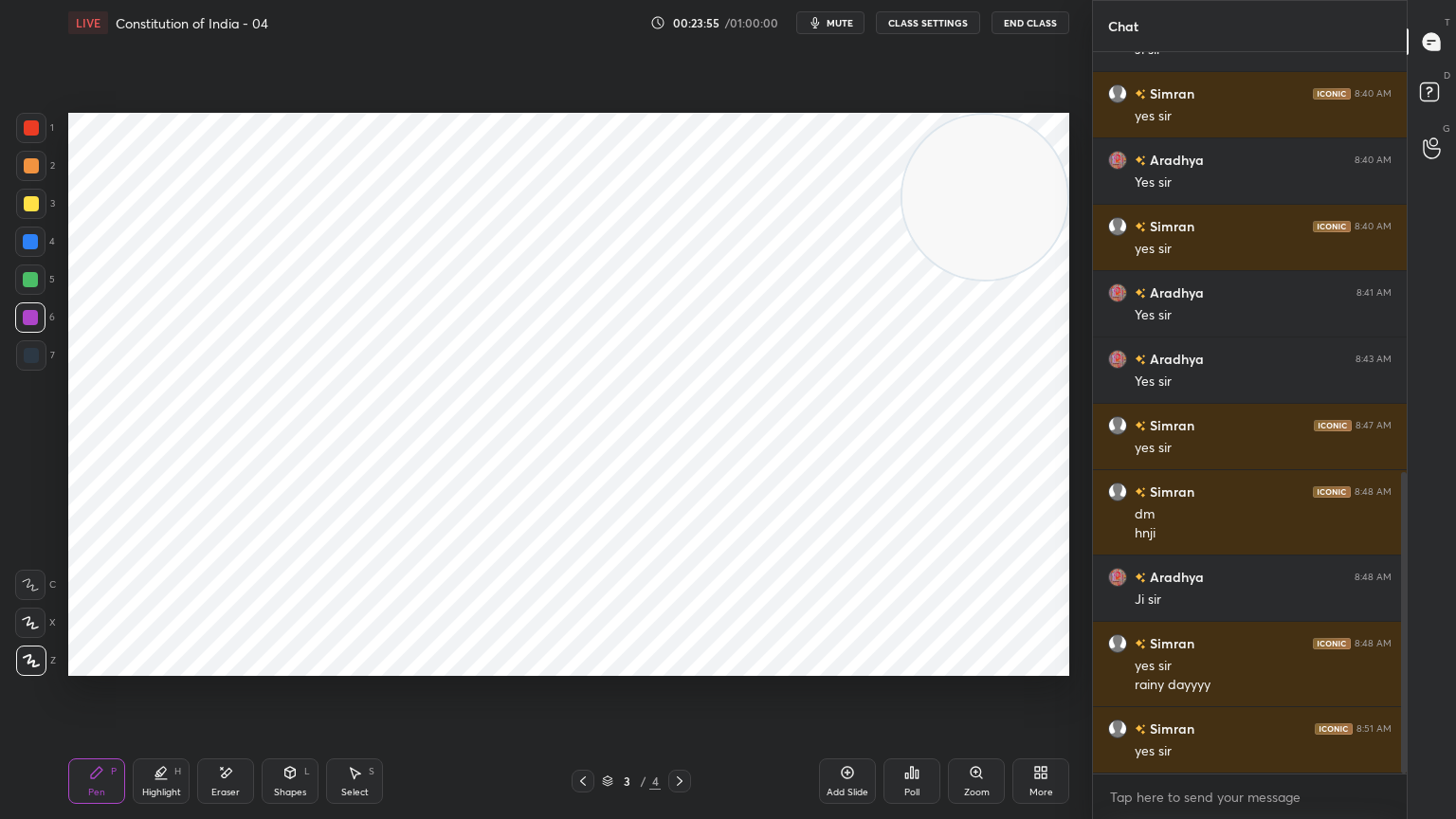click at bounding box center [680, 781] 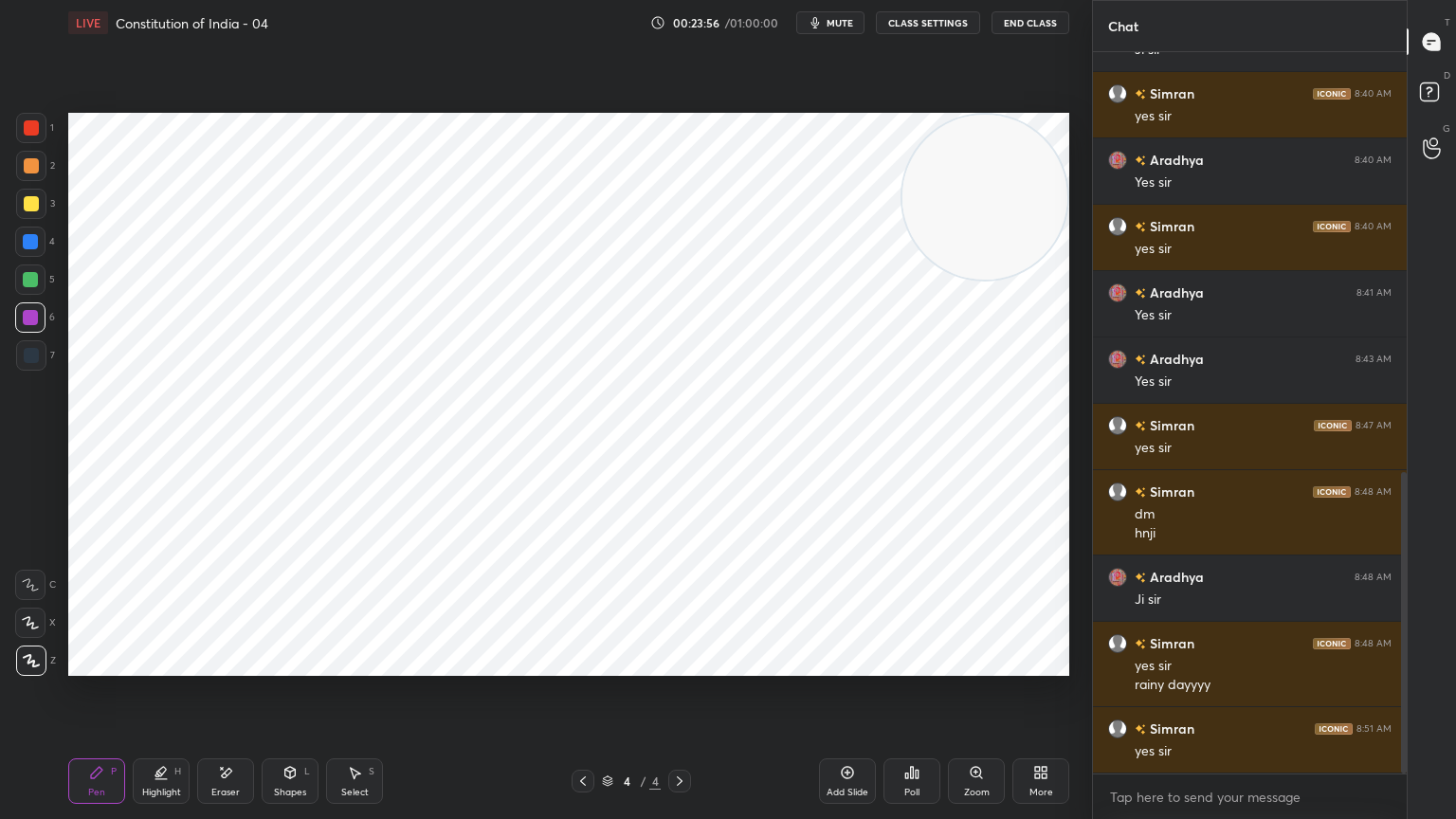 click 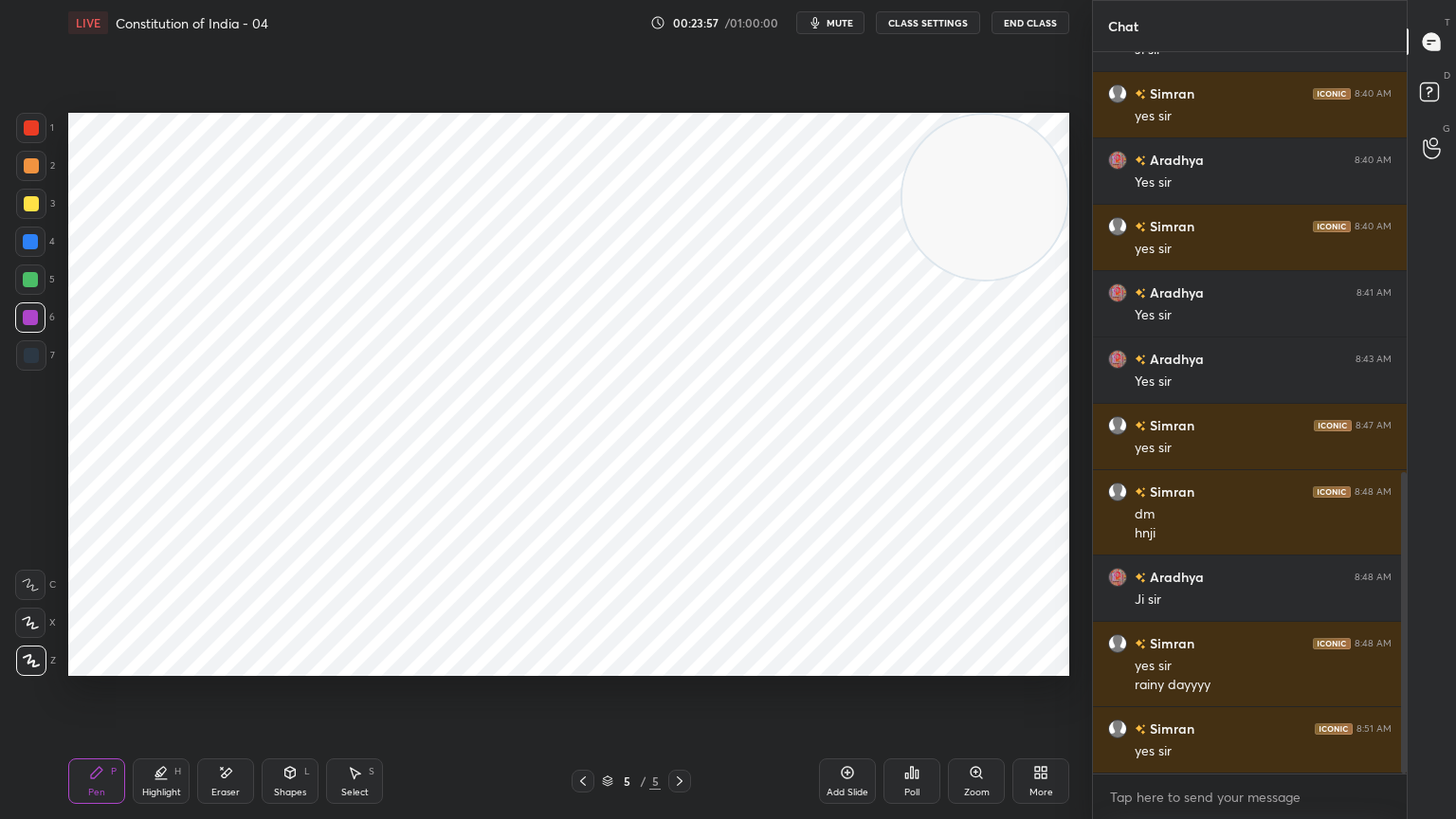 click at bounding box center [31, 128] 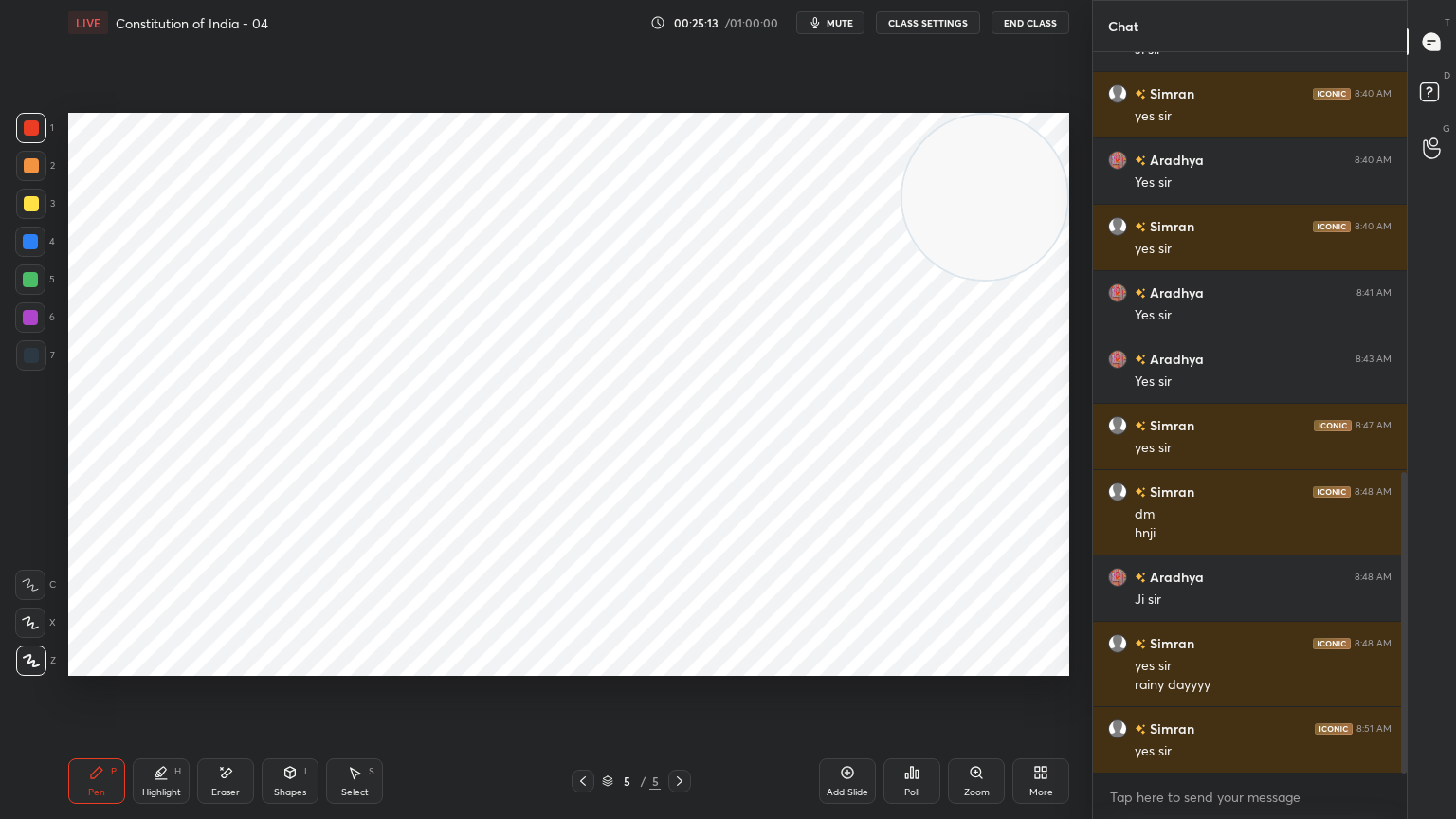 drag, startPoint x: 28, startPoint y: 321, endPoint x: 66, endPoint y: 317, distance: 38.209946 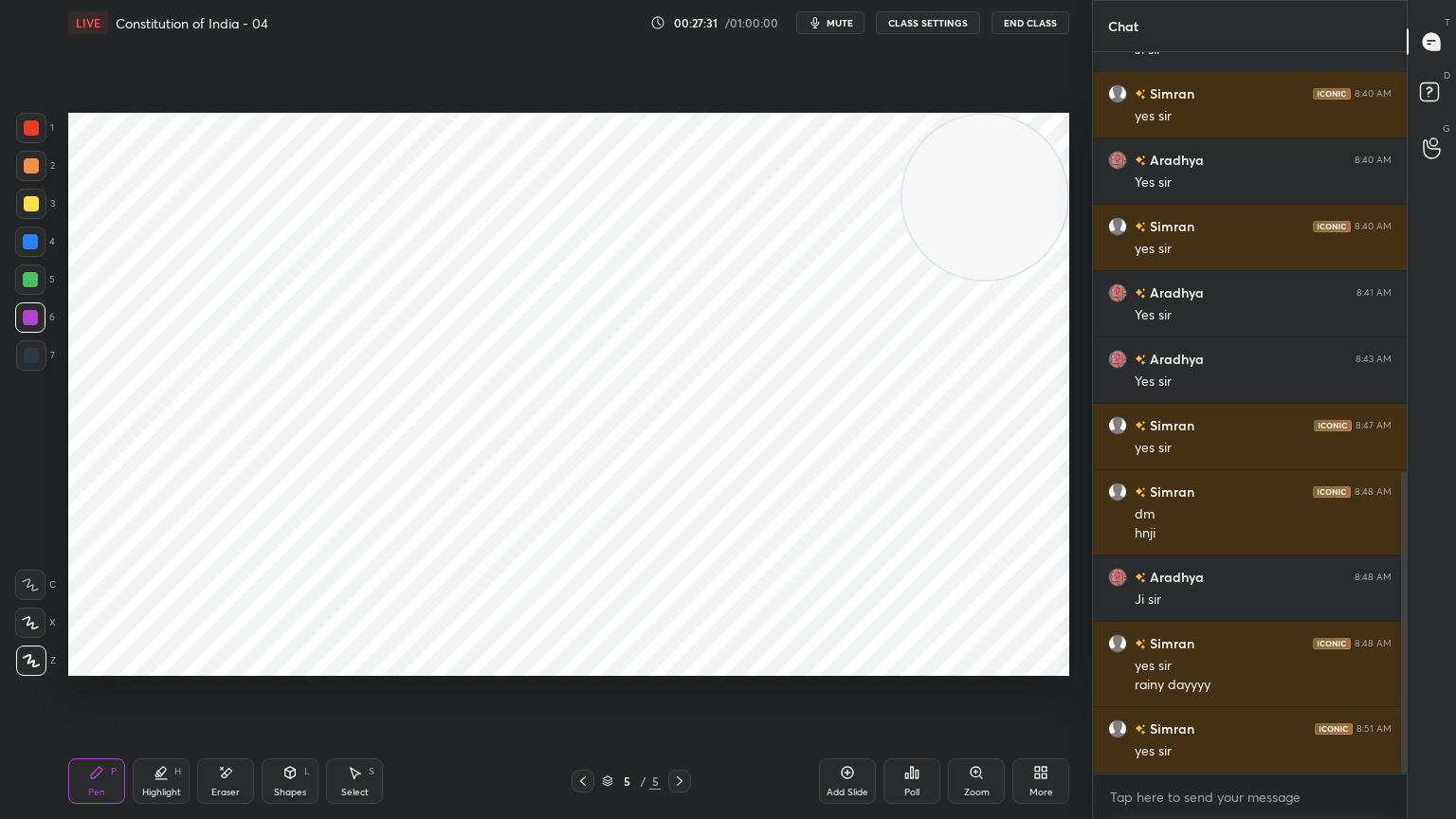 click at bounding box center (31, 128) 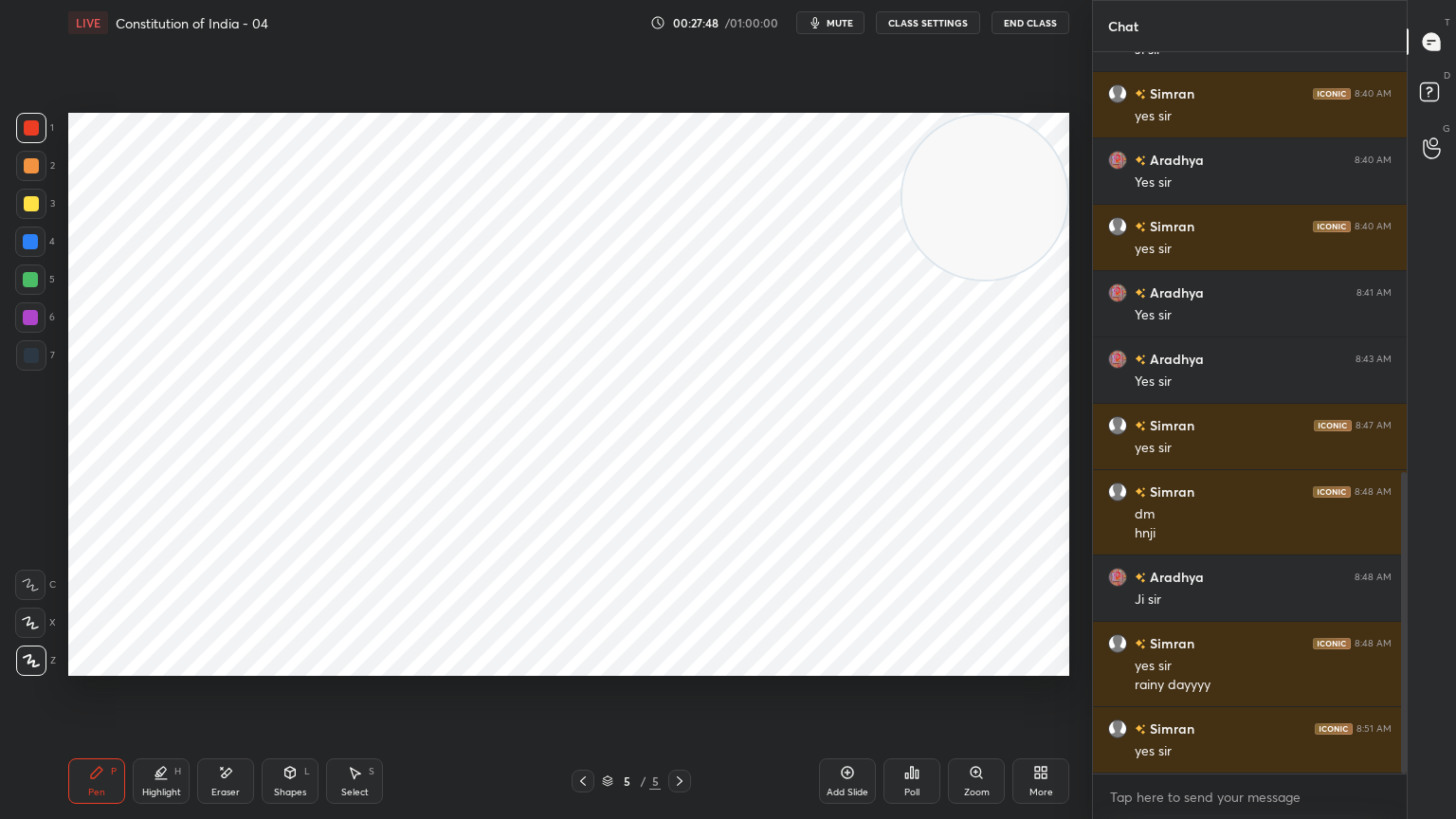 click at bounding box center [30, 318] 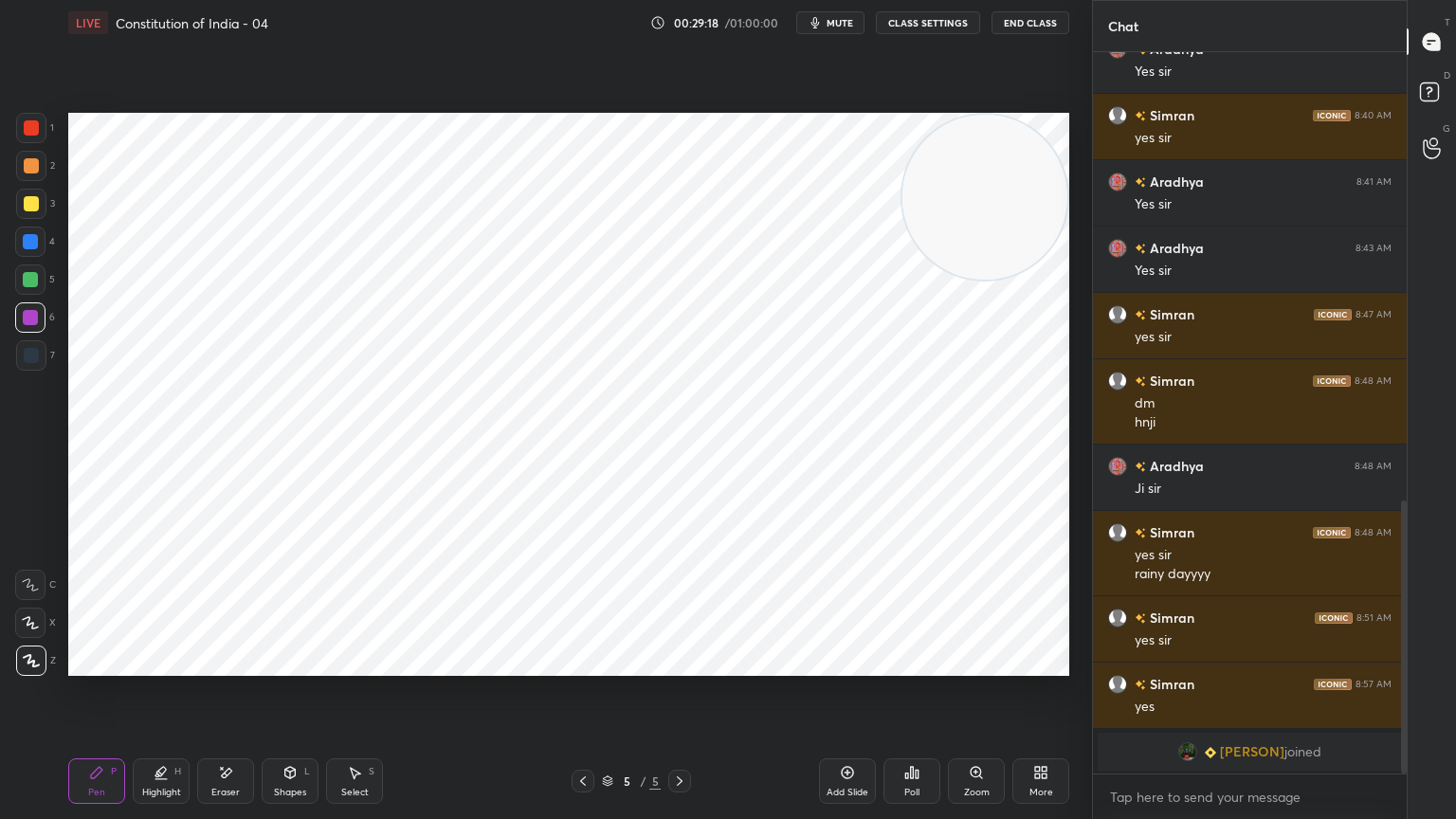 scroll, scrollTop: 1182, scrollLeft: 0, axis: vertical 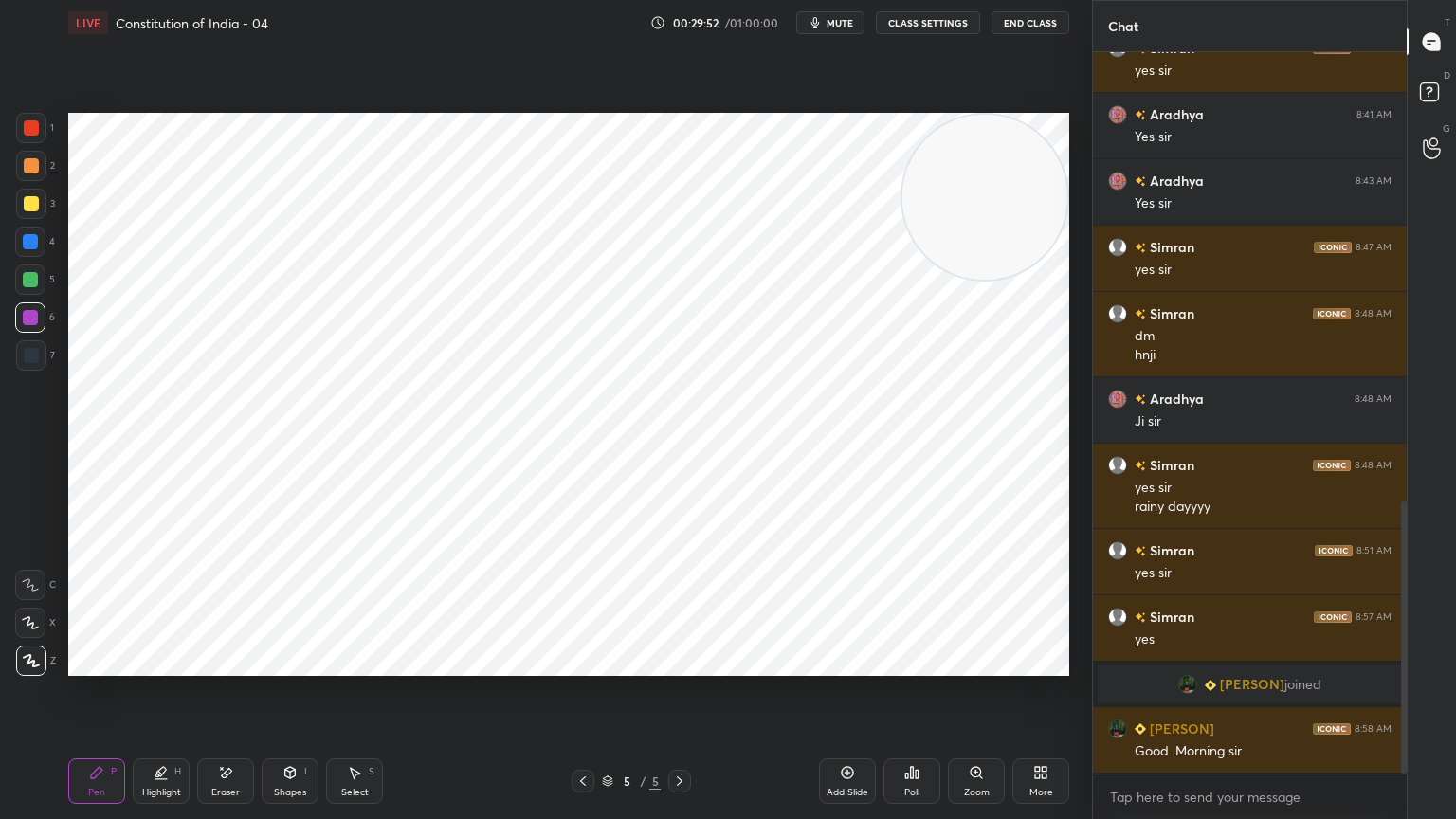 click at bounding box center [30, 280] 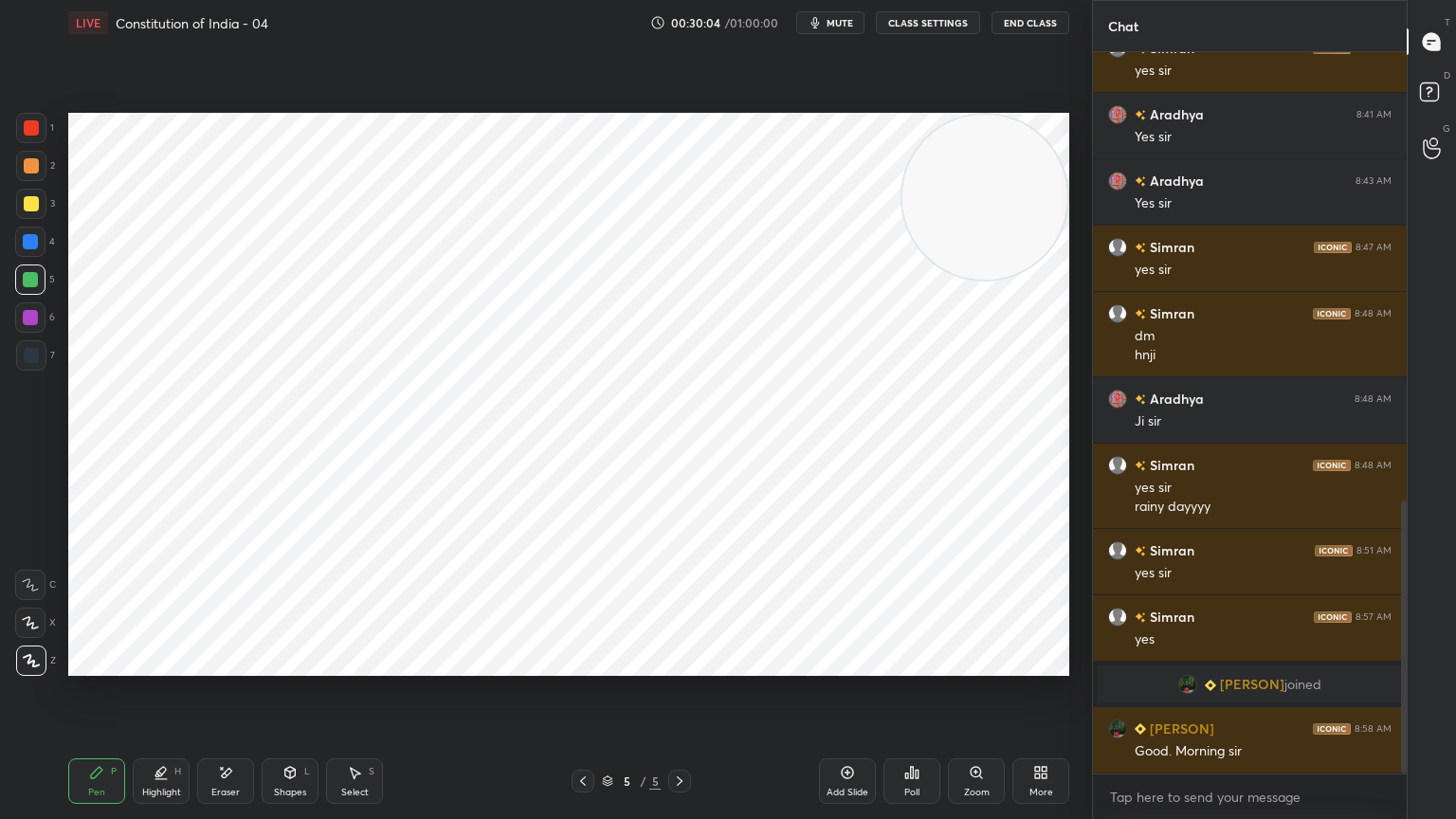 drag, startPoint x: 224, startPoint y: 777, endPoint x: 378, endPoint y: 684, distance: 179.903 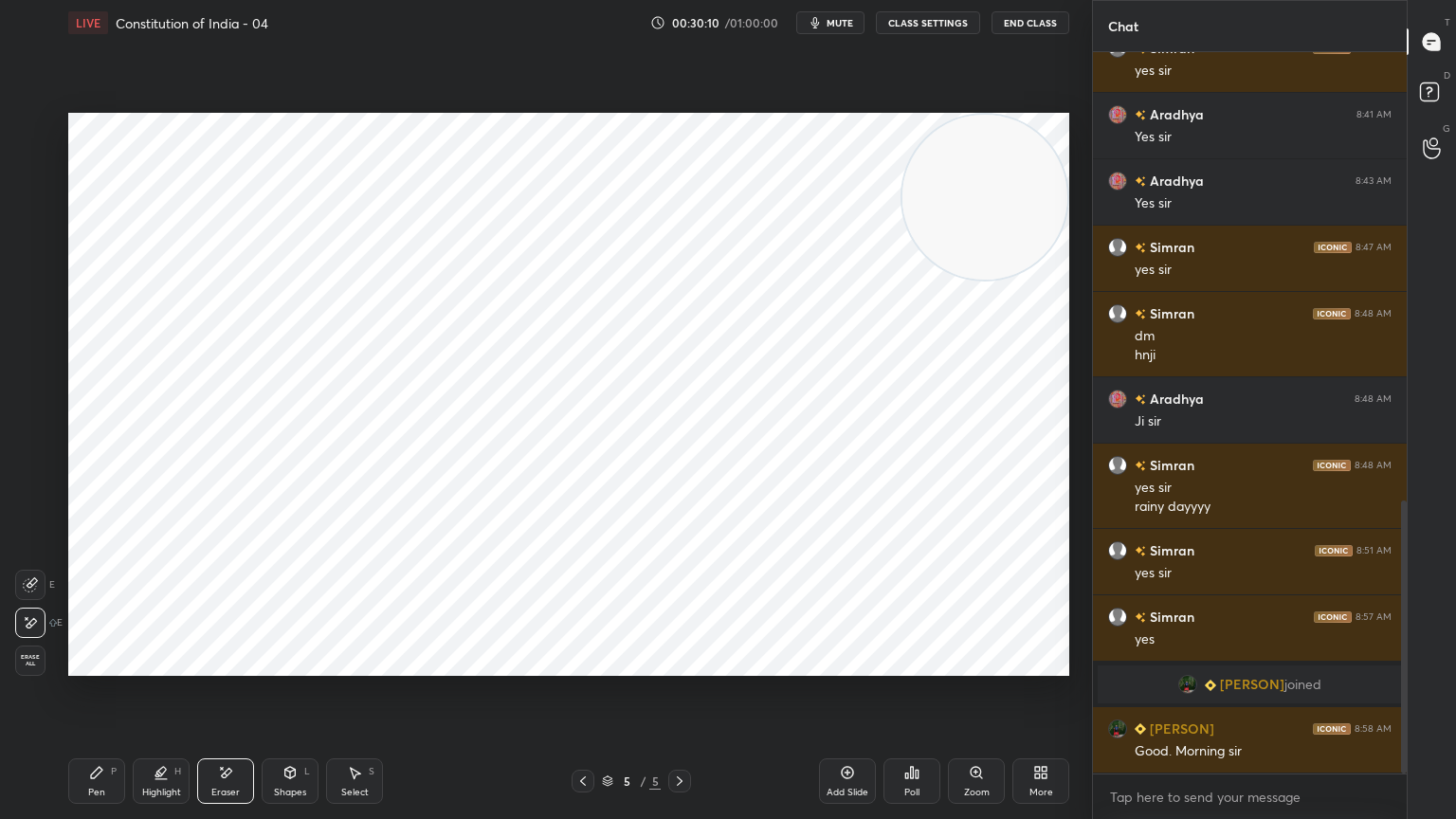 click on "Pen P" at bounding box center [97, 781] 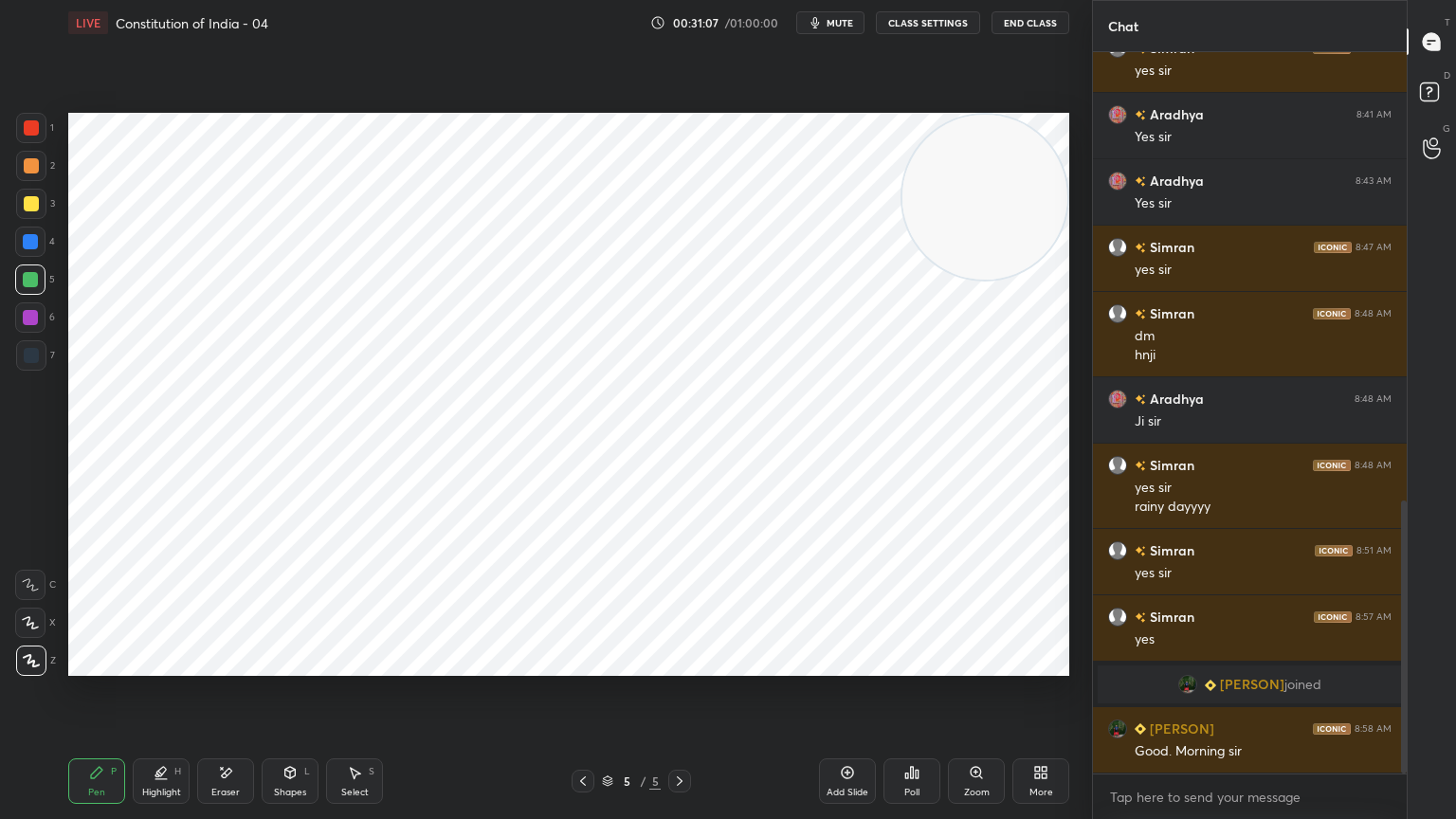click at bounding box center [31, 355] 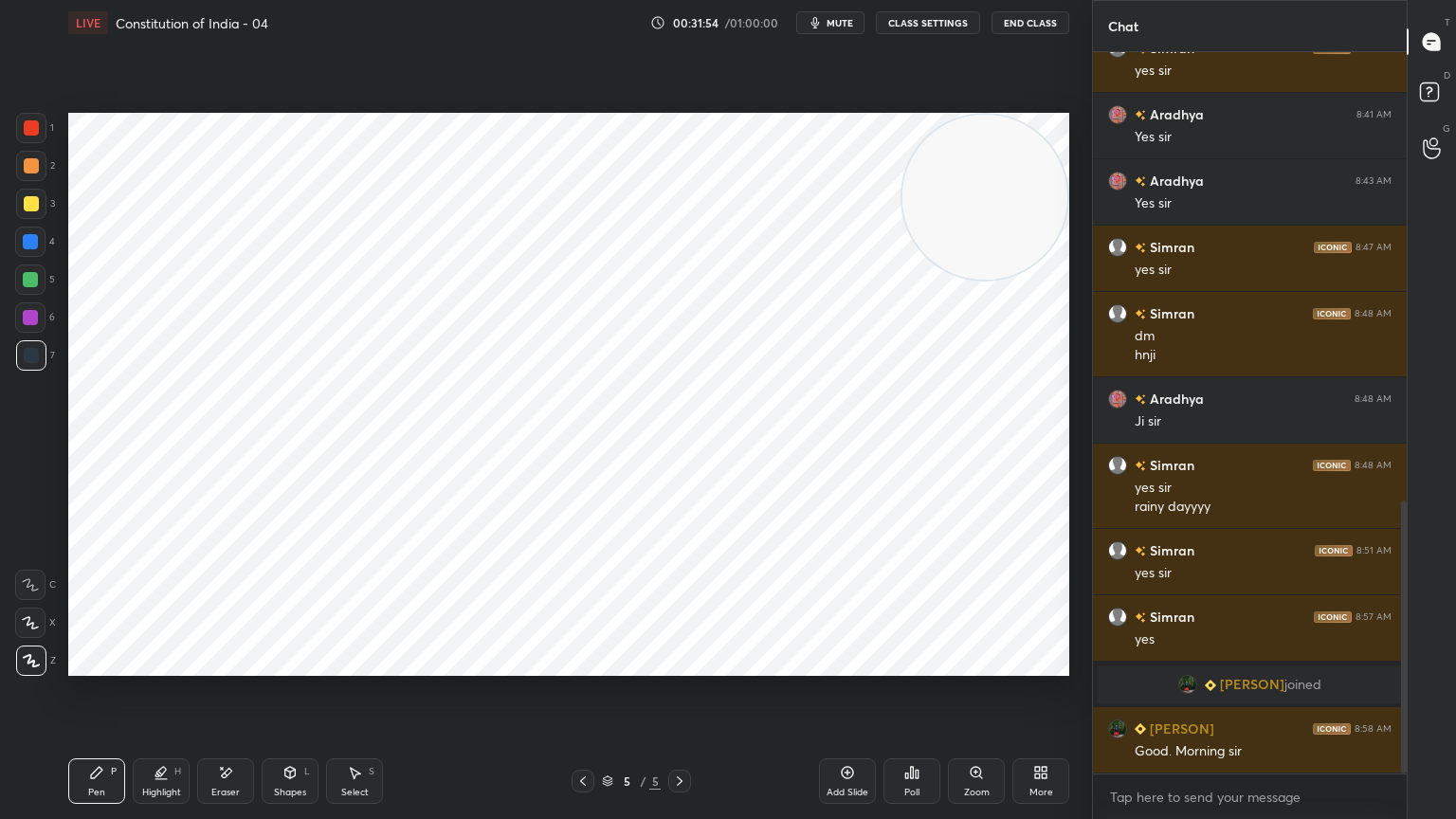 click 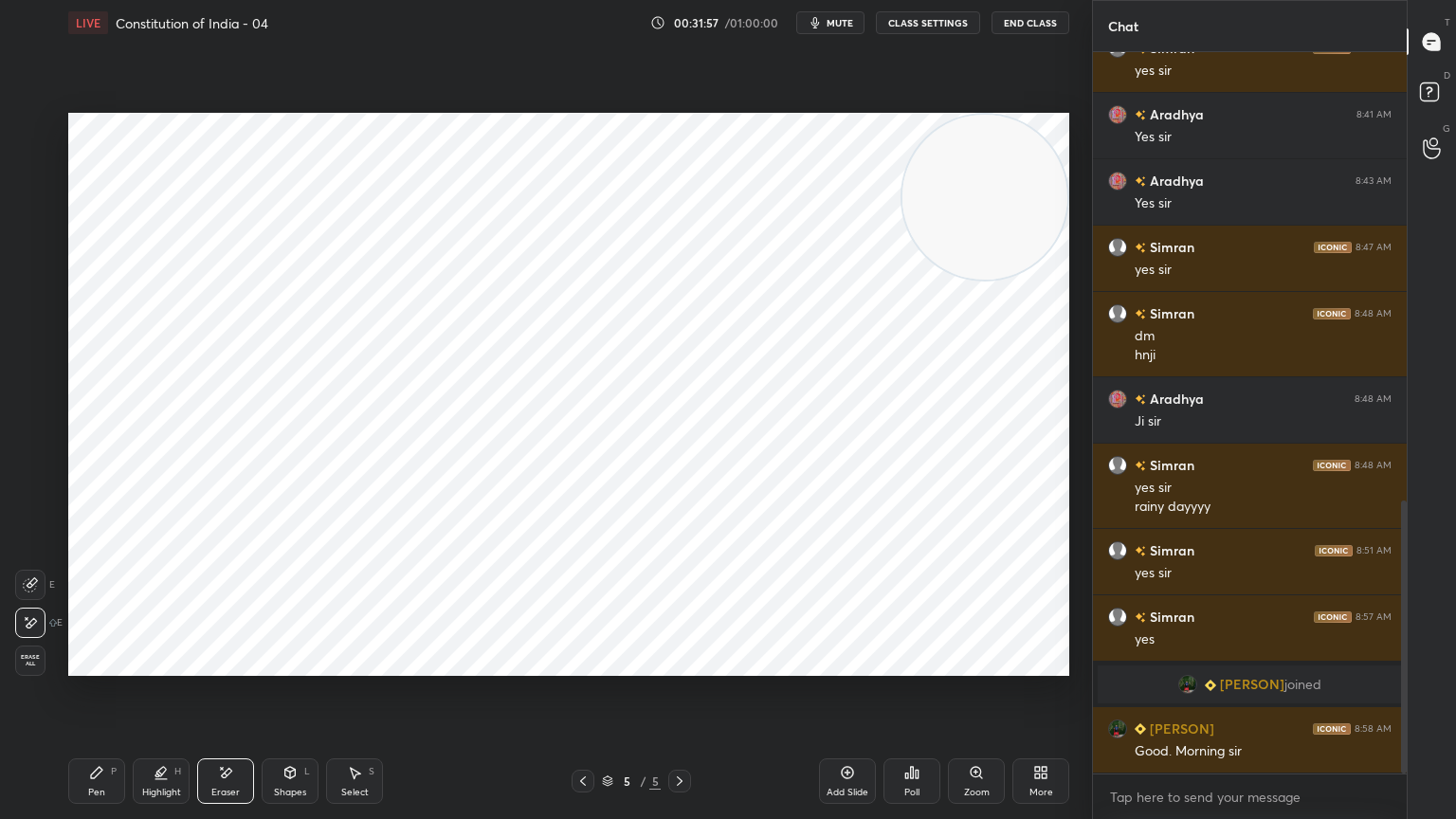 drag, startPoint x: 94, startPoint y: 778, endPoint x: 115, endPoint y: 765, distance: 24.698178 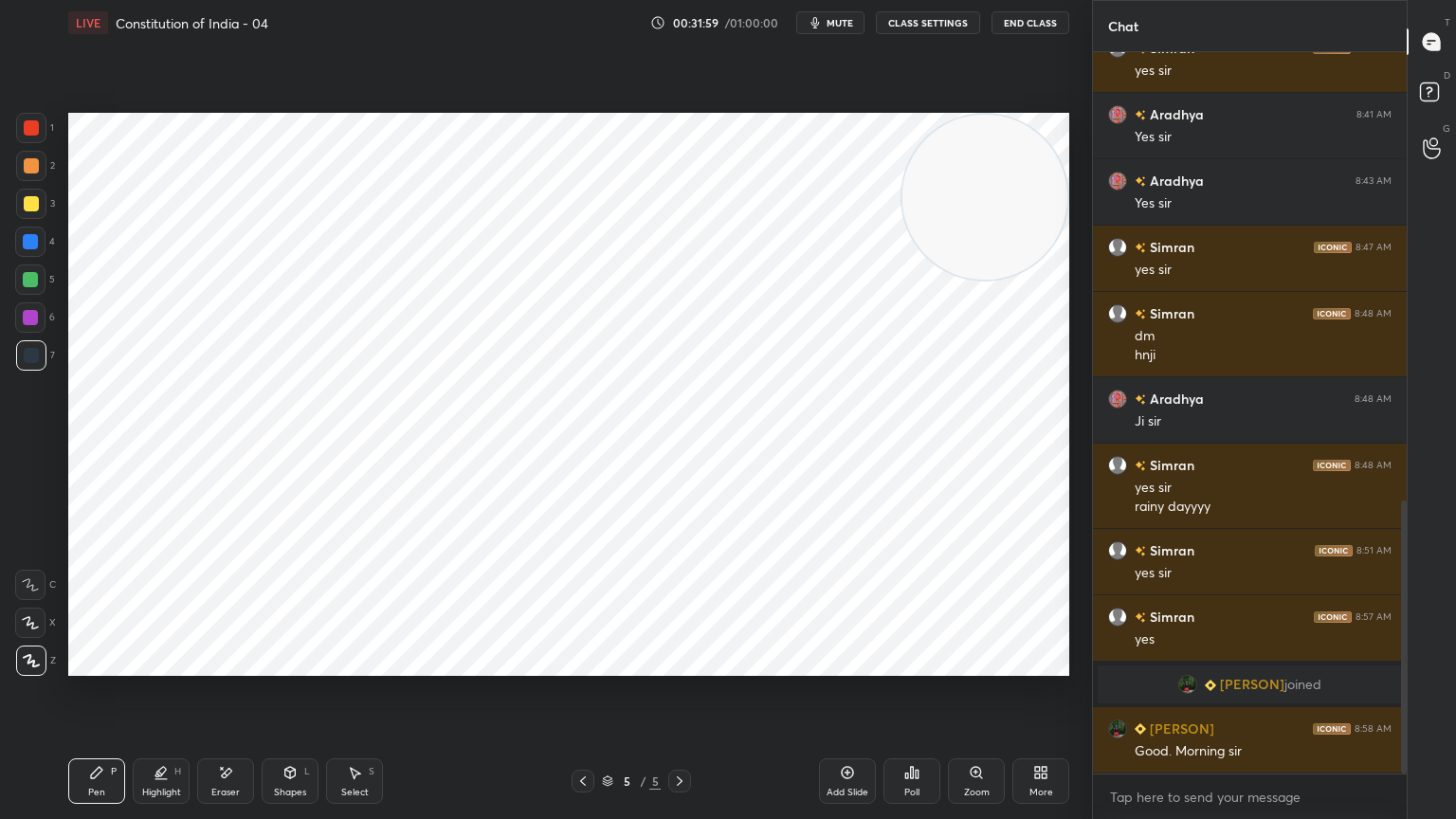 scroll, scrollTop: 1247, scrollLeft: 0, axis: vertical 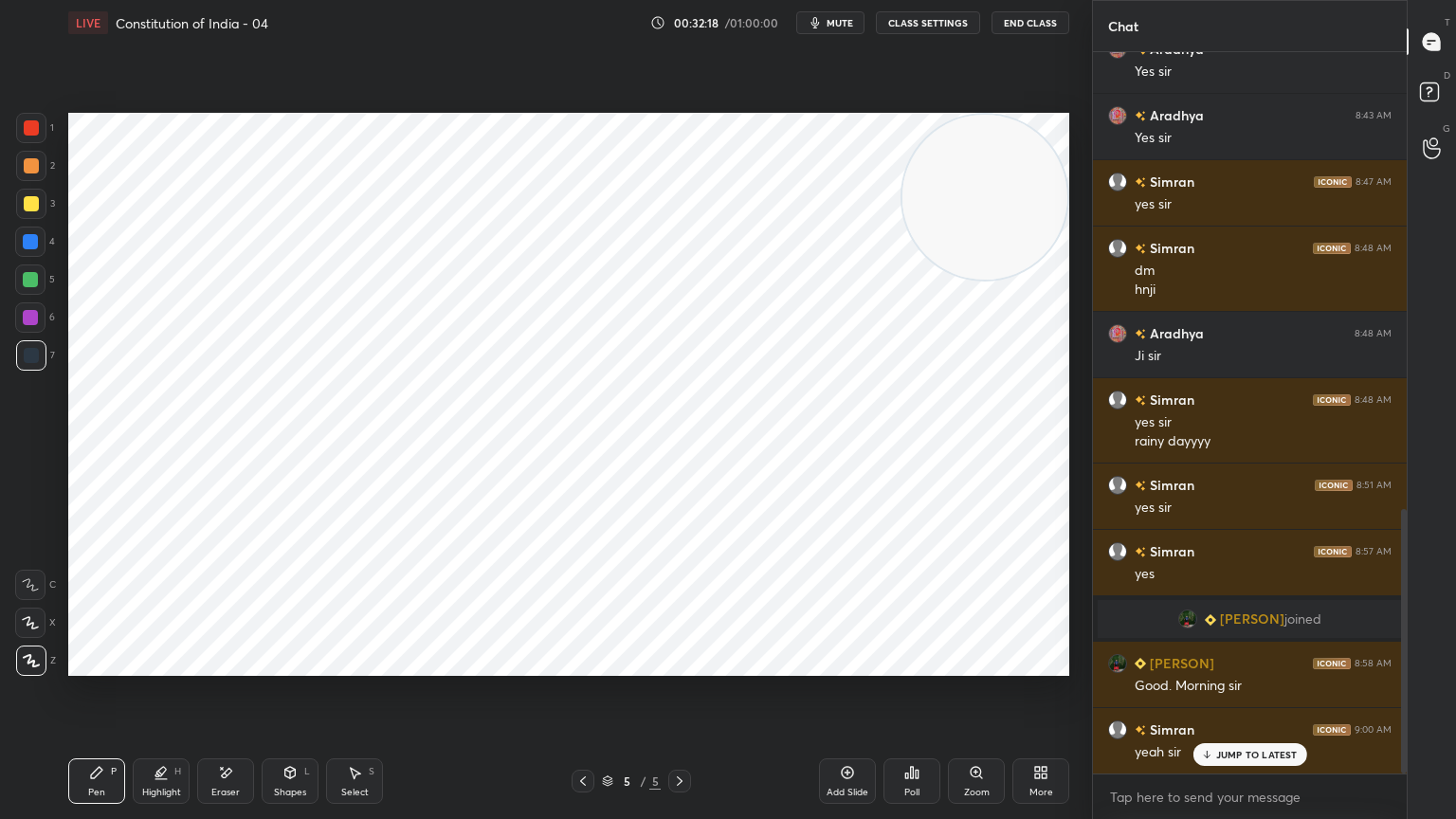 click 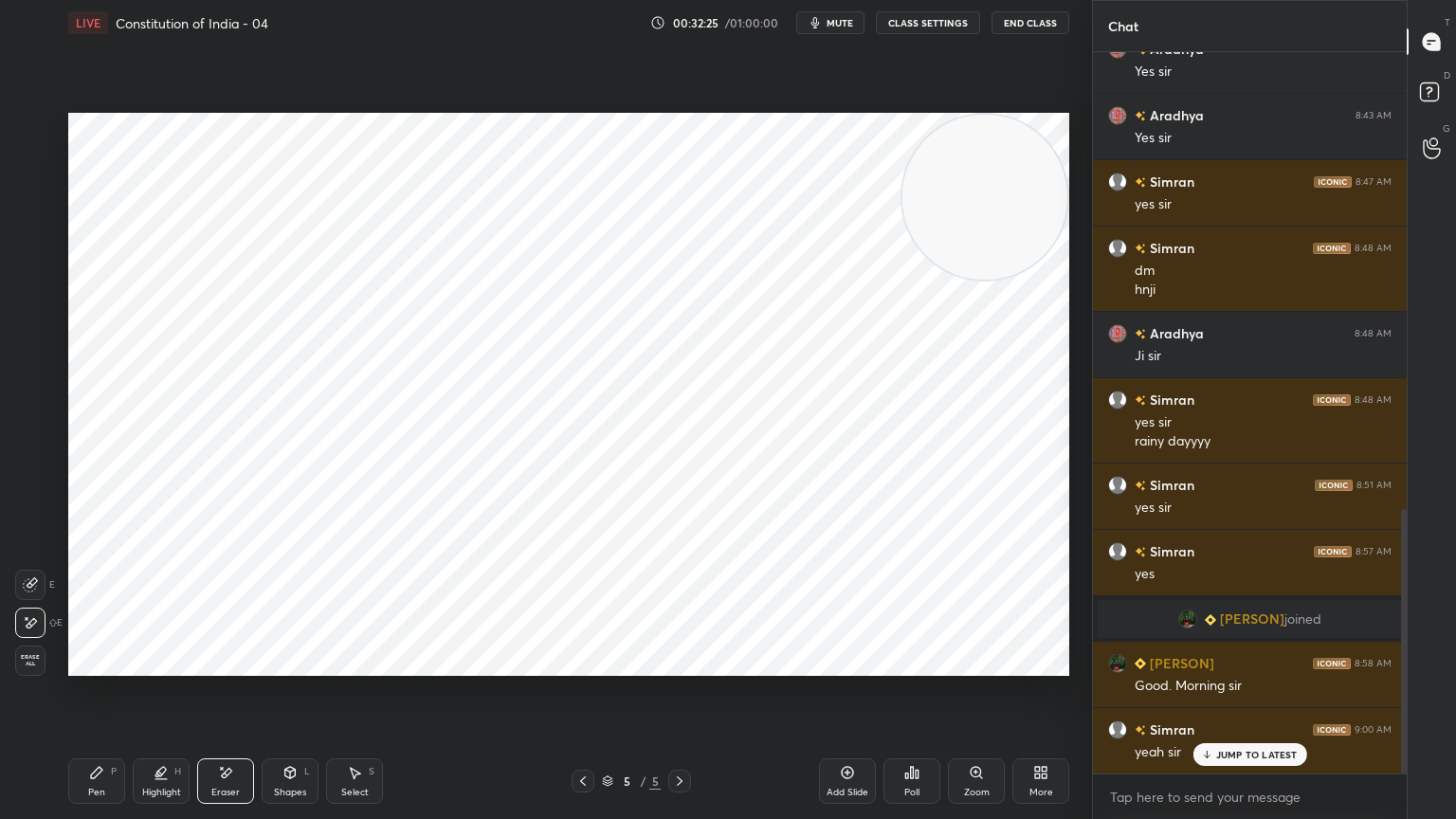 click 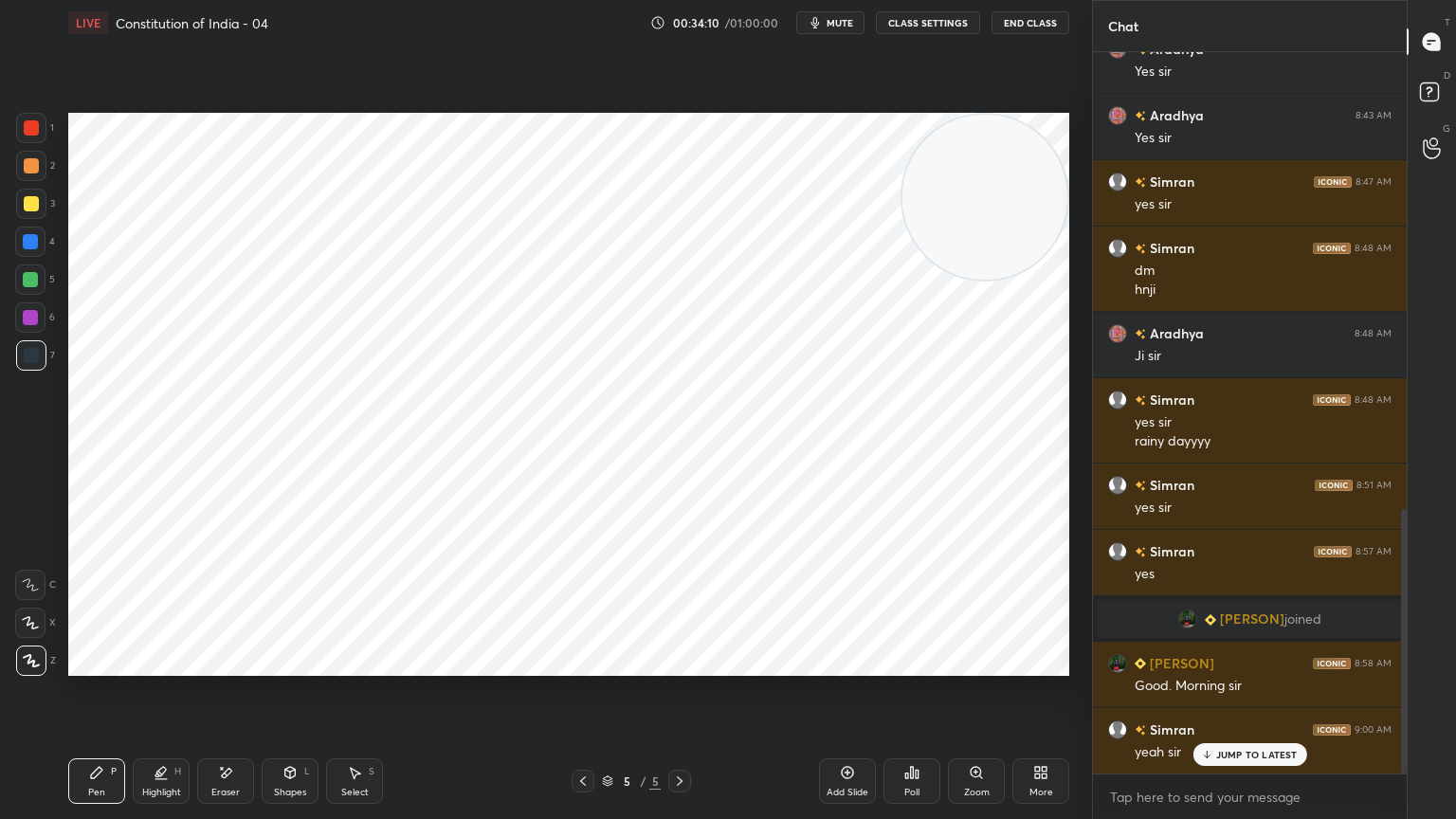 click 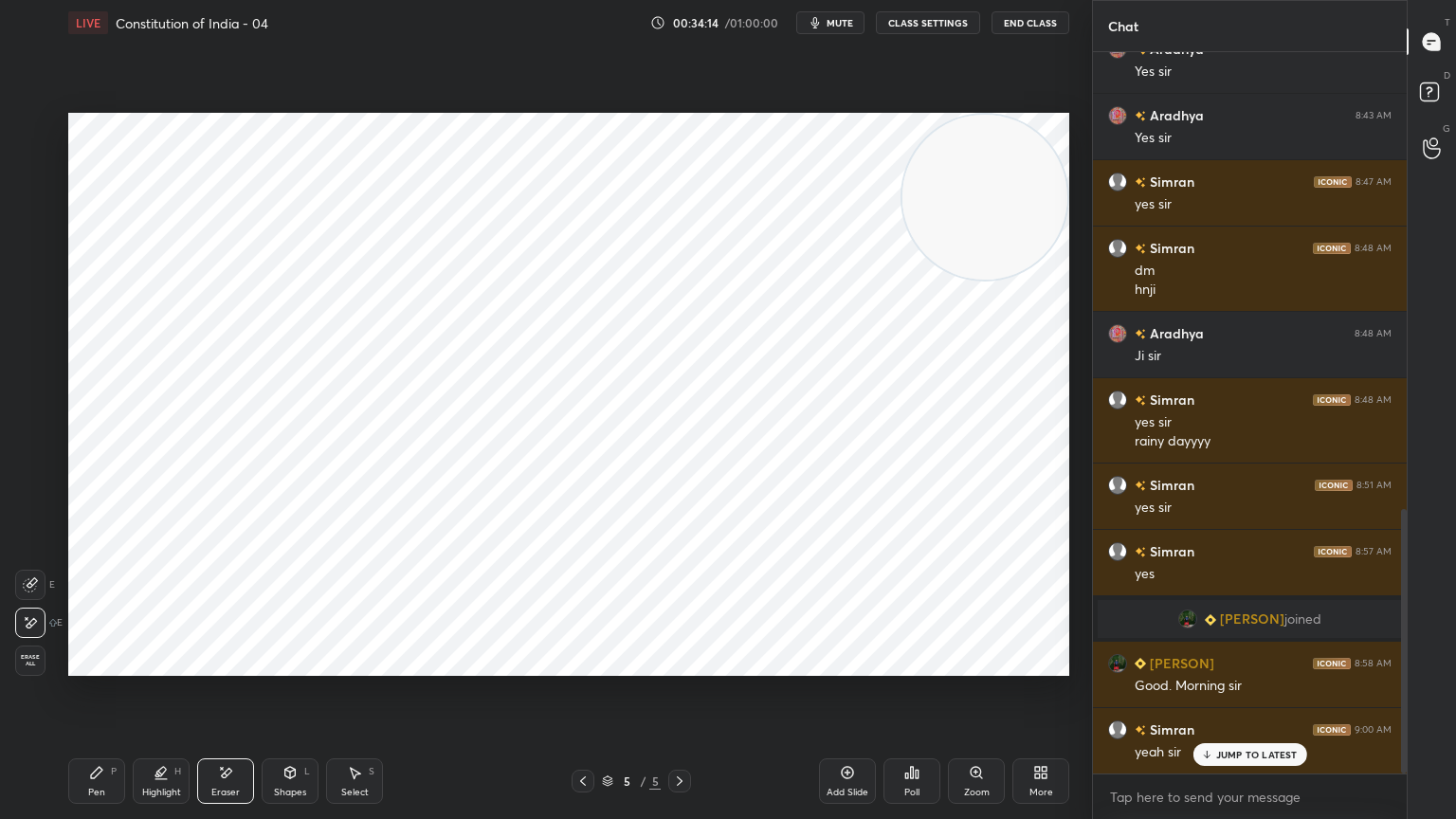 drag, startPoint x: 108, startPoint y: 780, endPoint x: 121, endPoint y: 776, distance: 13.60147 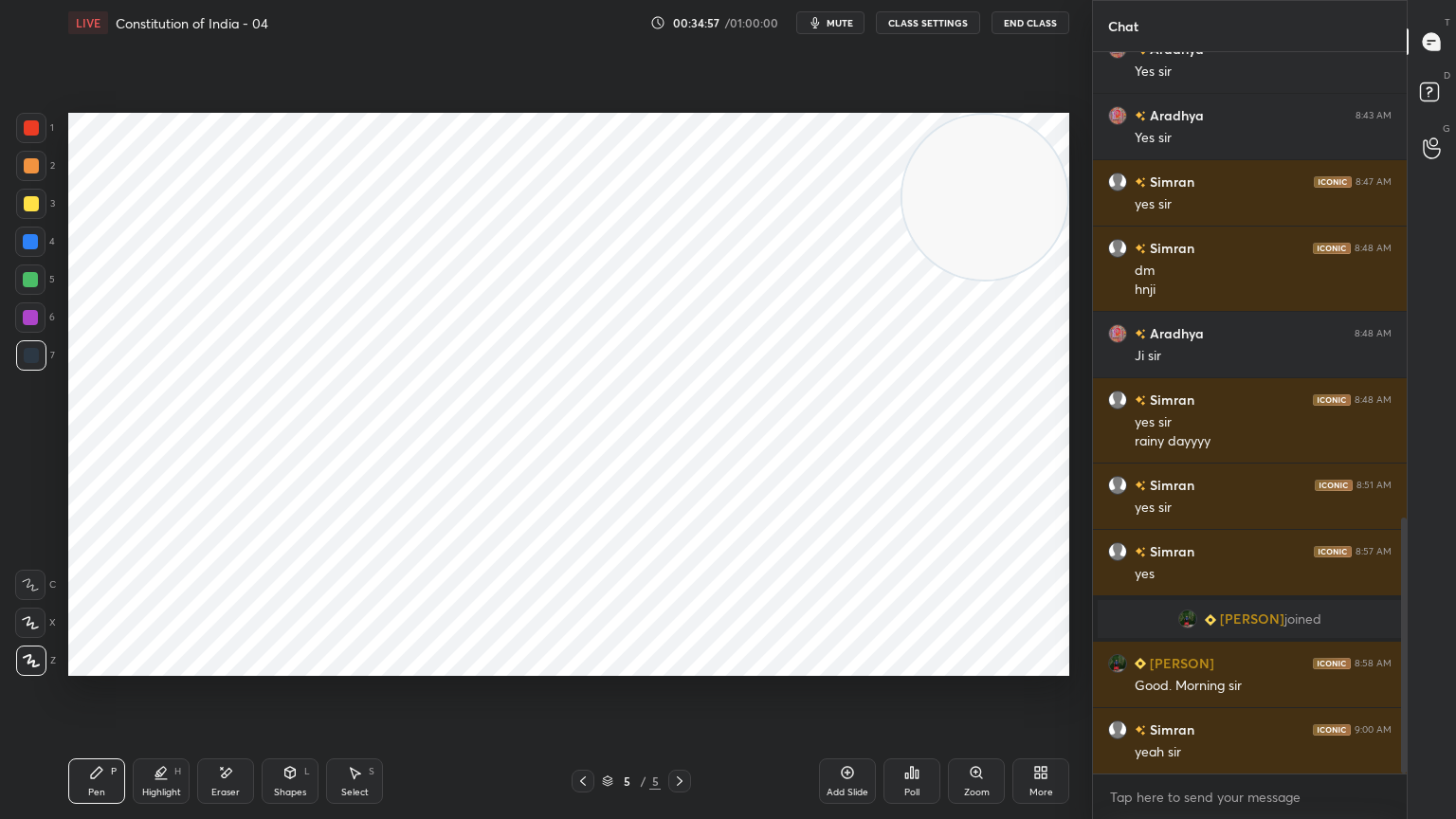 scroll, scrollTop: 1315, scrollLeft: 0, axis: vertical 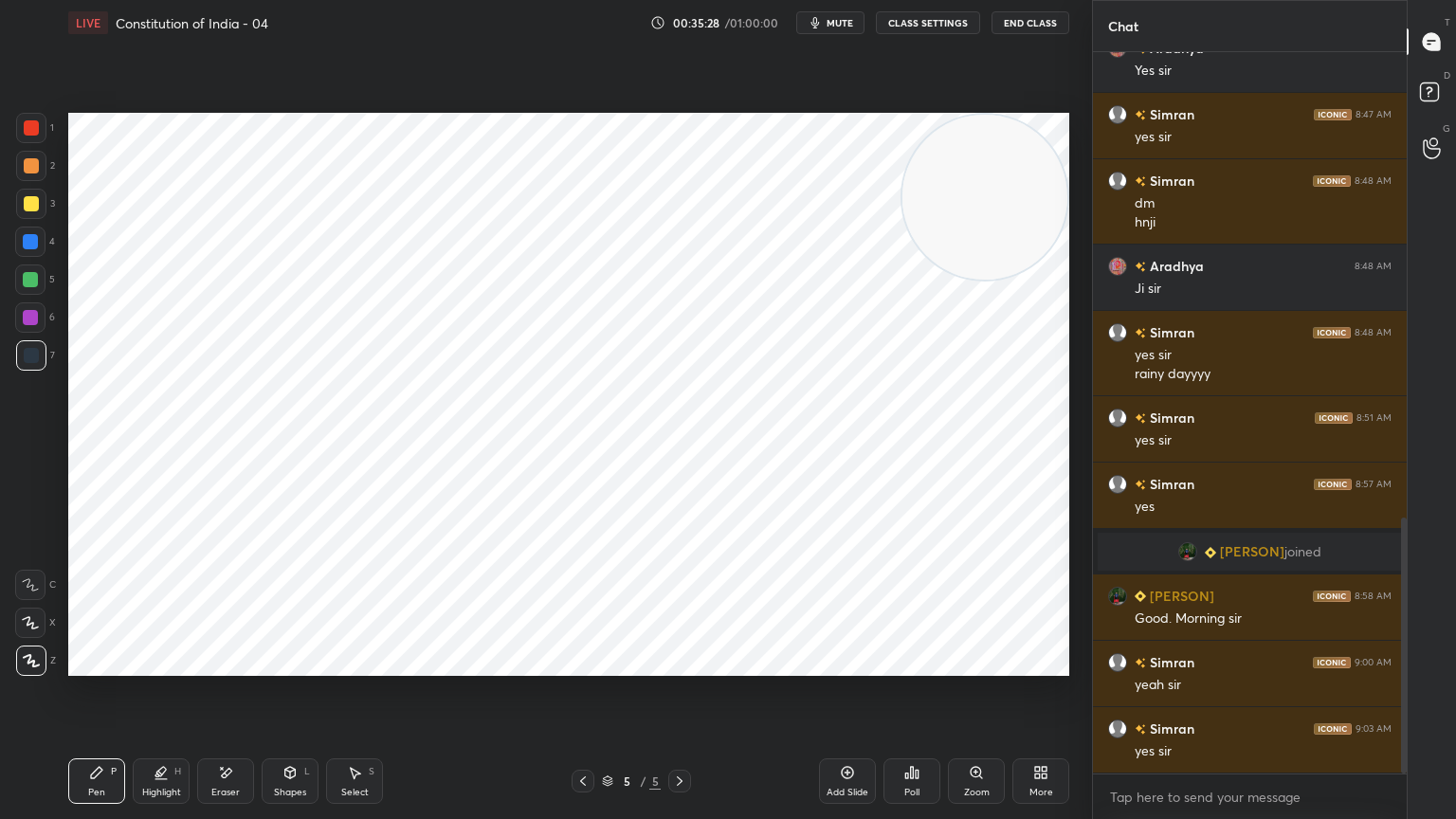 drag, startPoint x: 30, startPoint y: 277, endPoint x: 61, endPoint y: 300, distance: 39 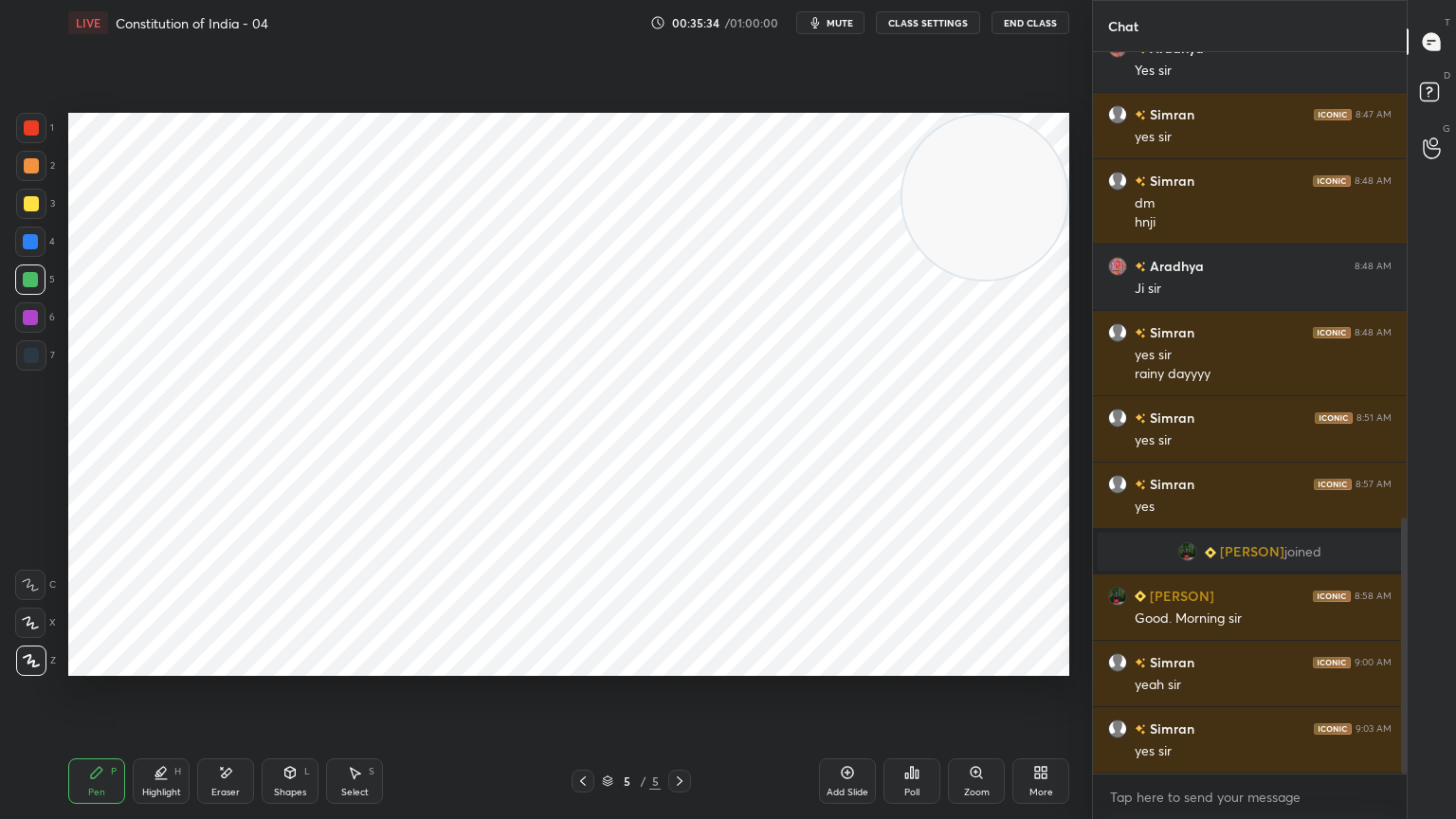 click at bounding box center [31, 128] 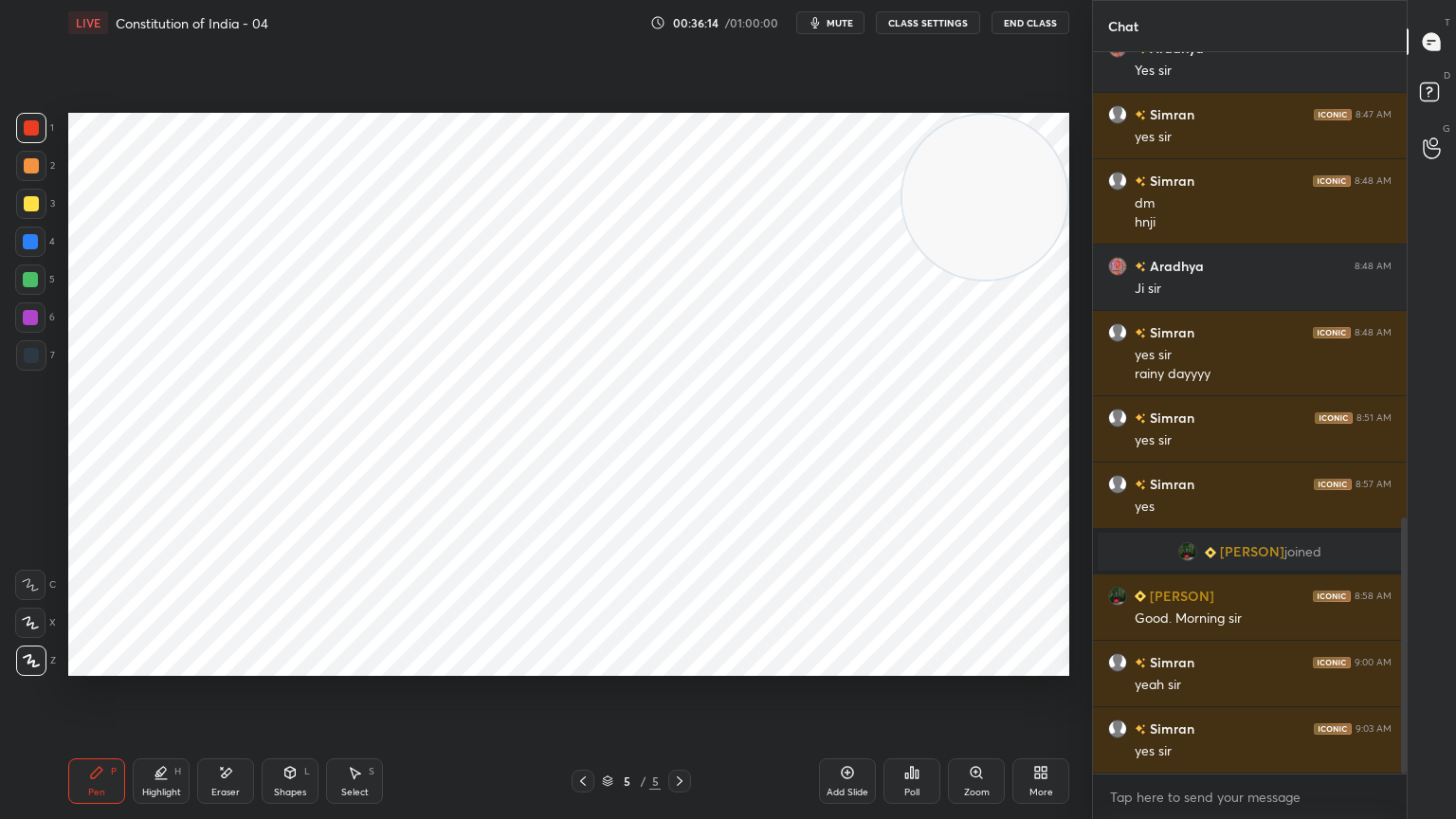 scroll, scrollTop: 1380, scrollLeft: 0, axis: vertical 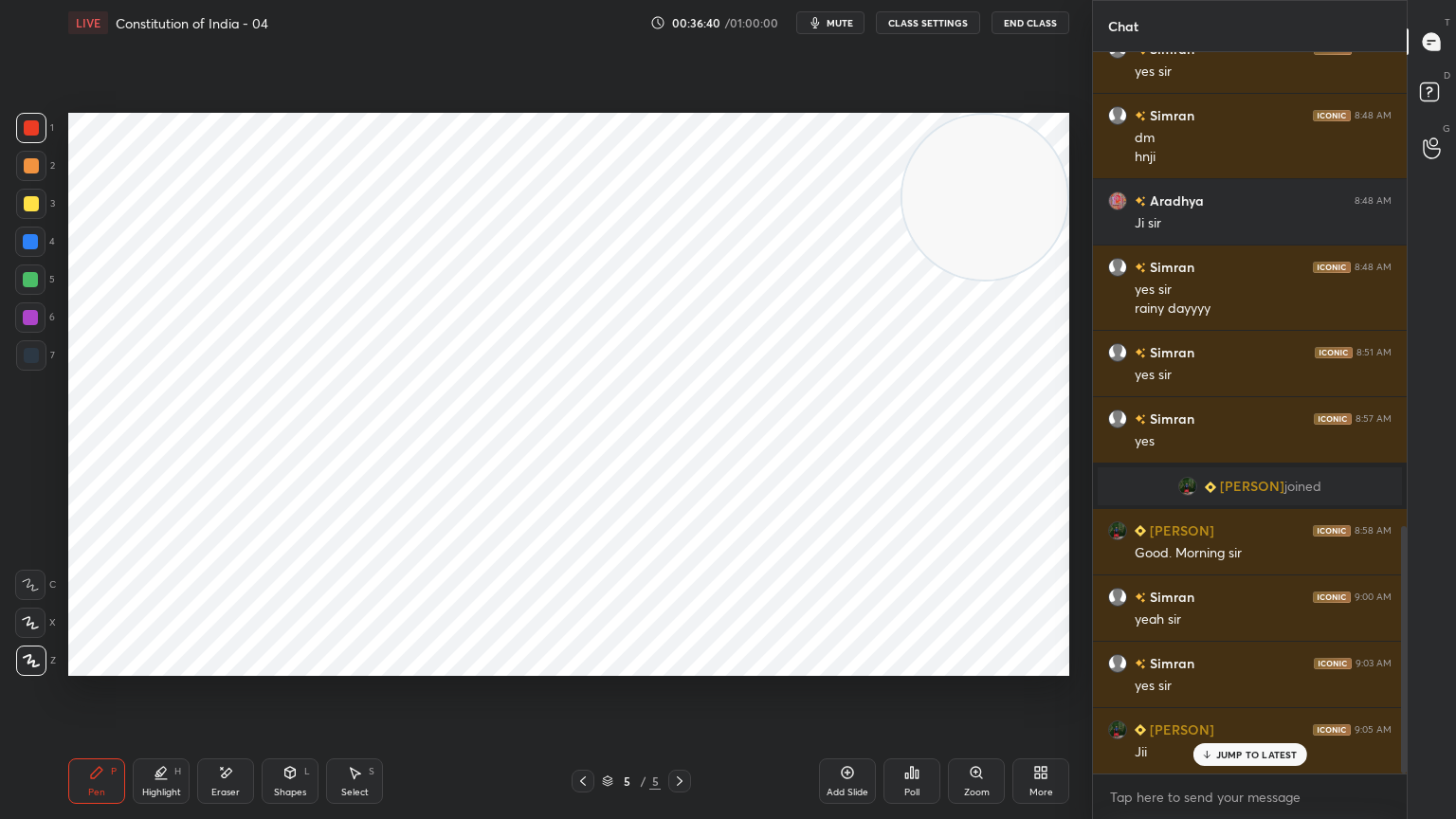 click at bounding box center [30, 318] 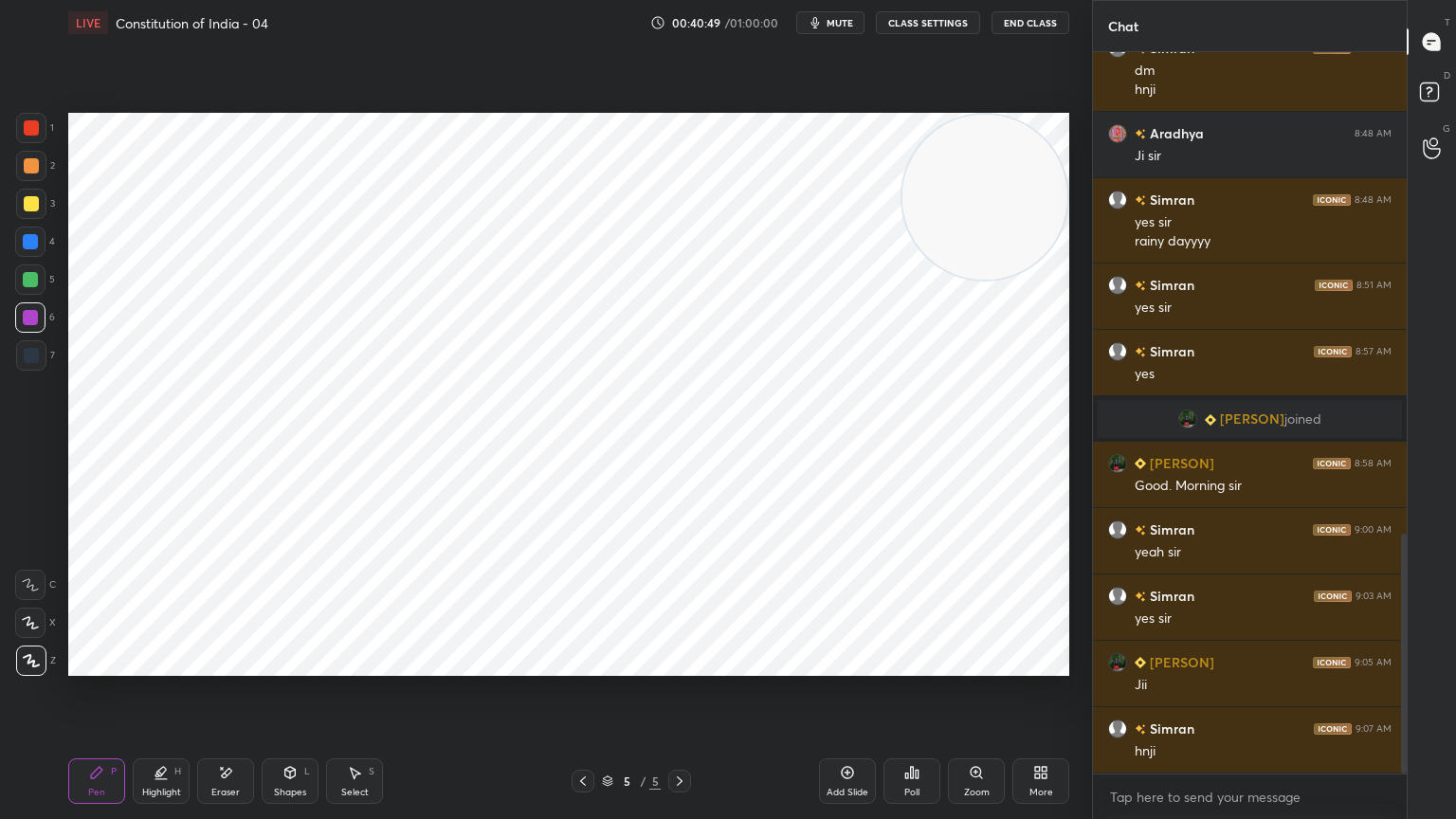 scroll, scrollTop: 1493, scrollLeft: 0, axis: vertical 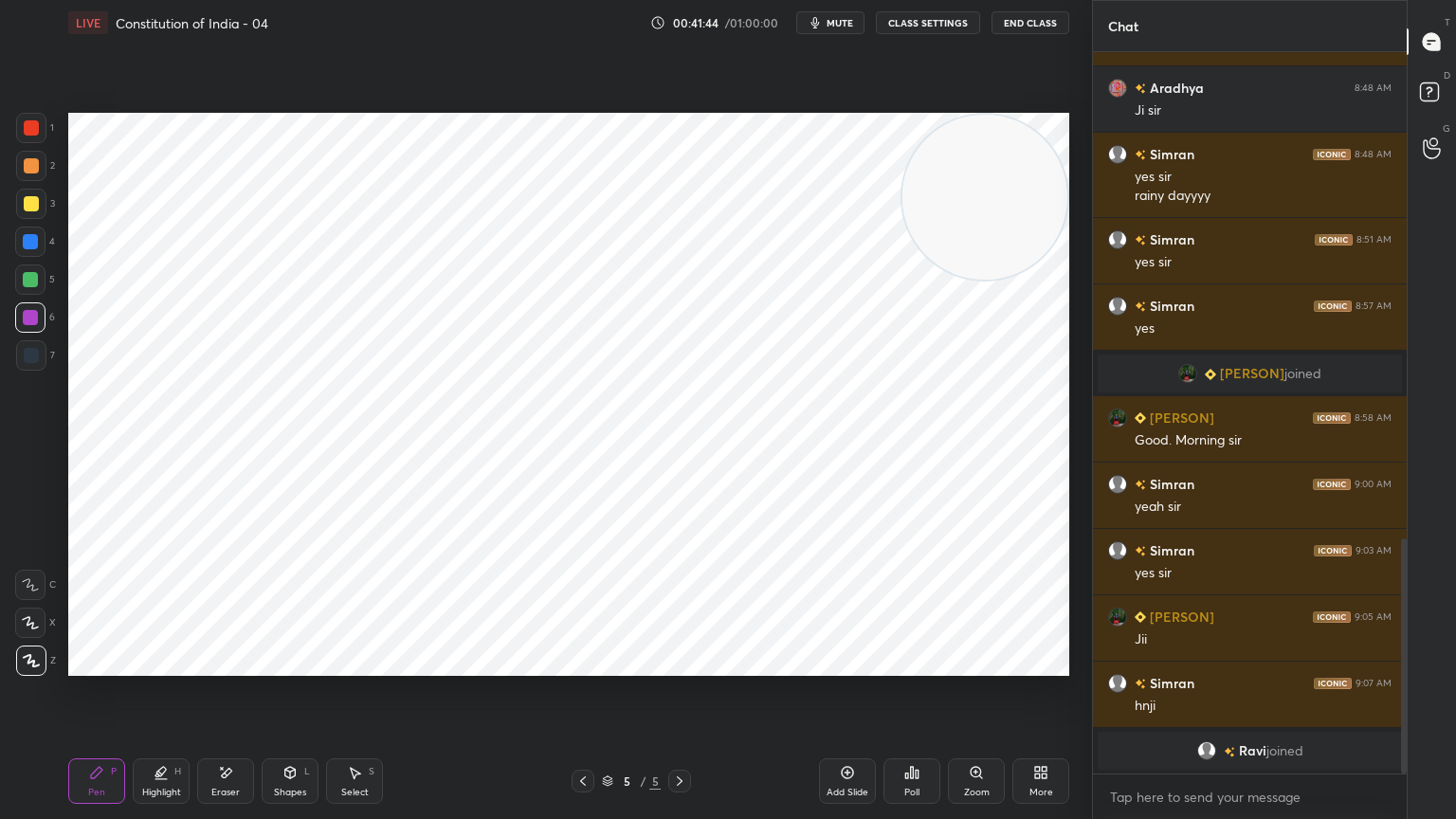 click 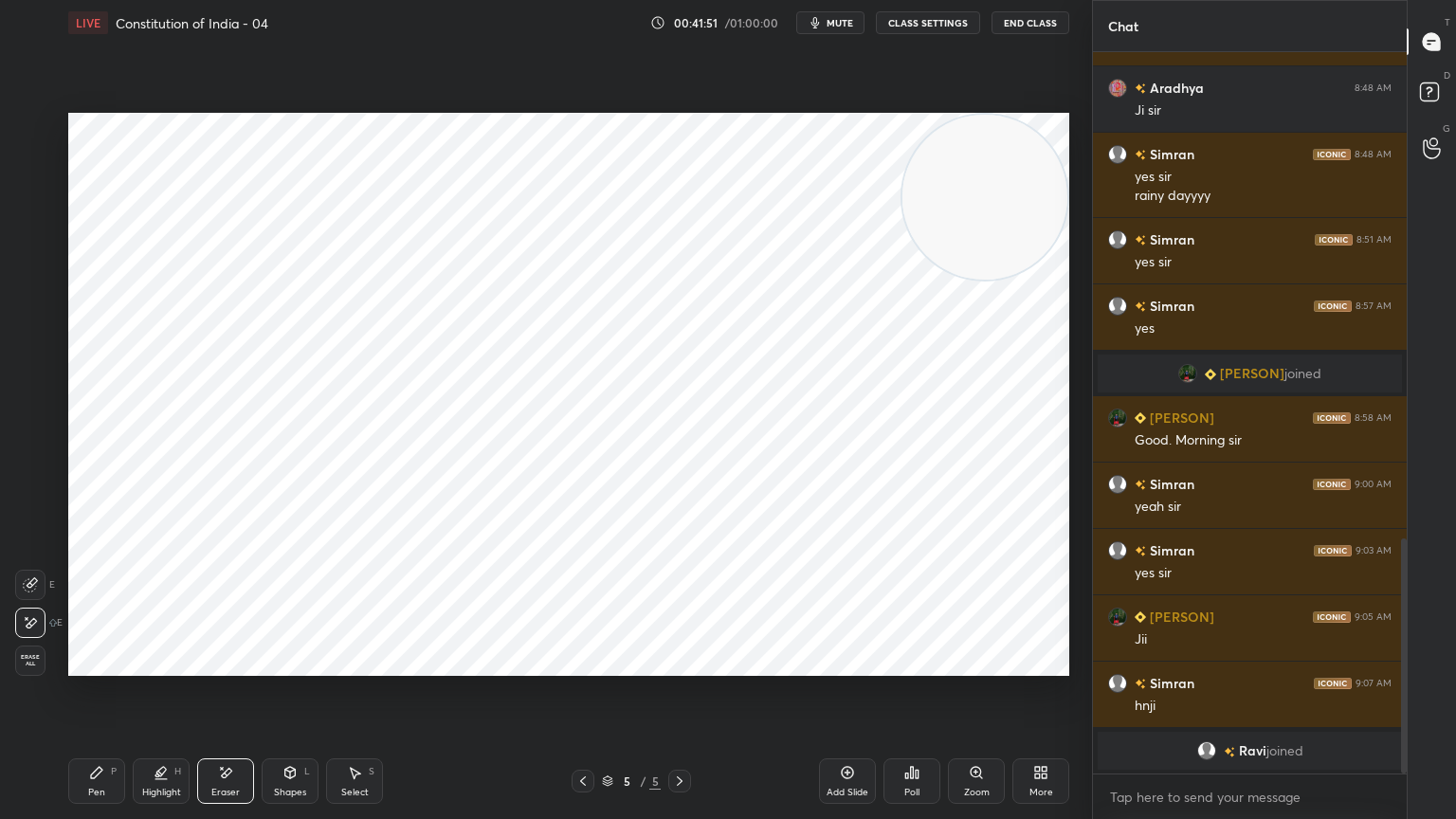 drag, startPoint x: 99, startPoint y: 776, endPoint x: 111, endPoint y: 772, distance: 12.649111 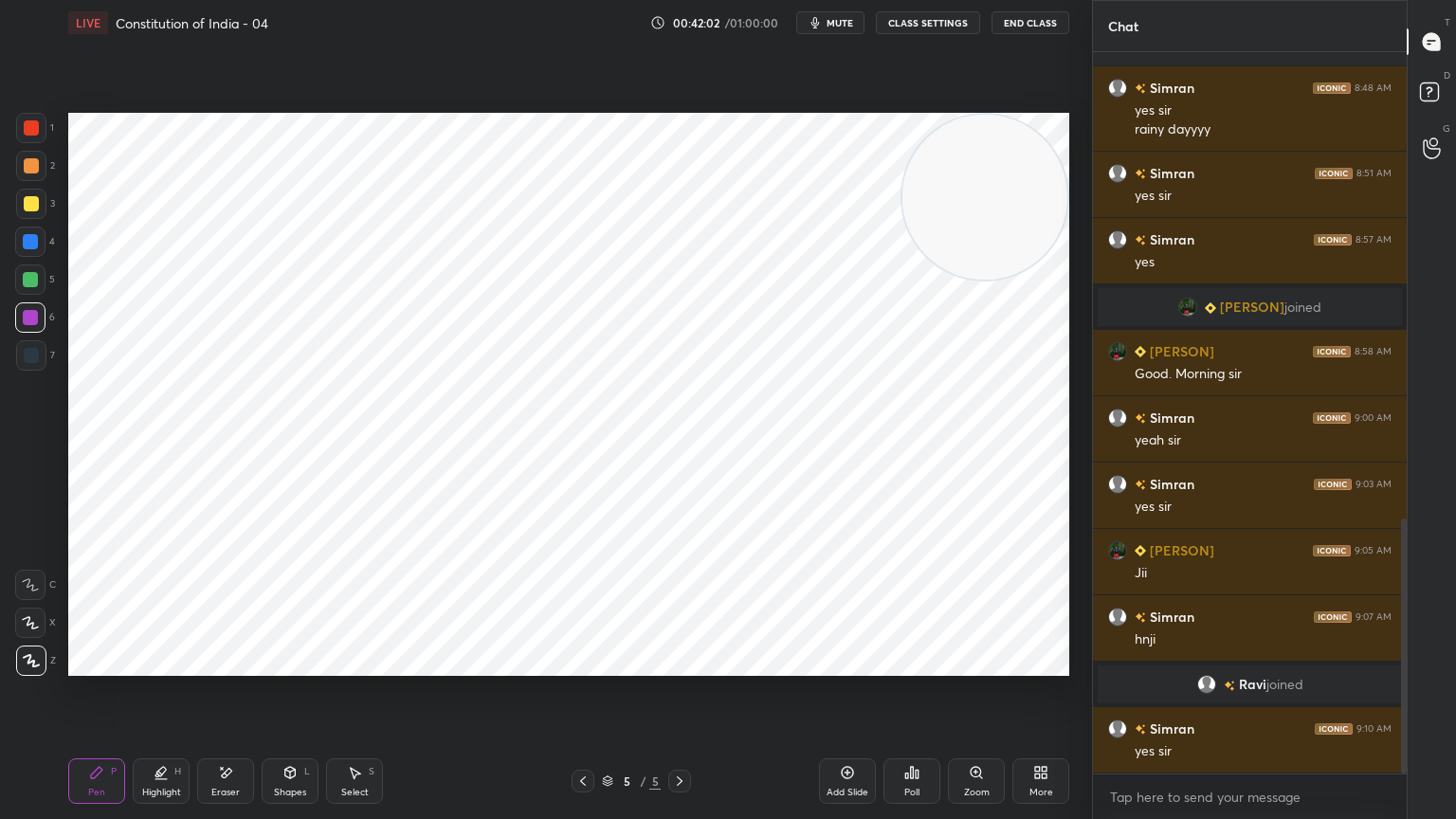 scroll, scrollTop: 1322, scrollLeft: 0, axis: vertical 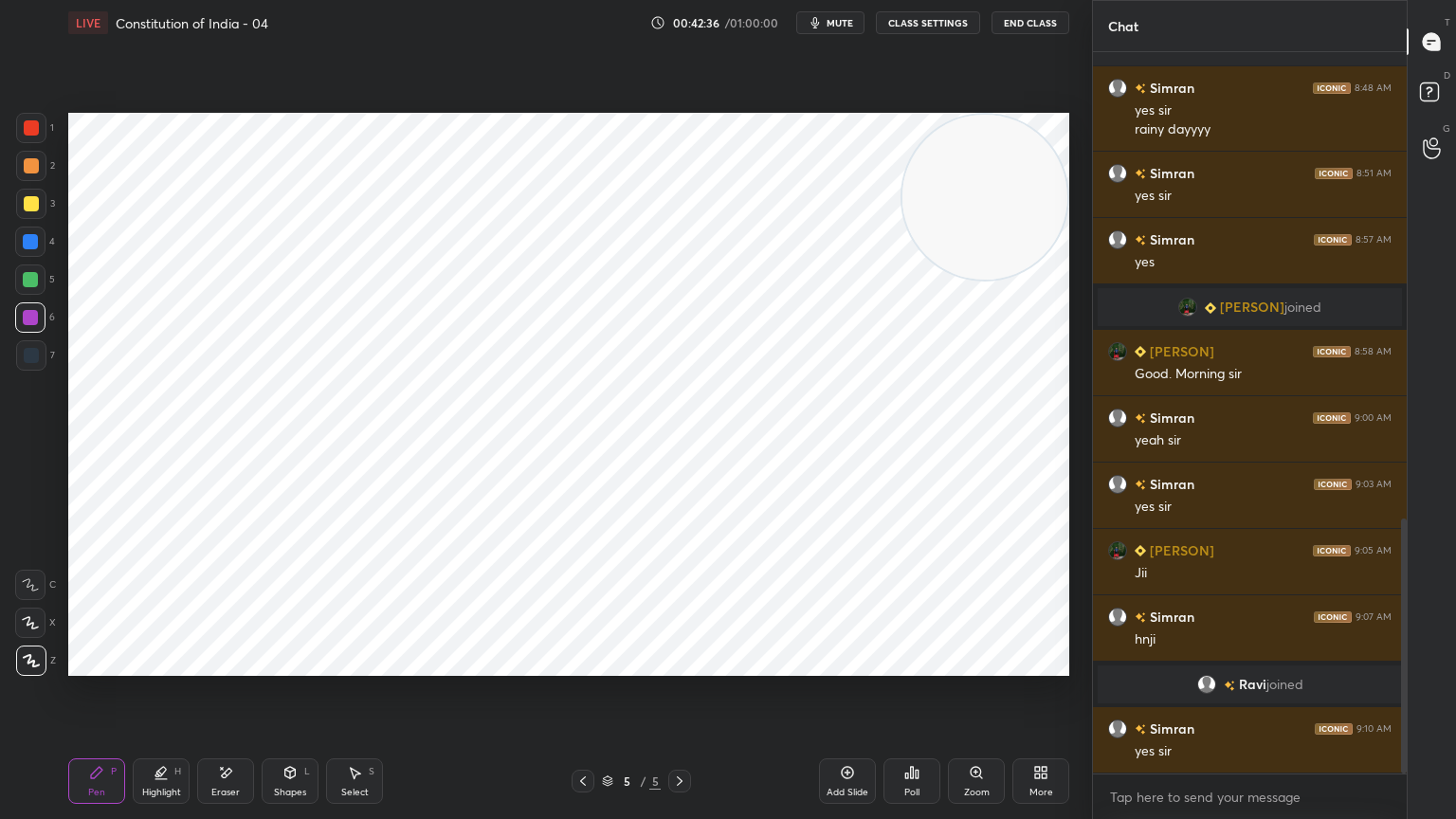 drag, startPoint x: 217, startPoint y: 772, endPoint x: 231, endPoint y: 766, distance: 15.231546 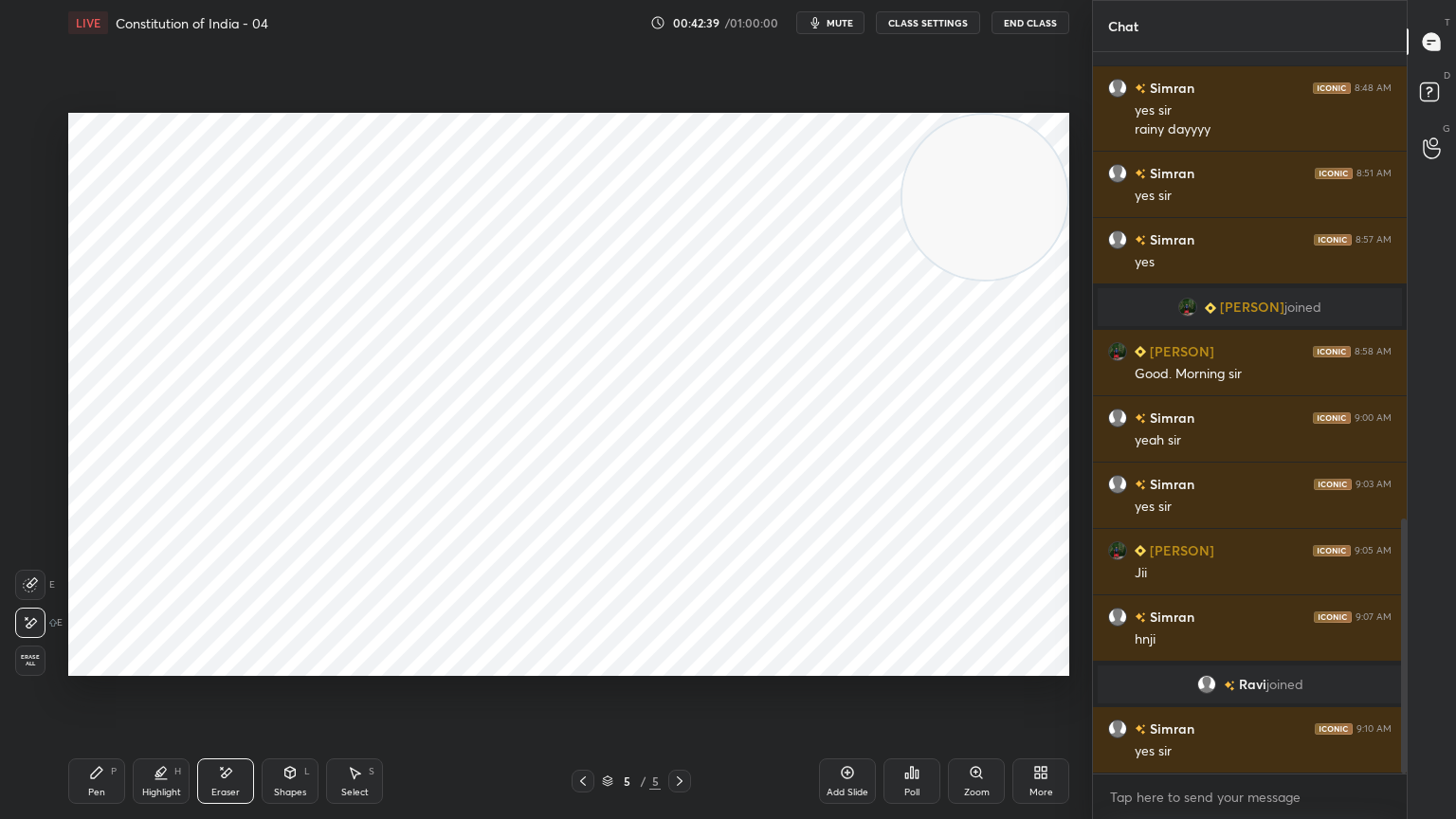 click on "Pen P" at bounding box center (97, 781) 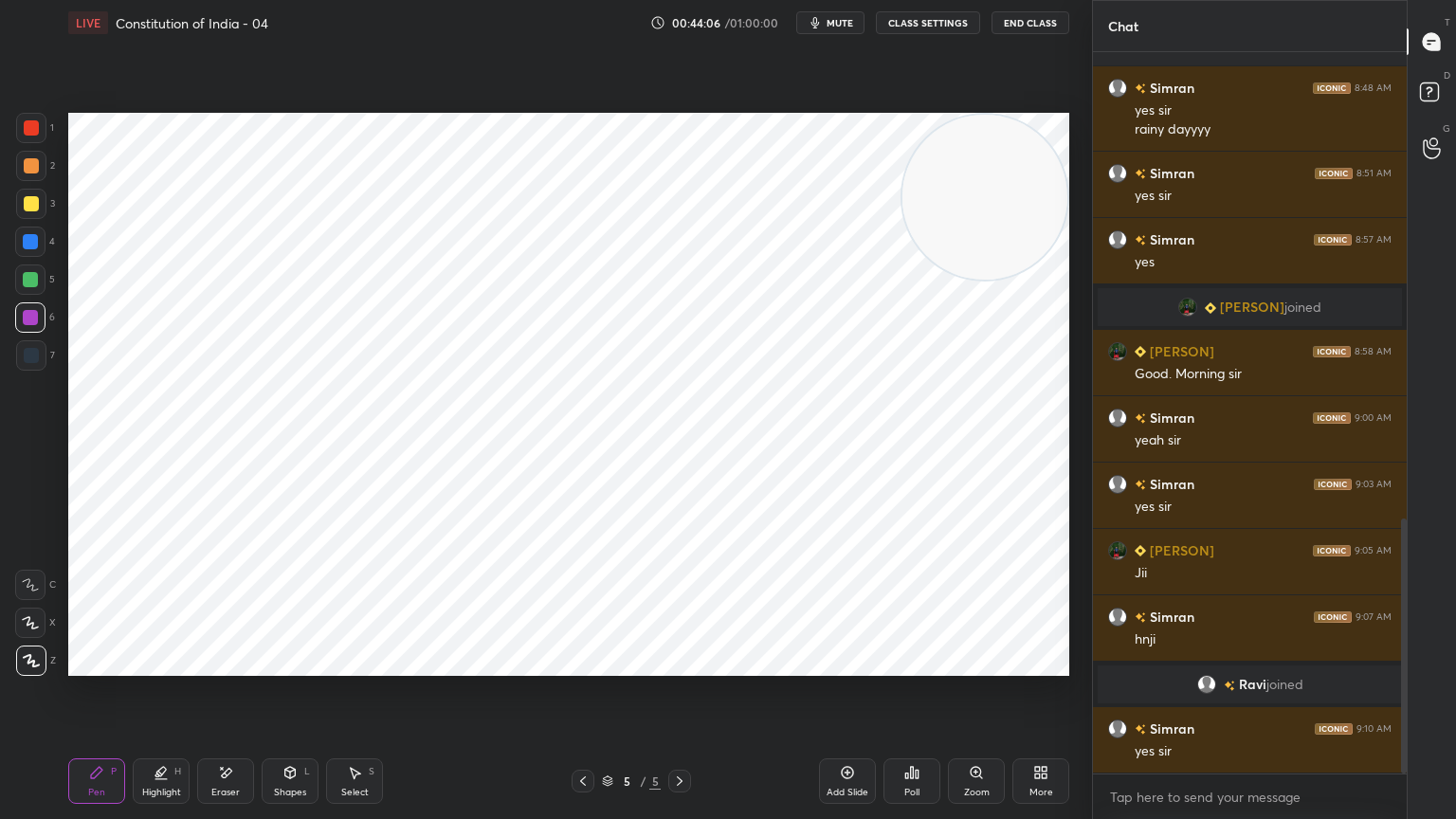 click 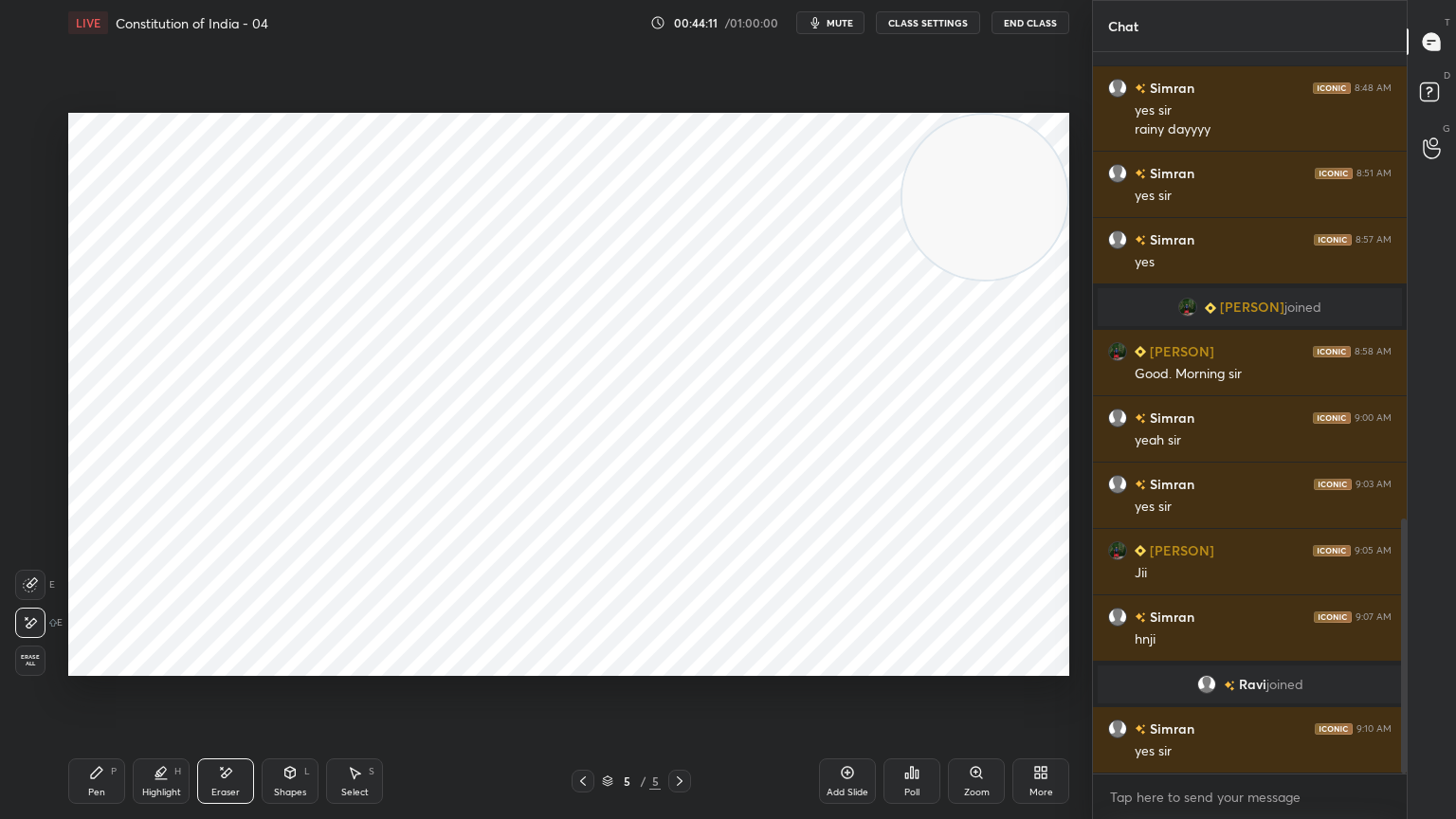 click 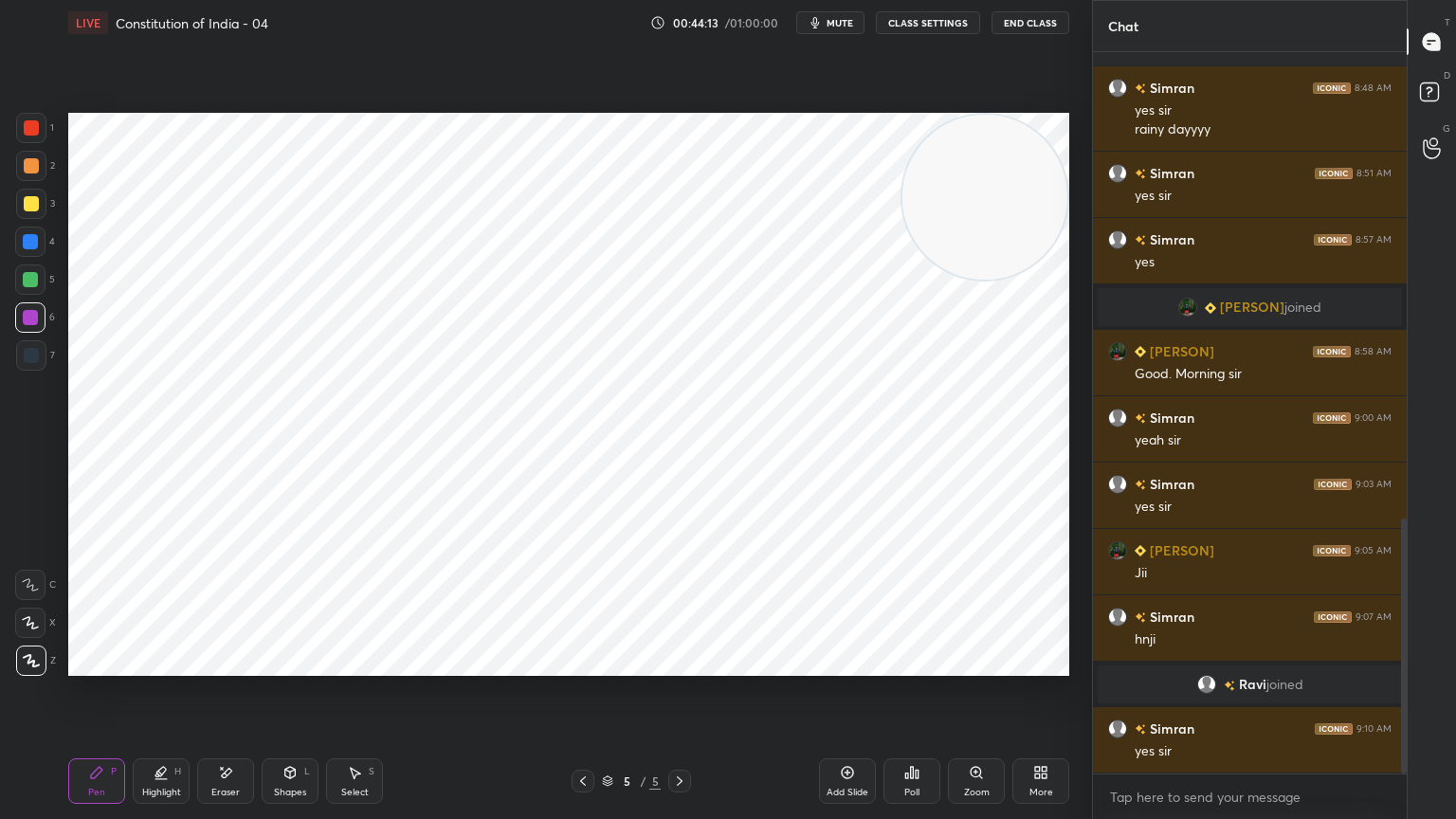 click 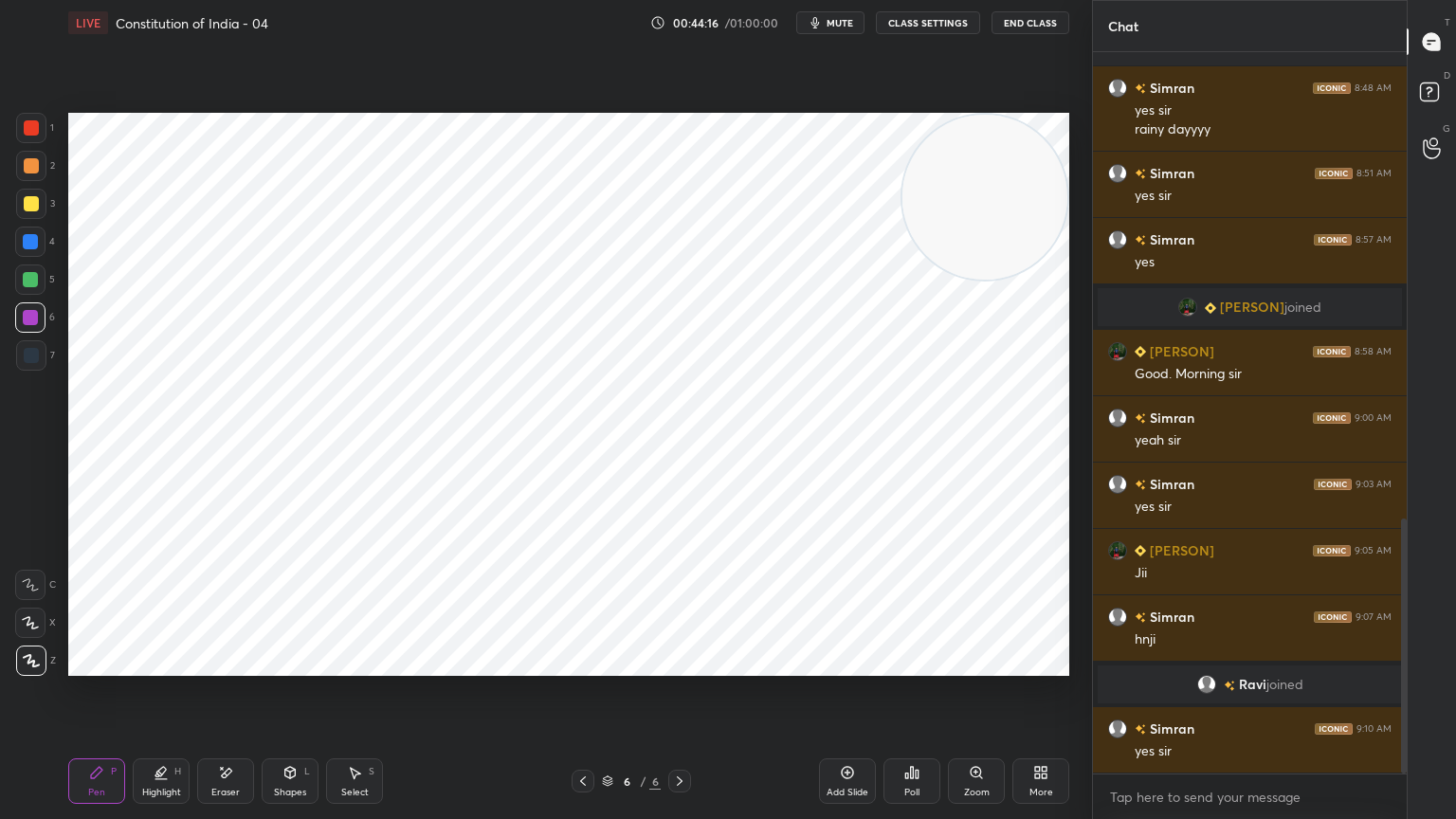 drag, startPoint x: 25, startPoint y: 124, endPoint x: 35, endPoint y: 119, distance: 11.18034 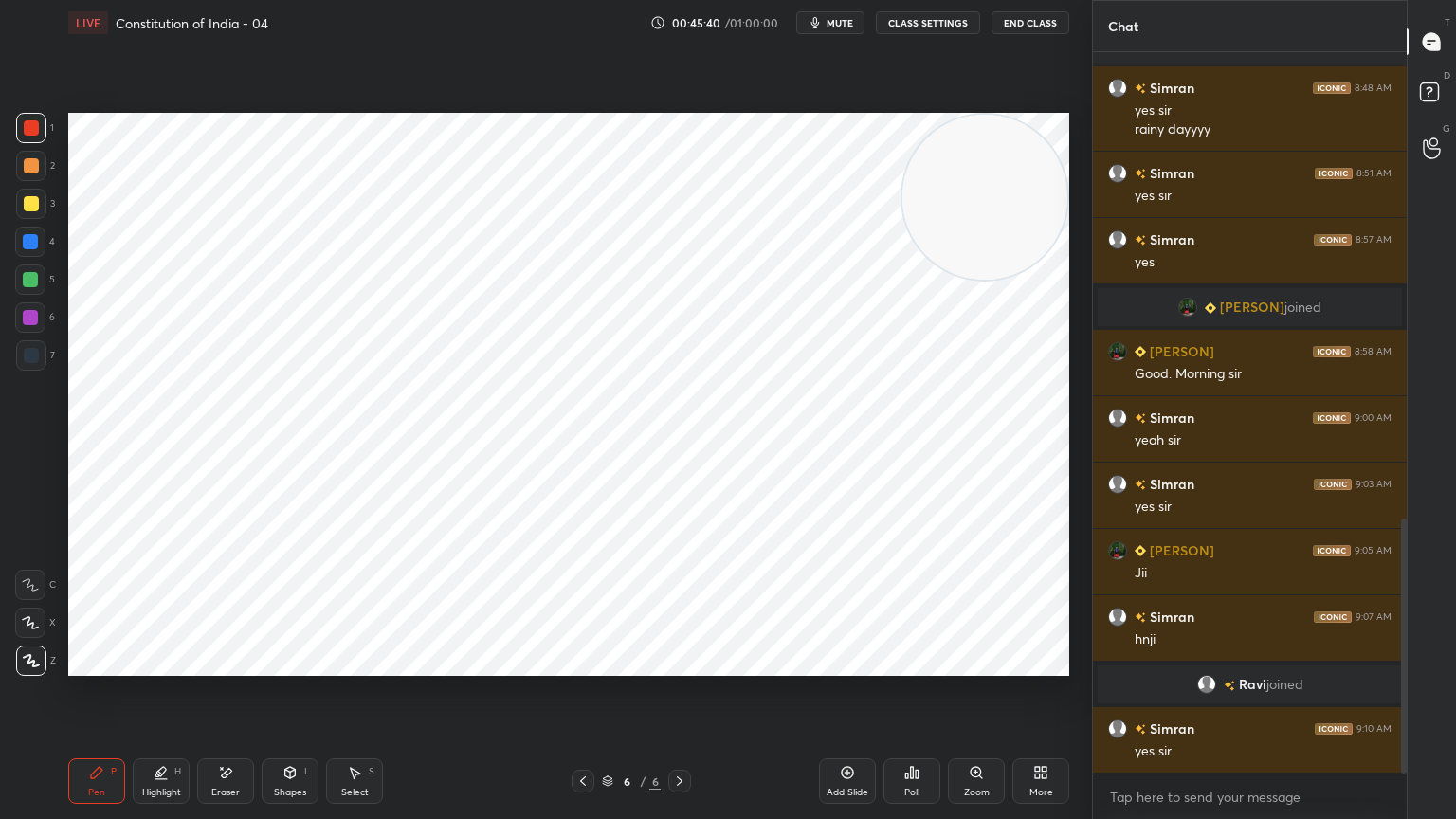click at bounding box center (30, 318) 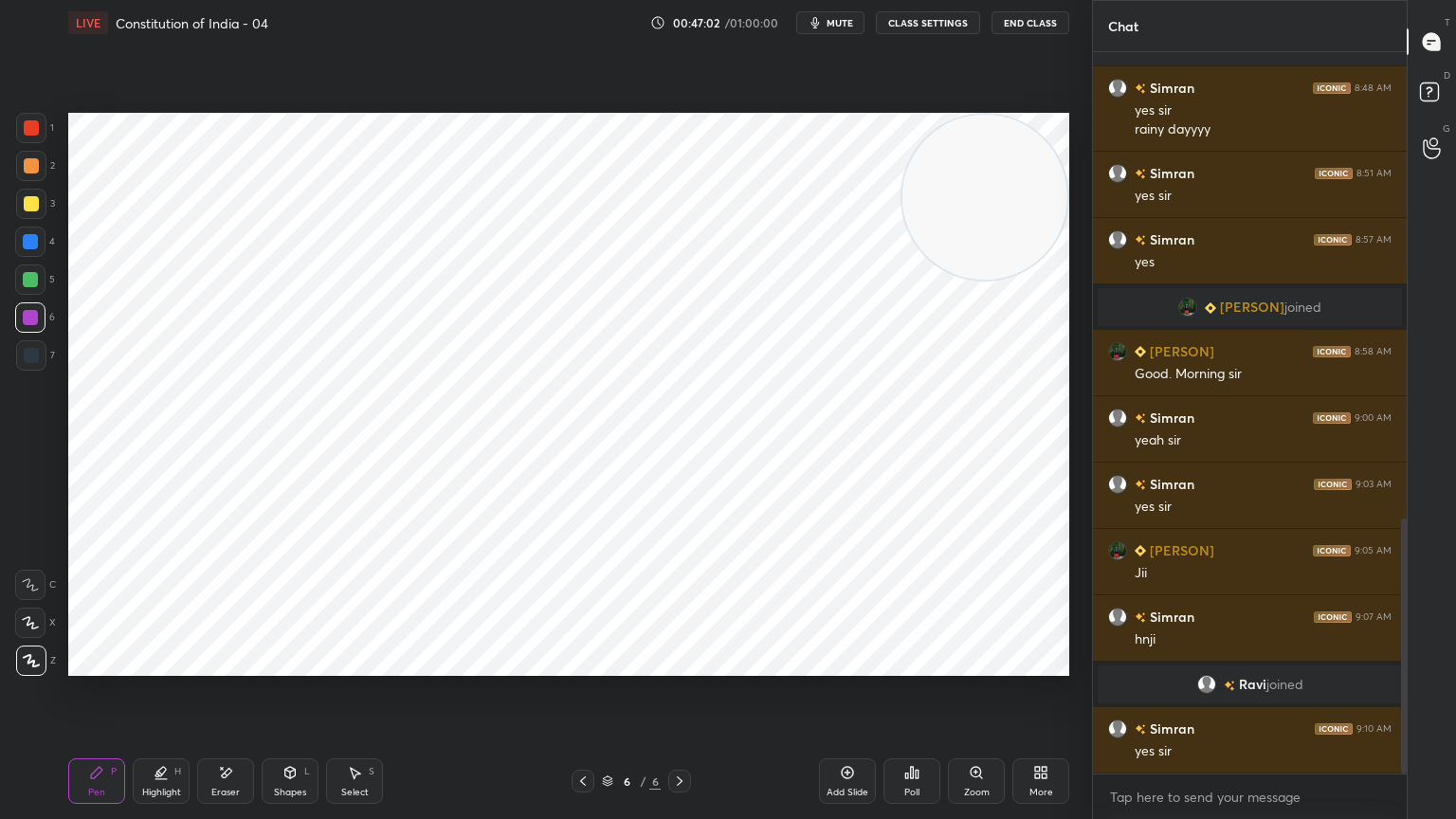 click 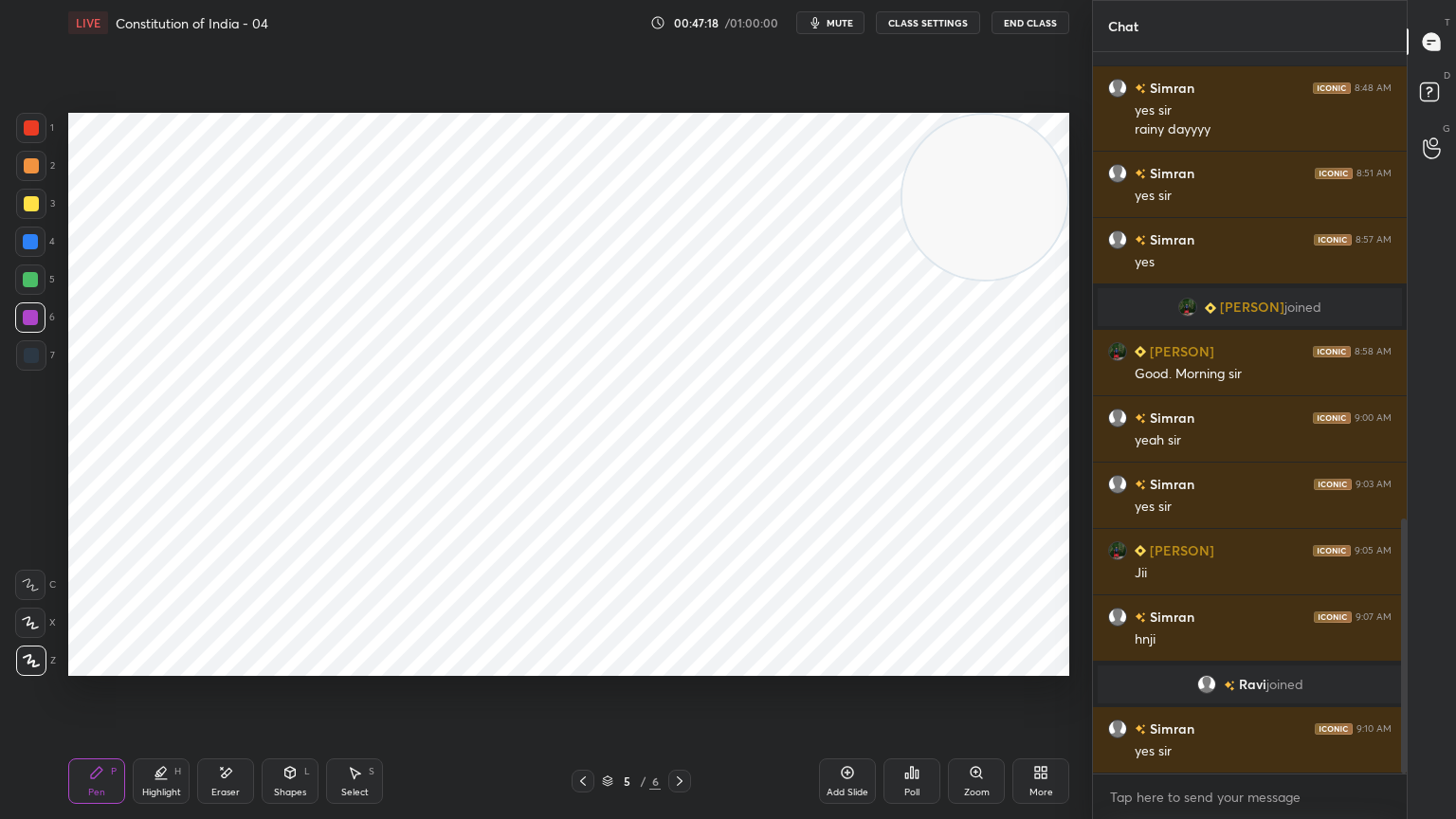 click at bounding box center (30, 280) 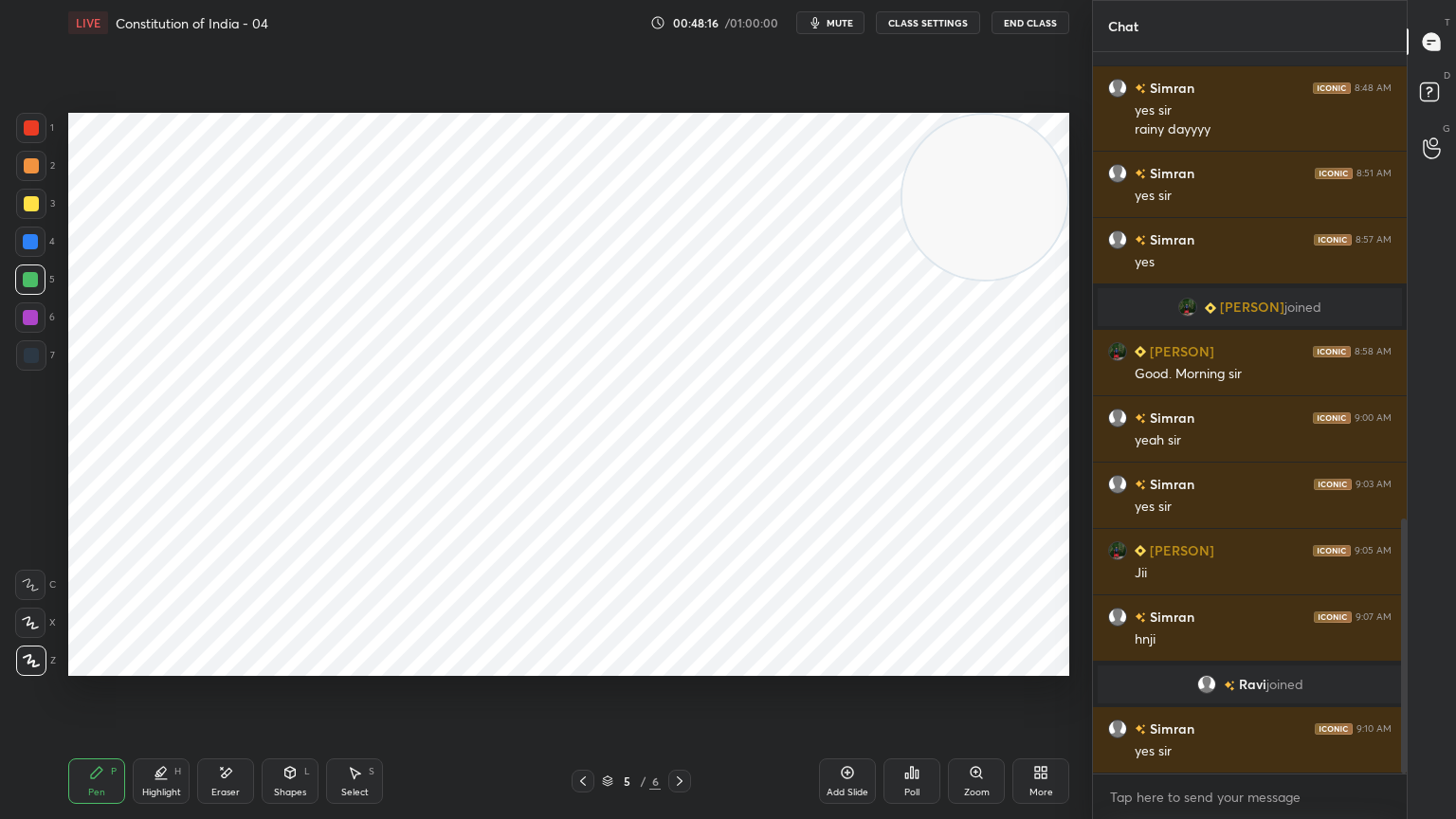 click on "Add Slide" at bounding box center [847, 781] 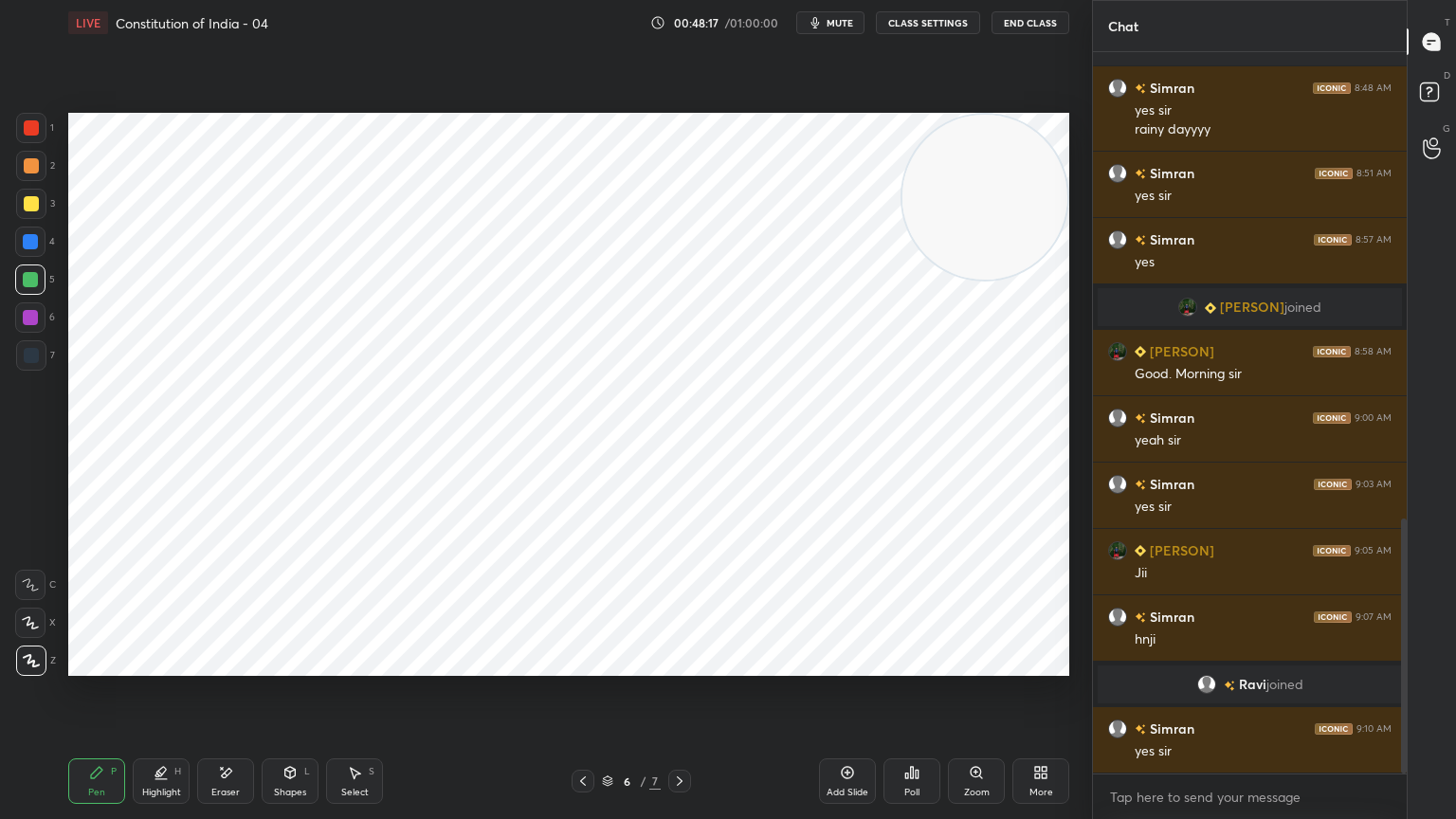 click at bounding box center [31, 128] 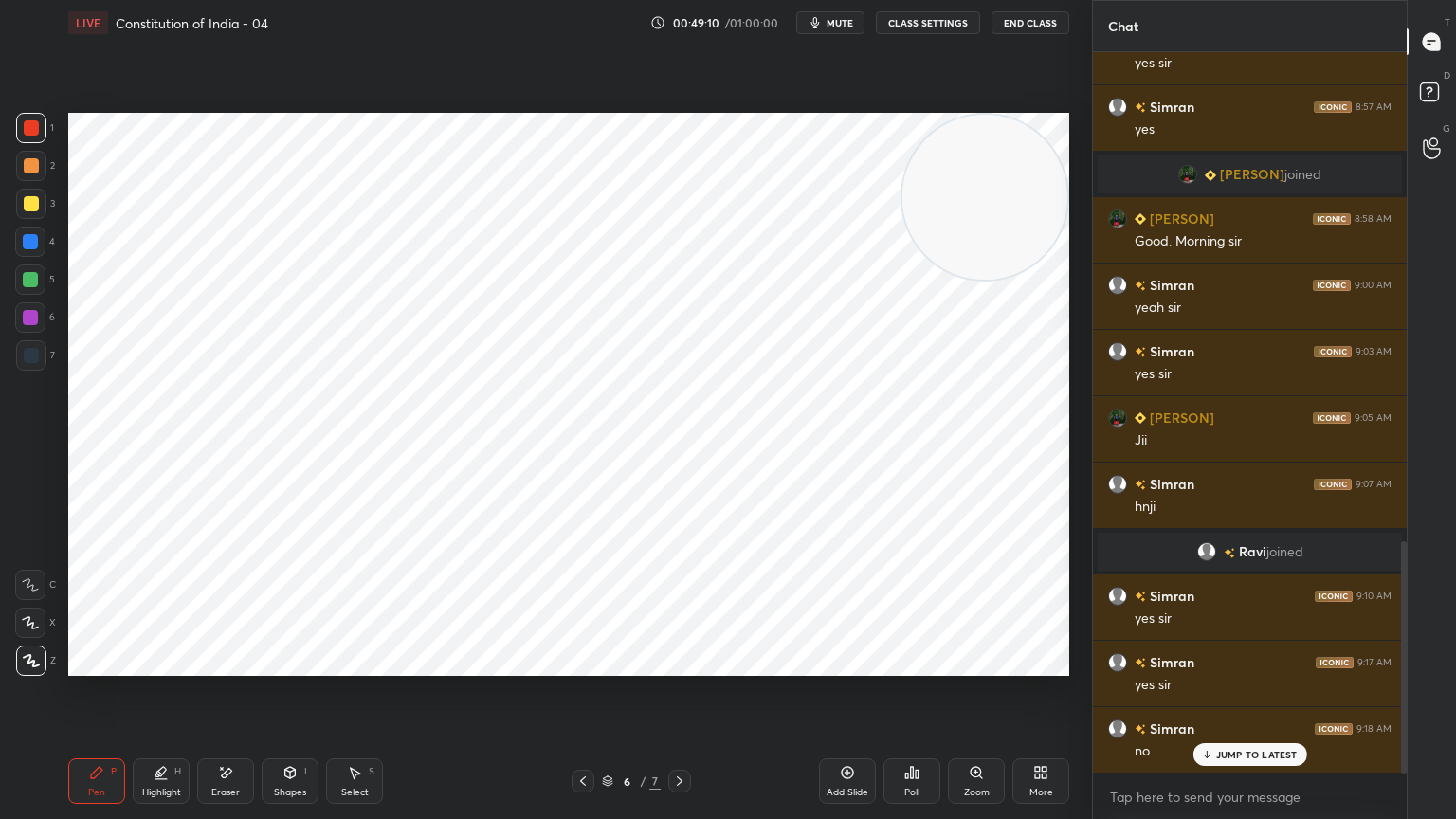 scroll, scrollTop: 1520, scrollLeft: 0, axis: vertical 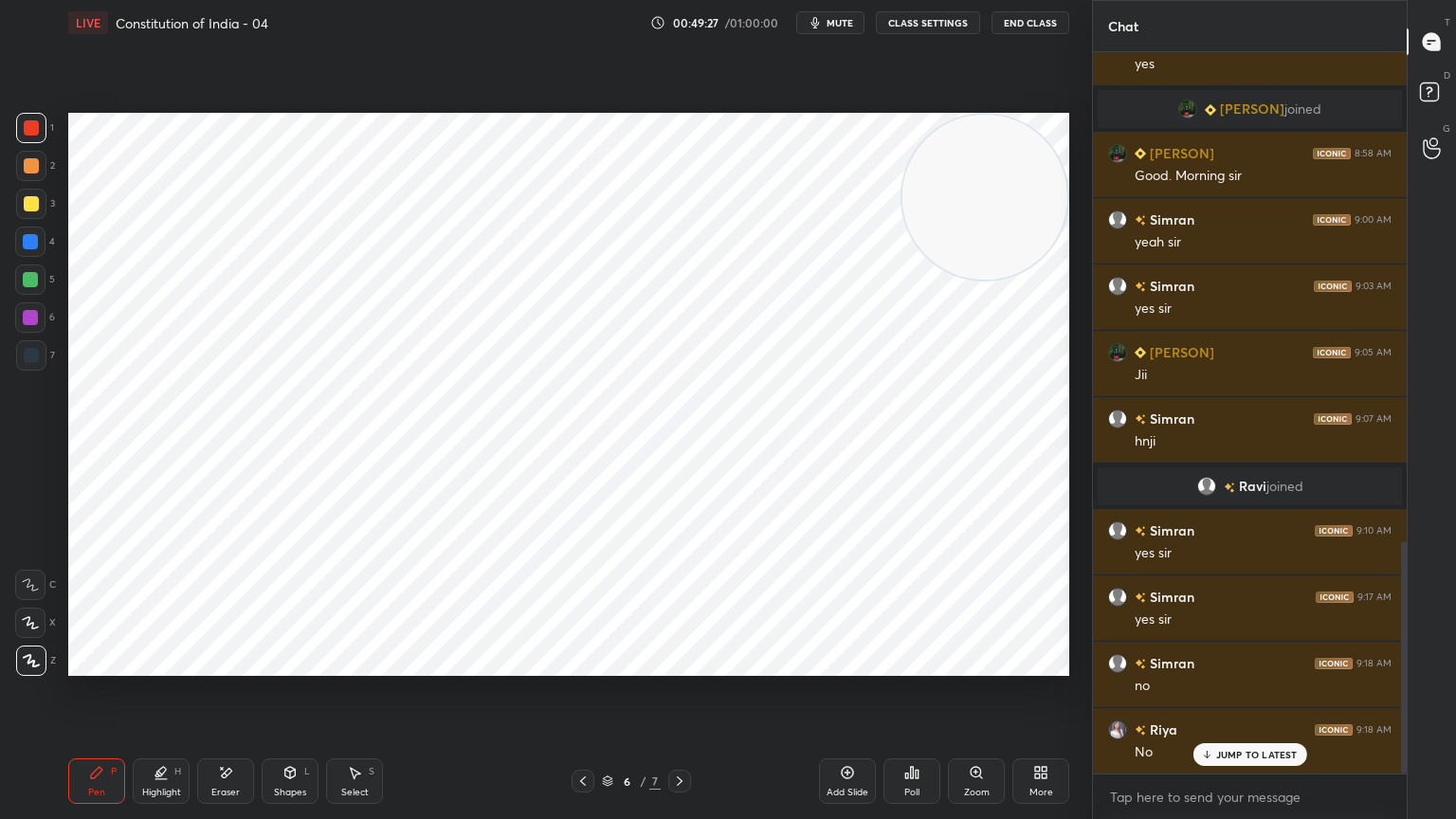 click at bounding box center [30, 318] 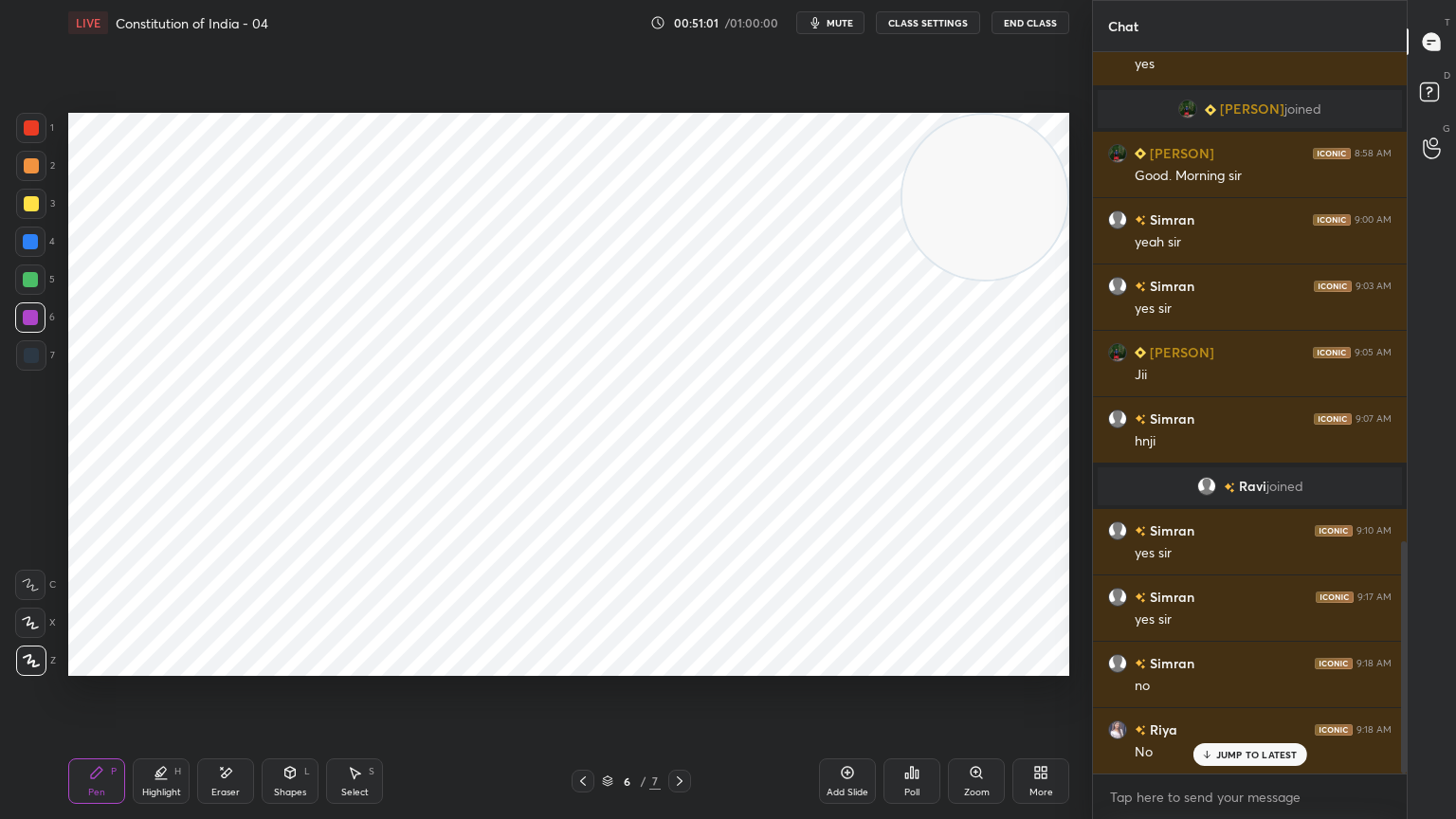 click on "Add Slide" at bounding box center (847, 781) 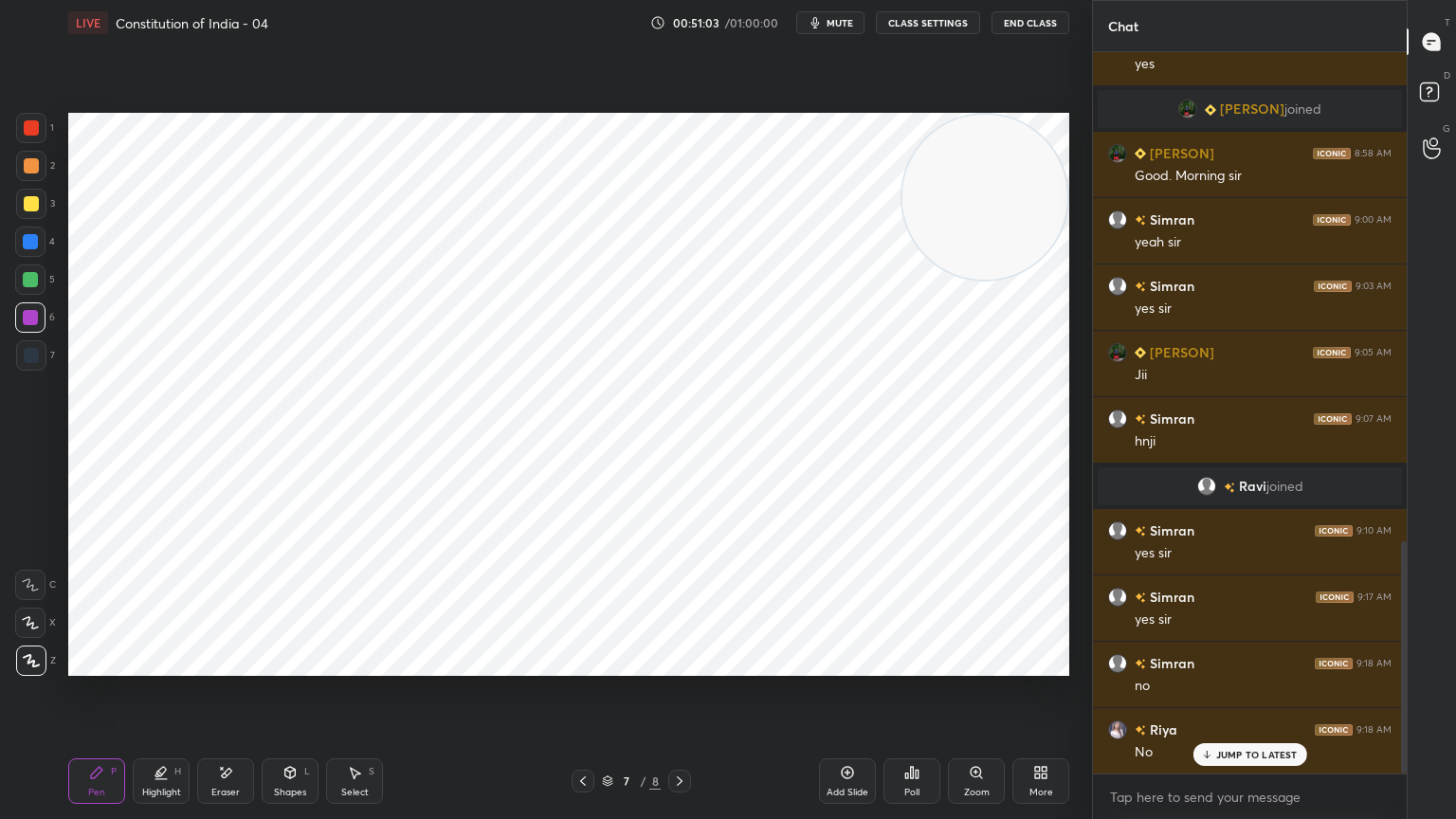 drag, startPoint x: 223, startPoint y: 780, endPoint x: 225, endPoint y: 694, distance: 86.02325 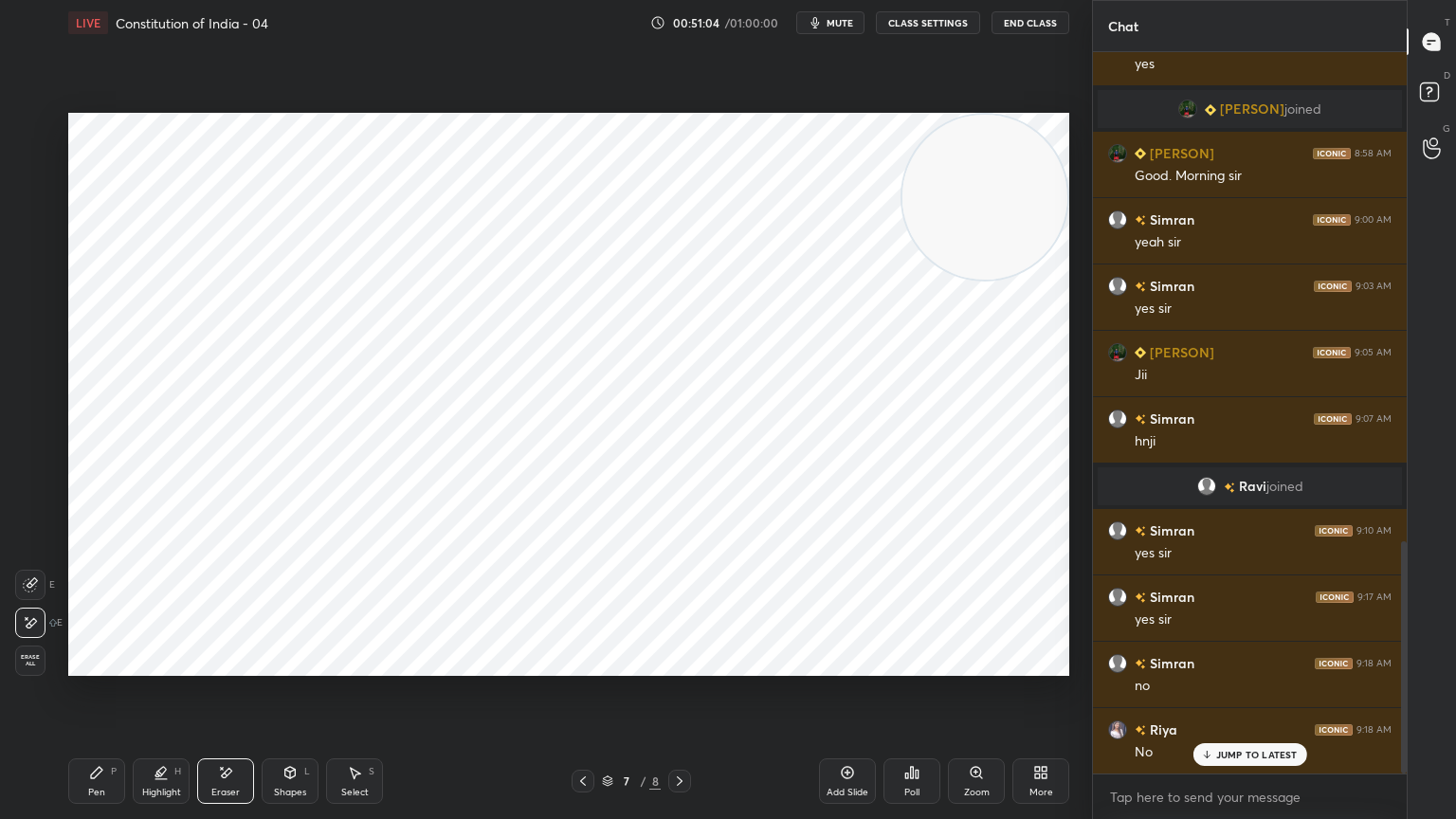 drag, startPoint x: 99, startPoint y: 771, endPoint x: 99, endPoint y: 694, distance: 77 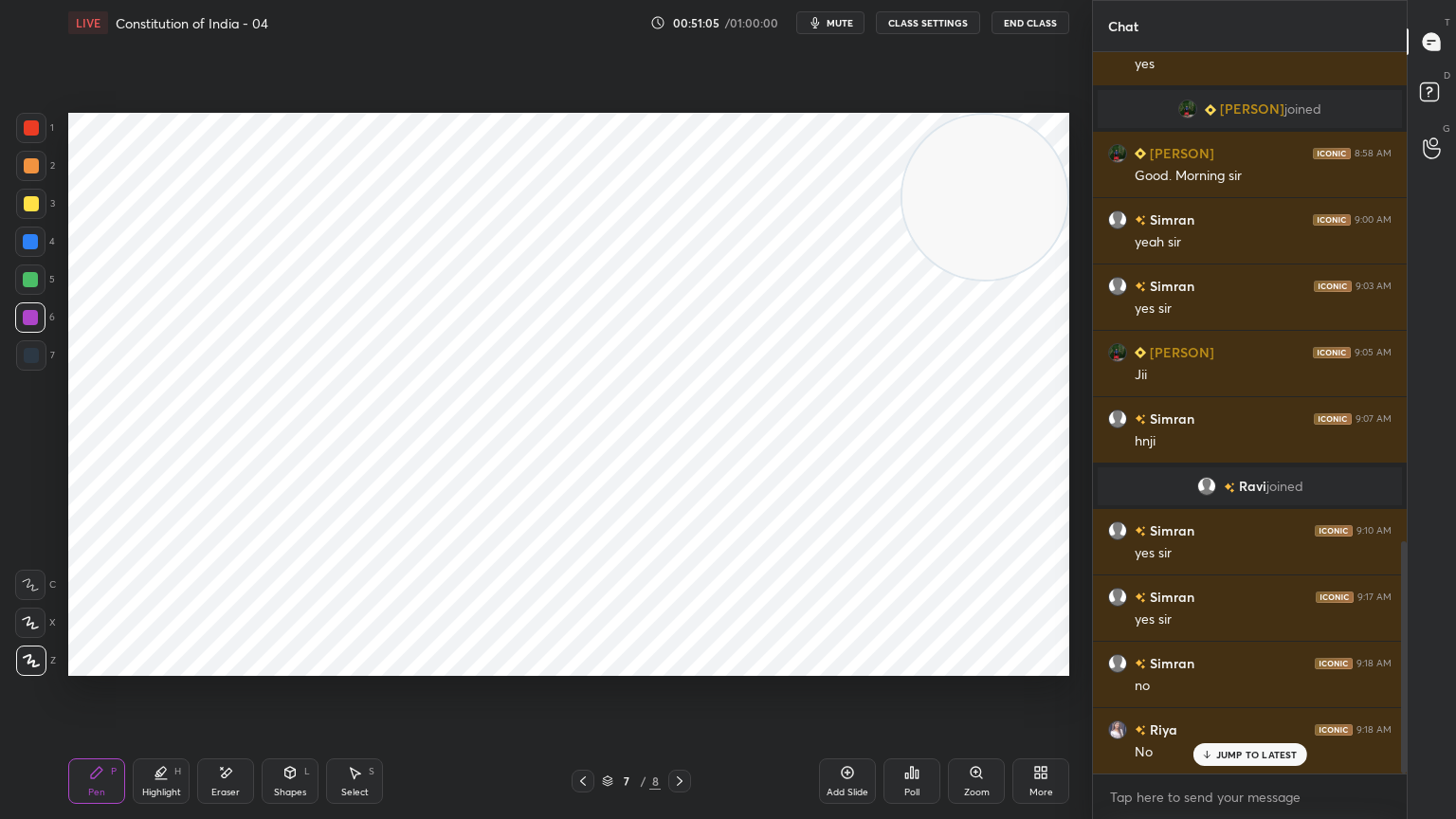 click at bounding box center [31, 128] 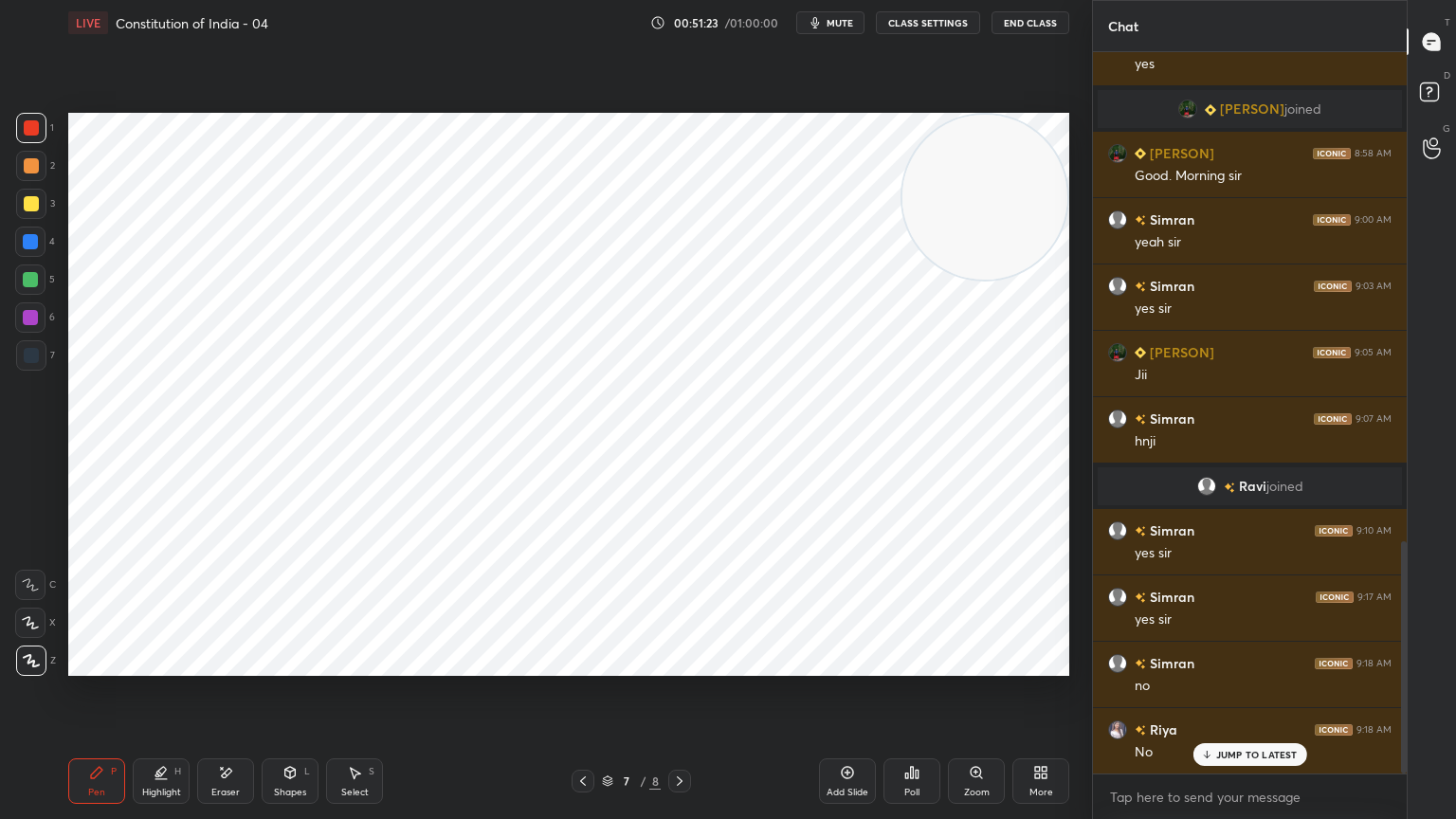 click at bounding box center [30, 318] 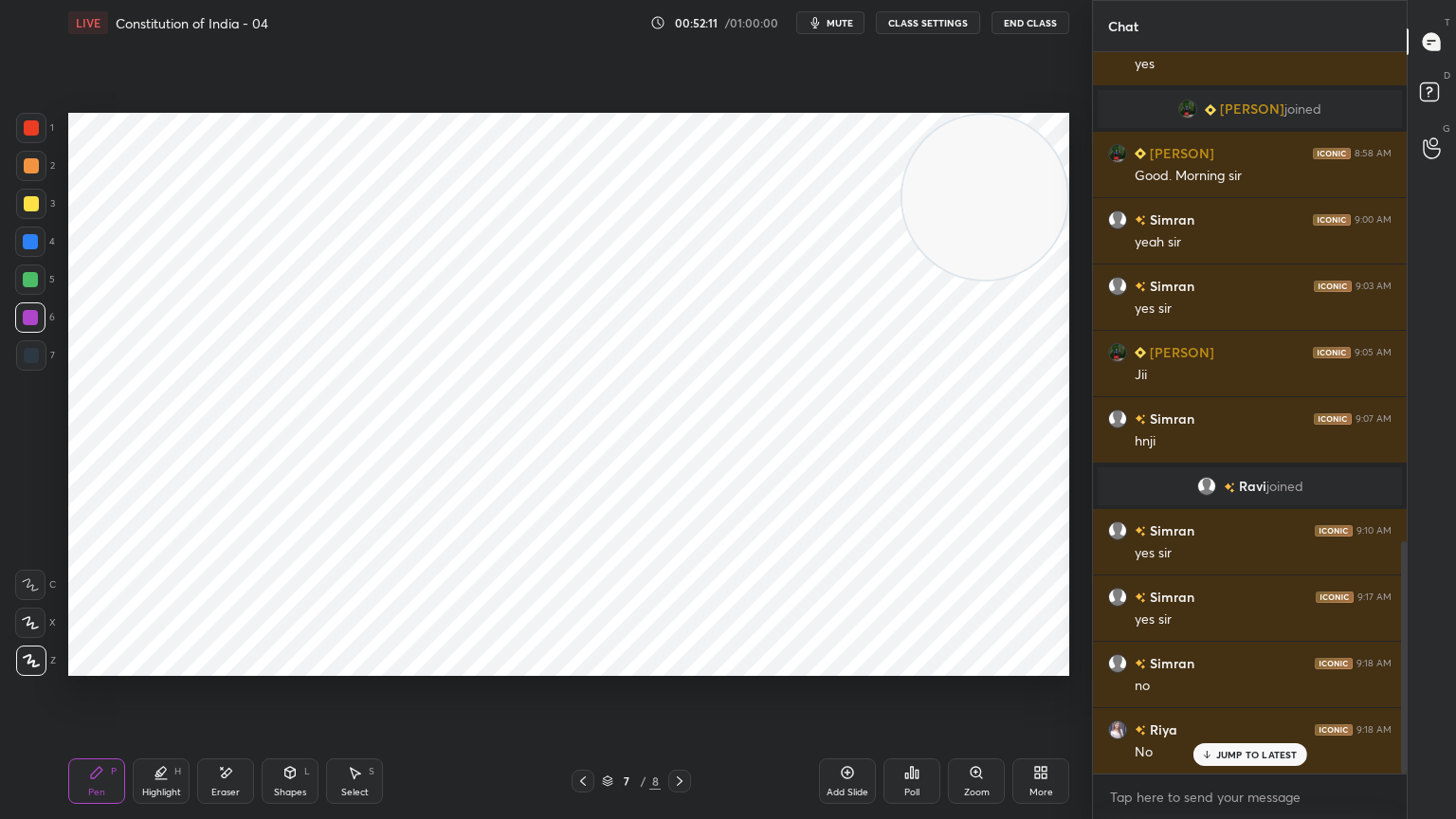 click at bounding box center [30, 280] 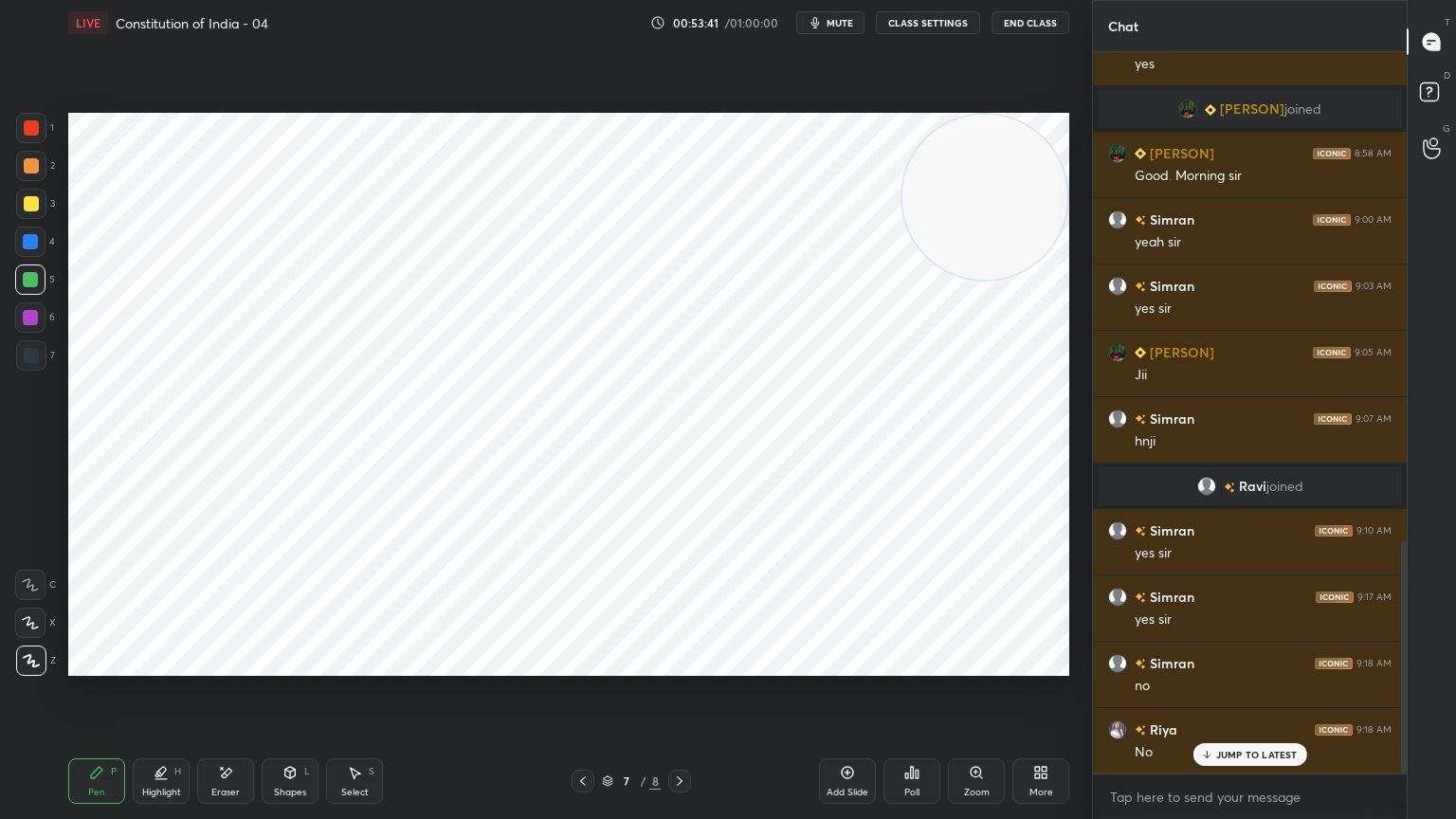 click at bounding box center [30, 318] 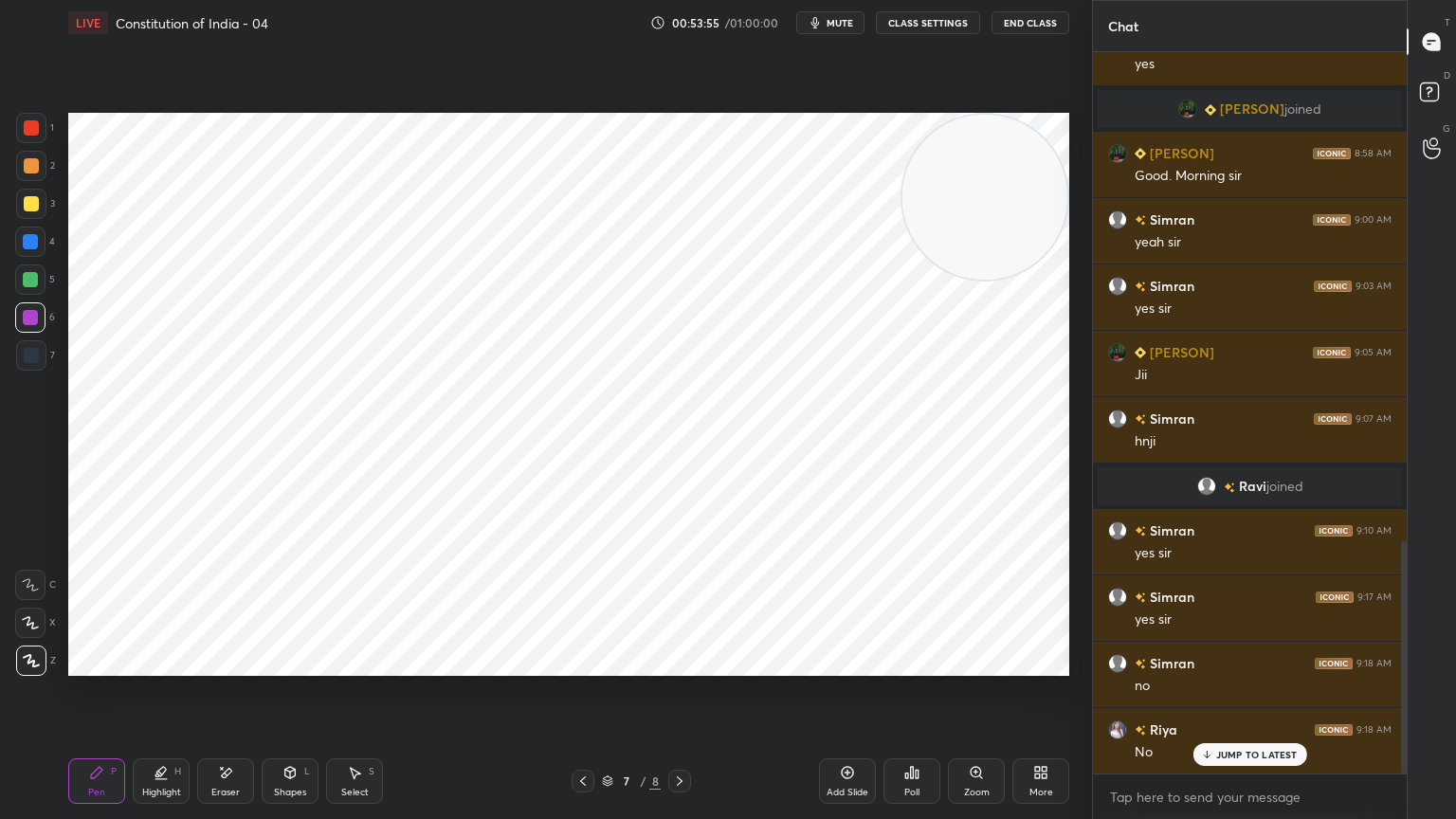 click at bounding box center (30, 280) 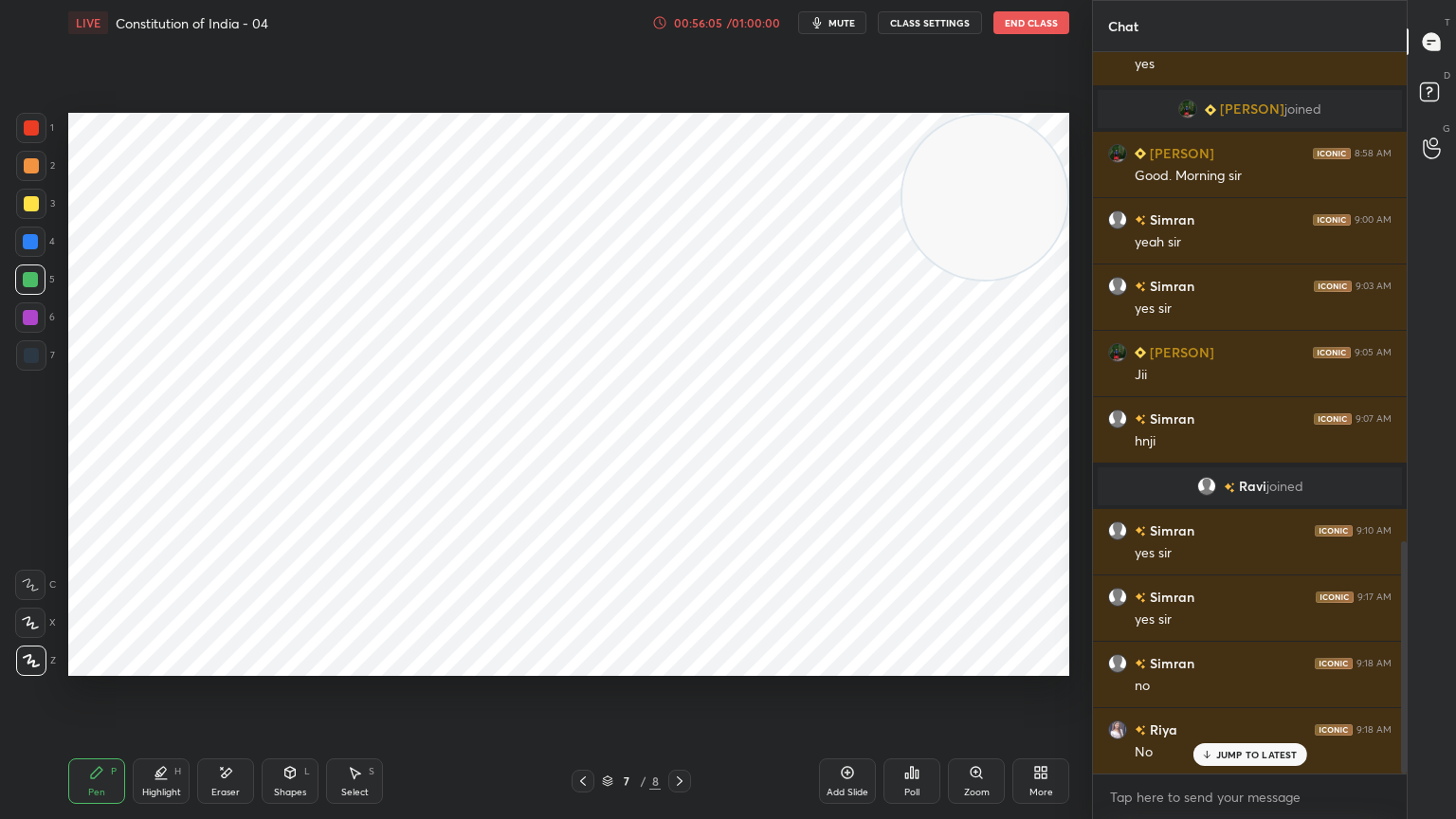 drag, startPoint x: 34, startPoint y: 323, endPoint x: 46, endPoint y: 336, distance: 17.691806 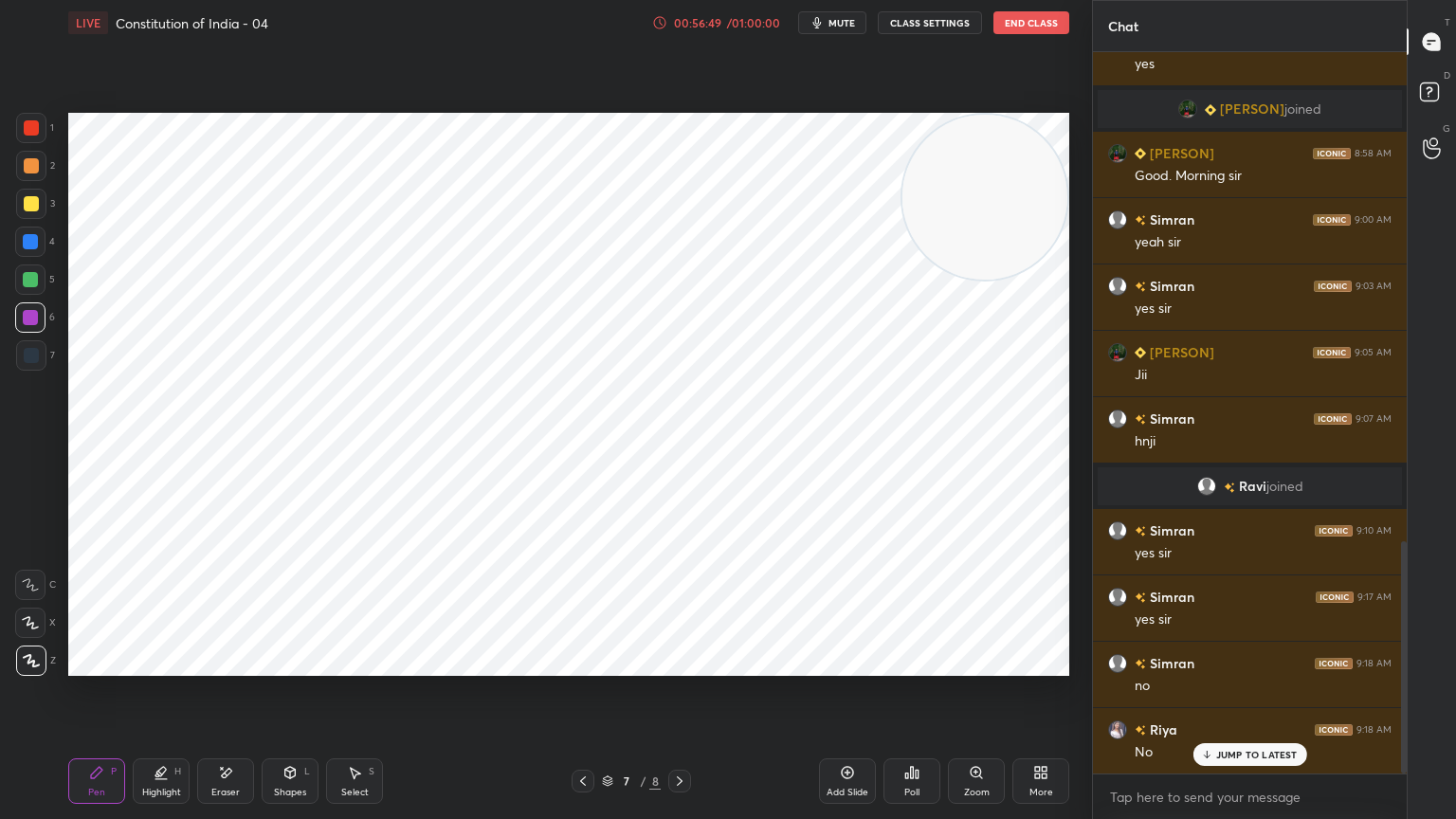 click 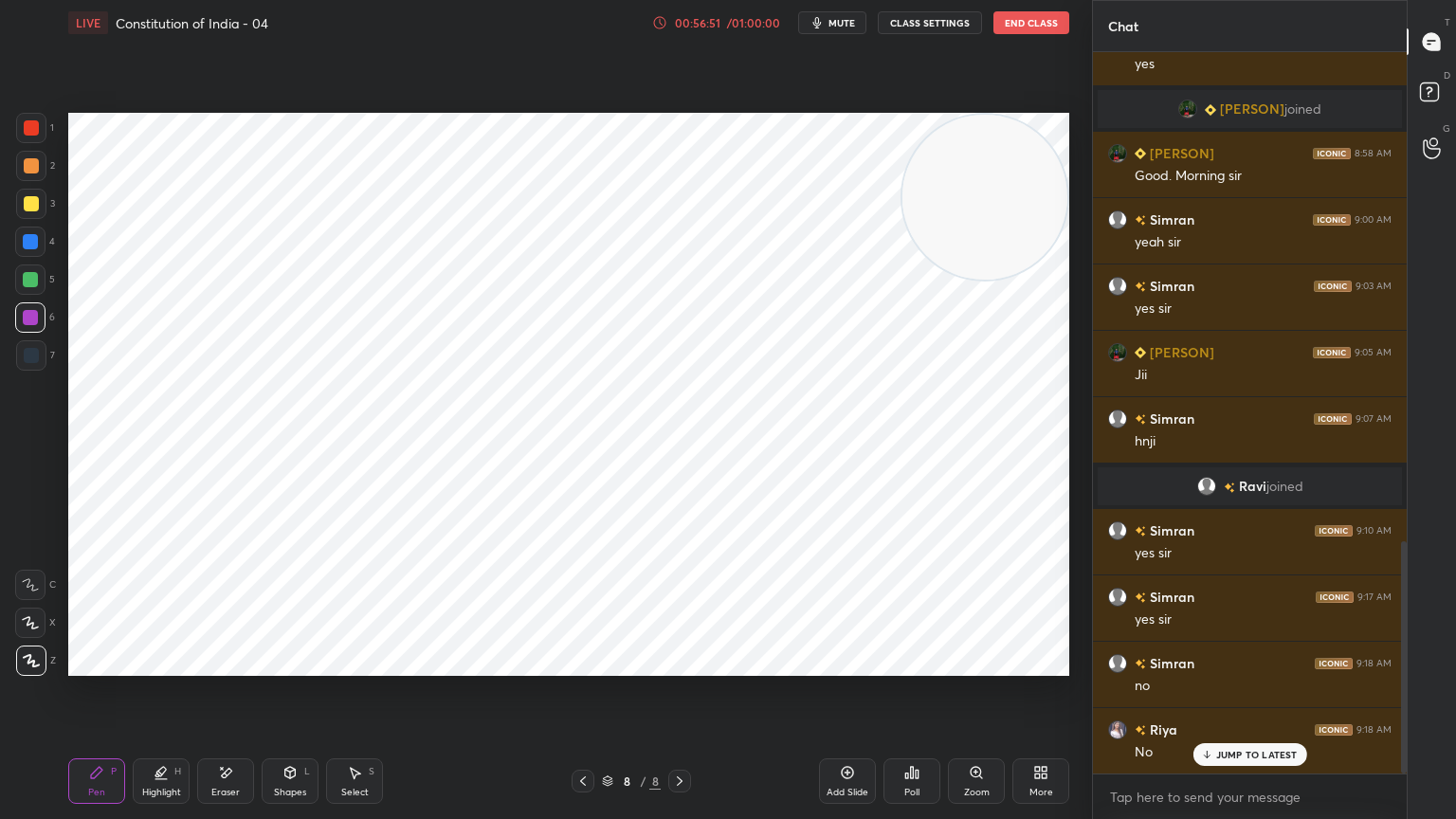 click 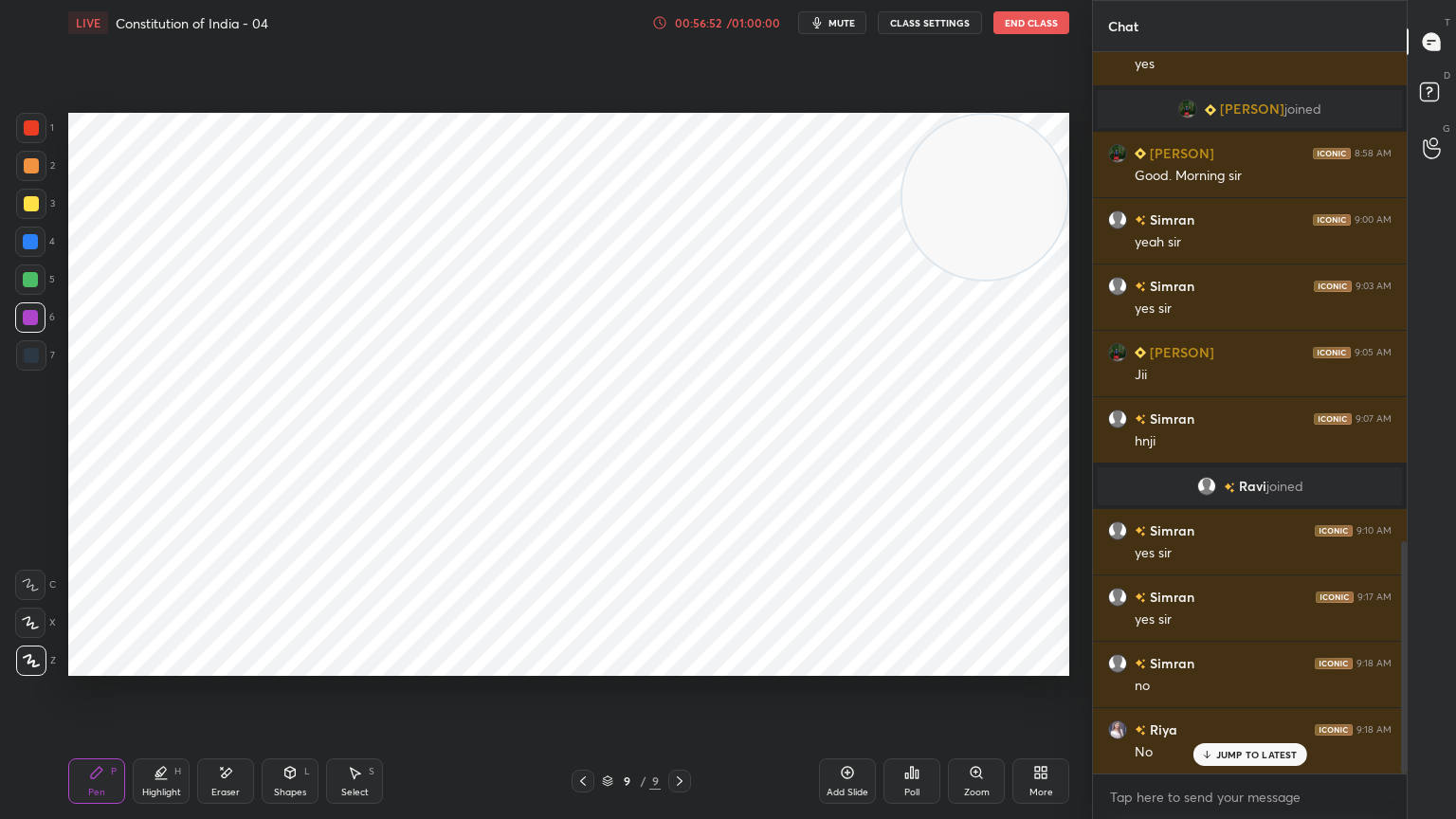 drag, startPoint x: 23, startPoint y: 124, endPoint x: 33, endPoint y: 116, distance: 12.80625 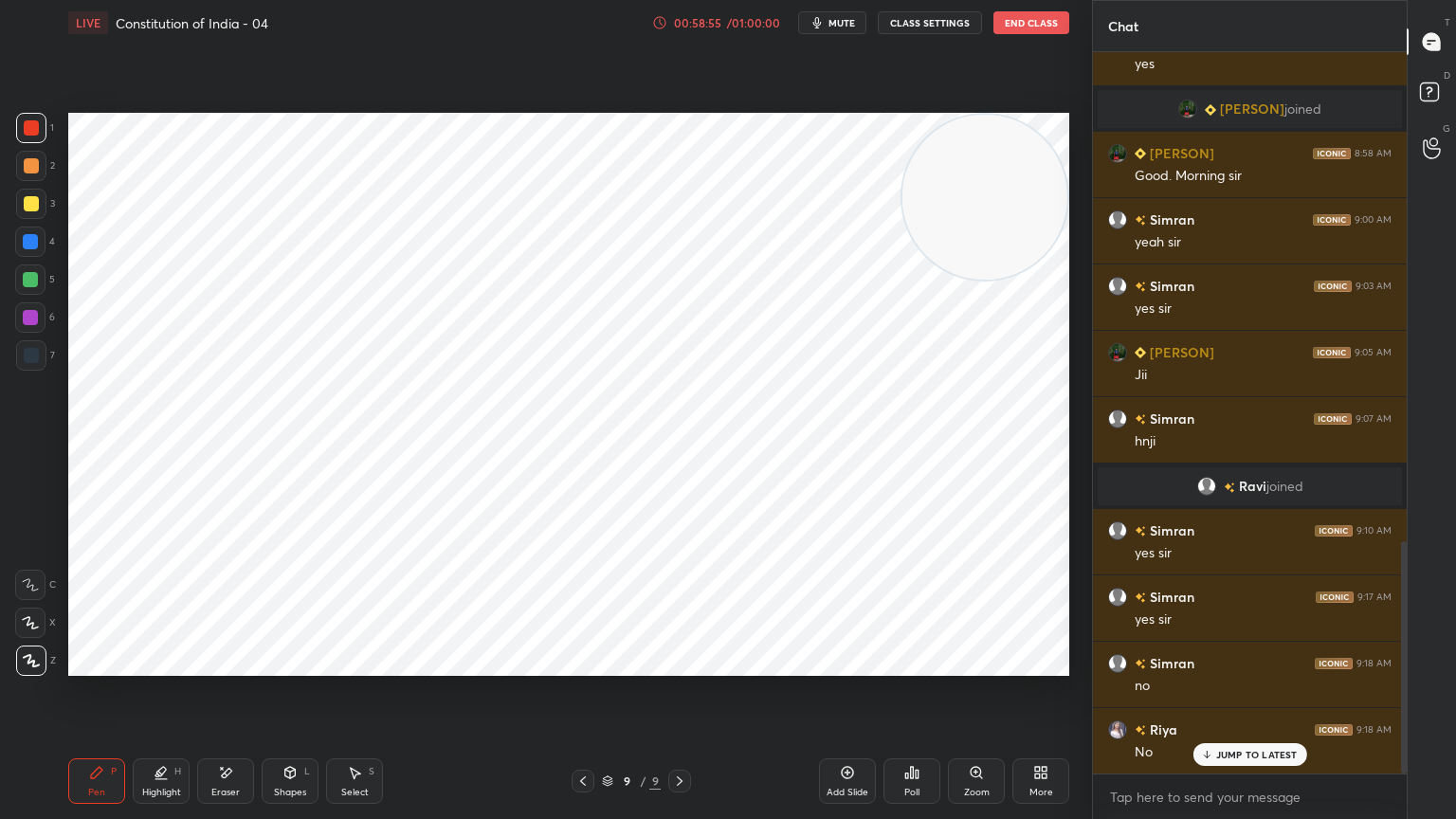 click on "Add Slide" at bounding box center [847, 781] 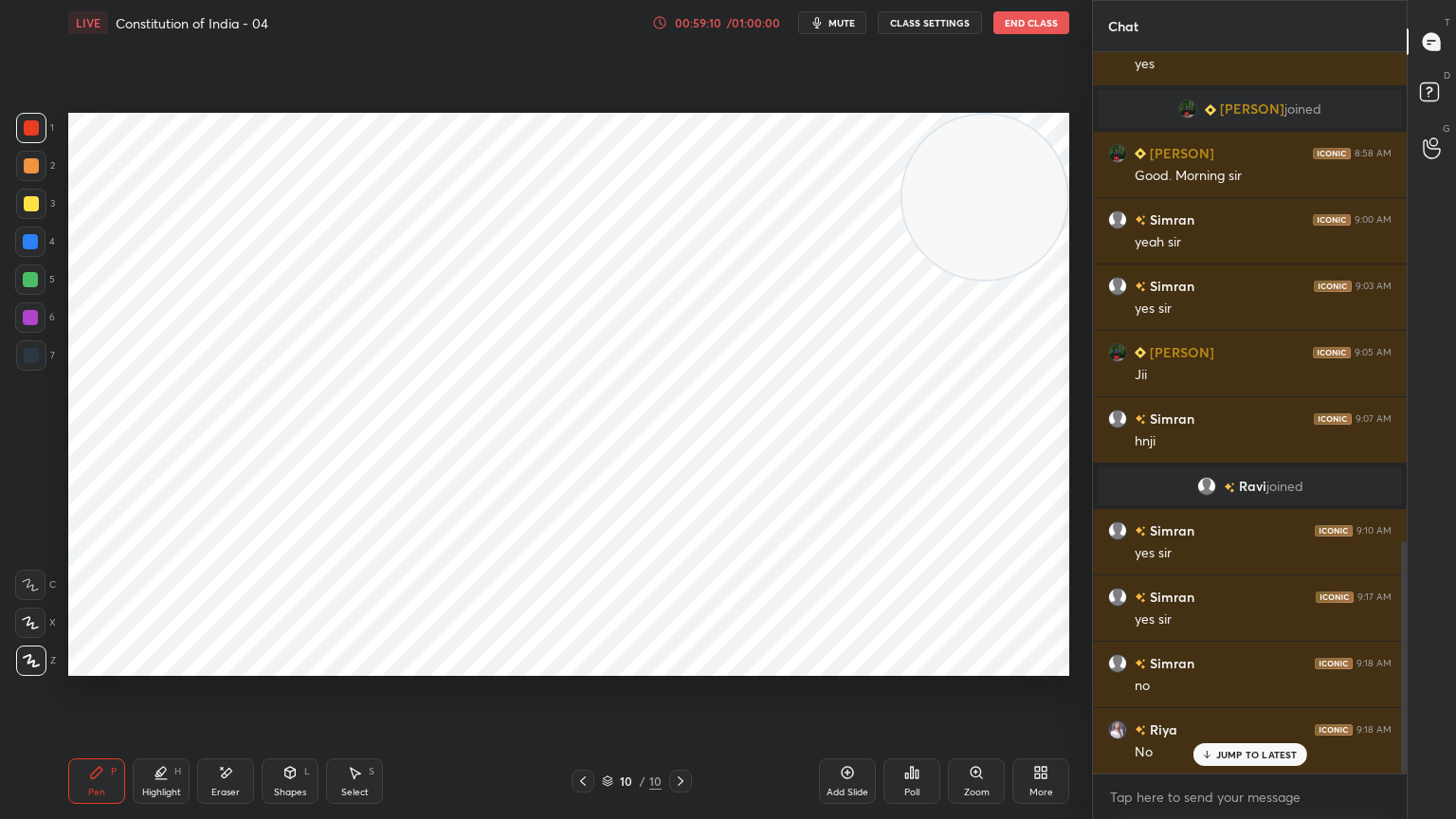 click at bounding box center (30, 318) 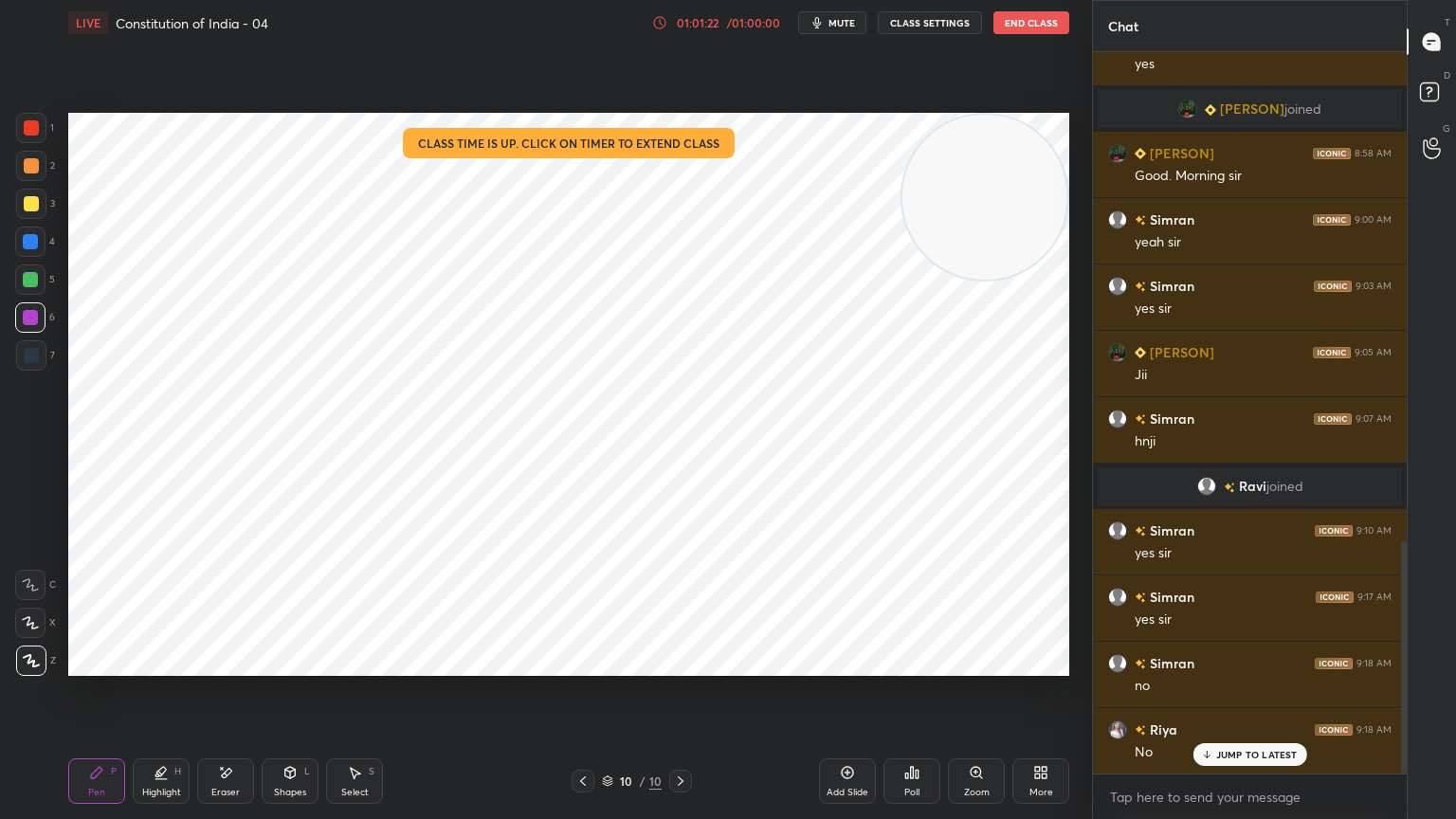 click on "End Class" at bounding box center [1031, 23] 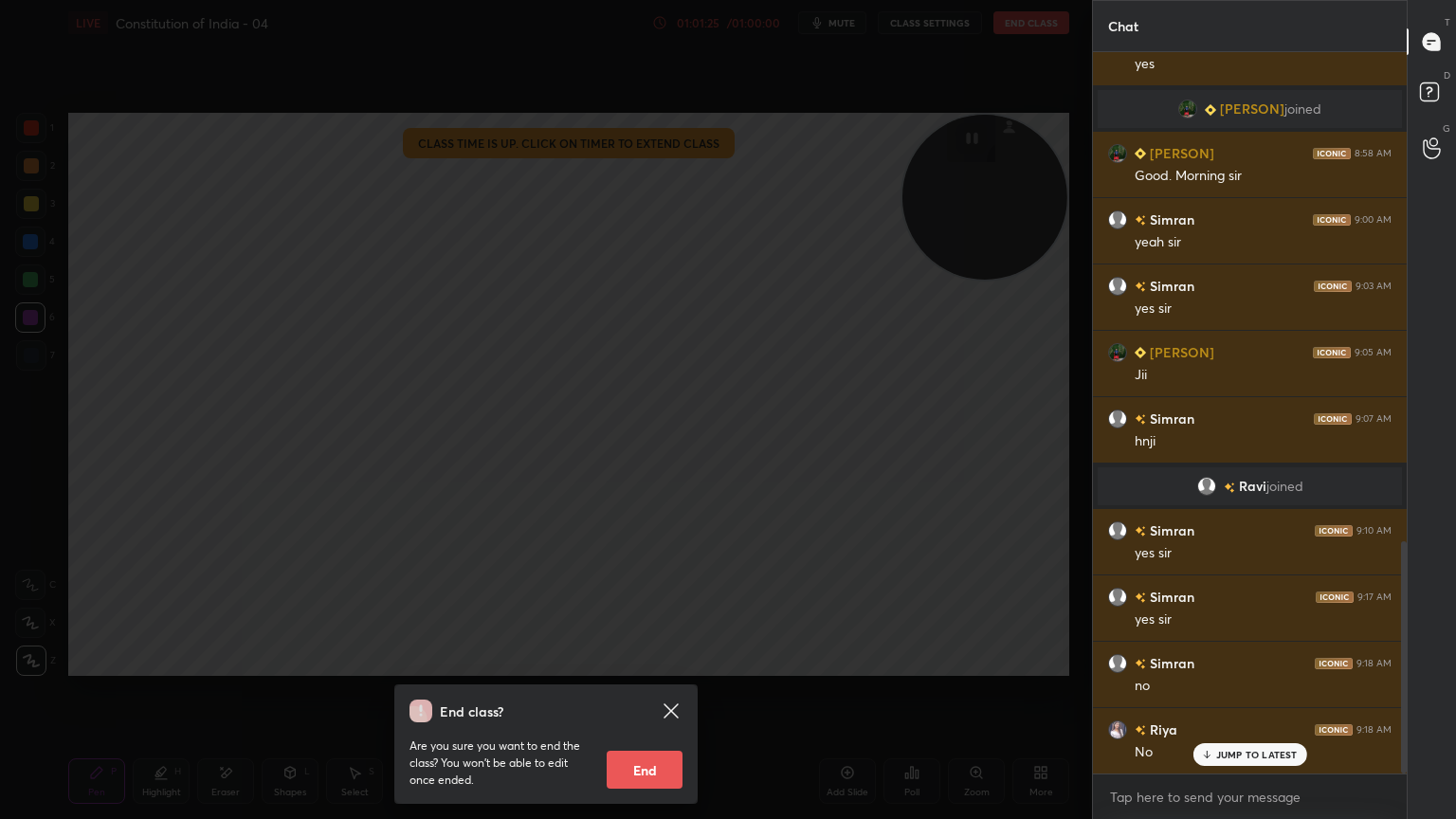 click on "End" at bounding box center [645, 770] 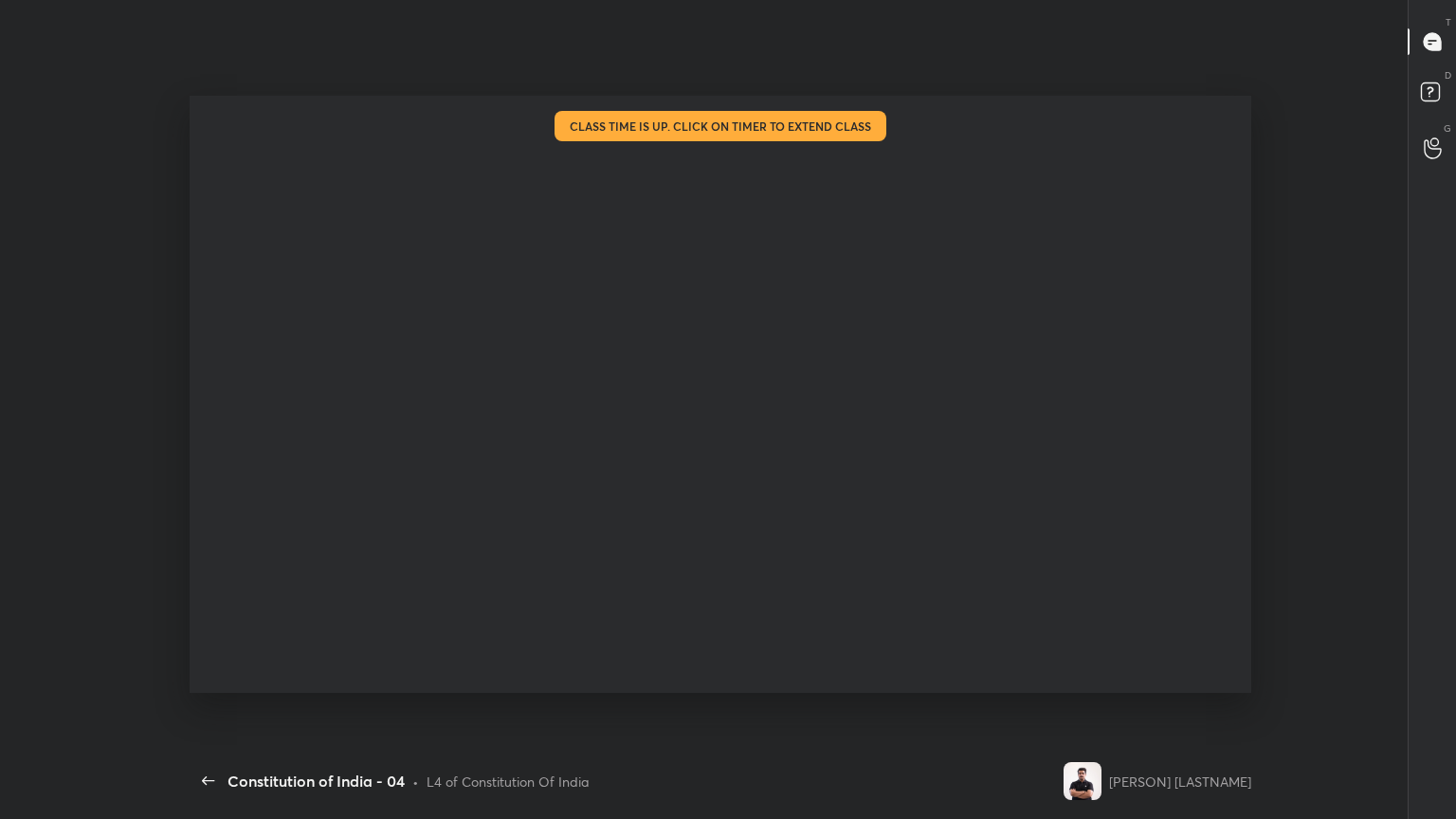 scroll, scrollTop: 94094, scrollLeft: 93712, axis: both 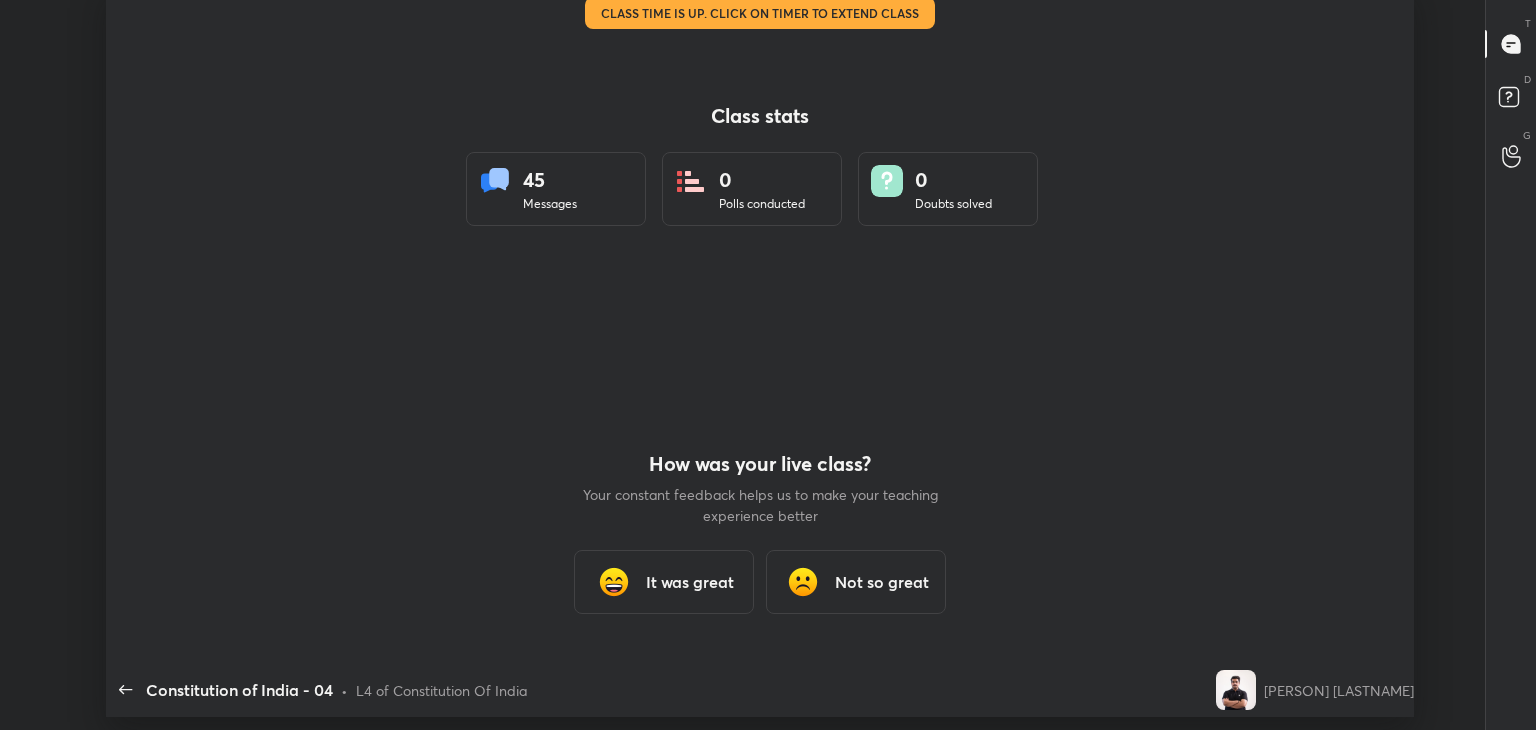 type on "x" 